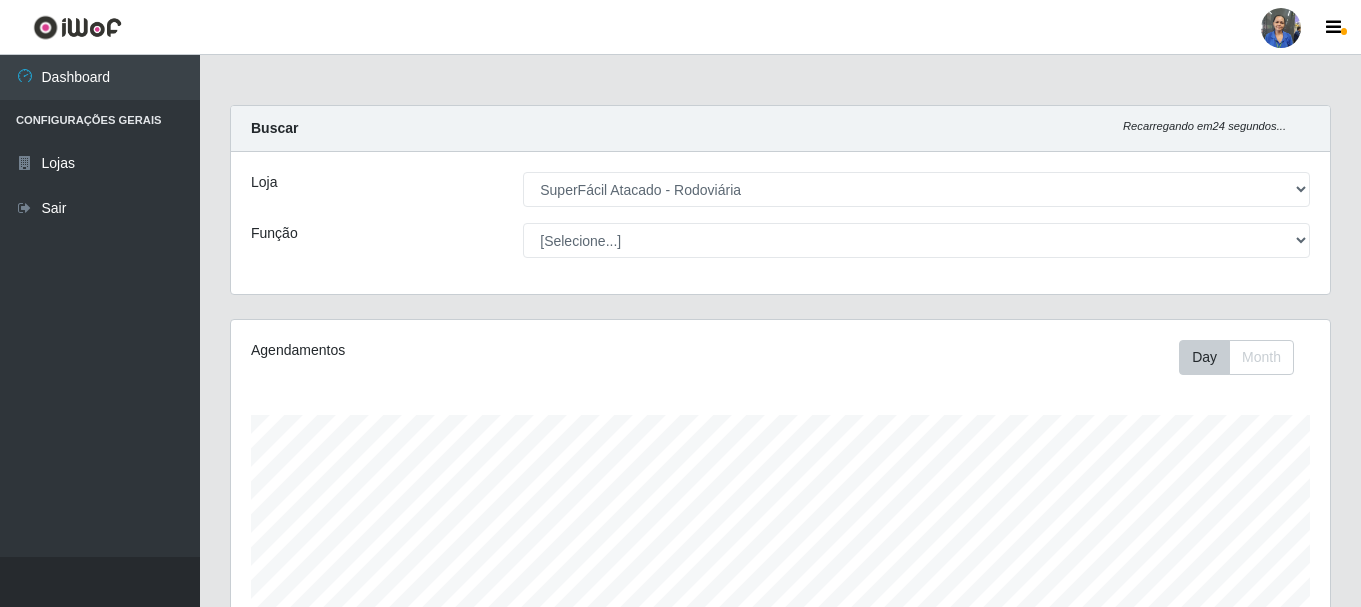 select on "400" 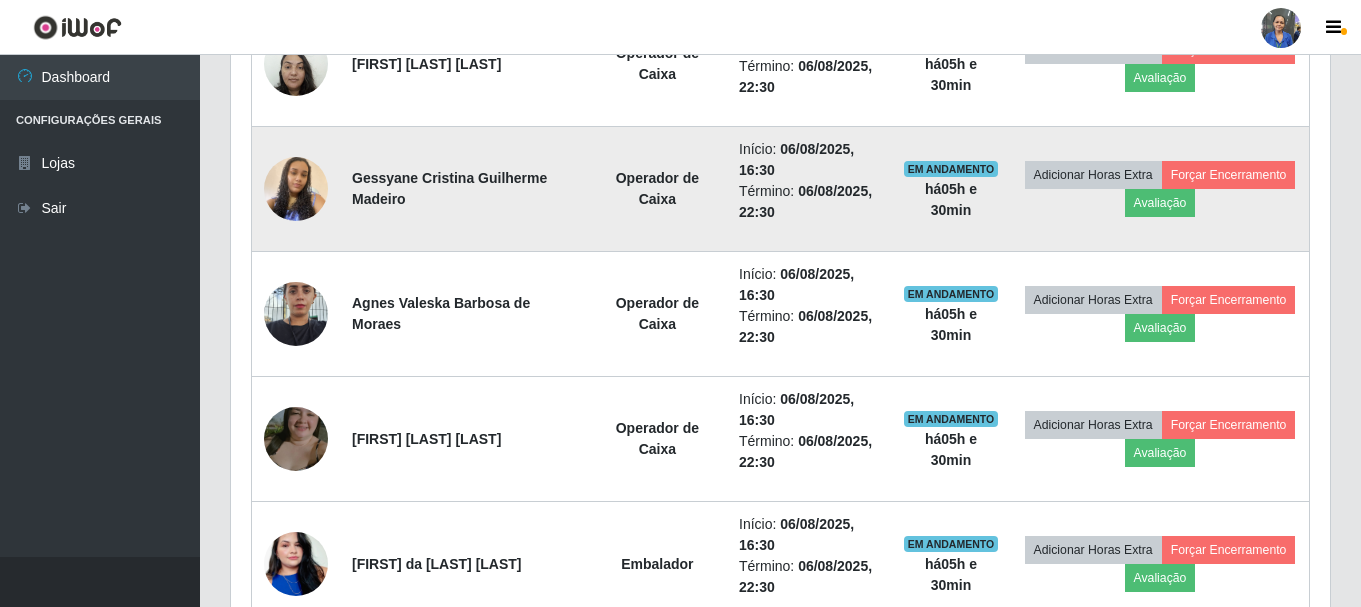 scroll, scrollTop: 999585, scrollLeft: 998901, axis: both 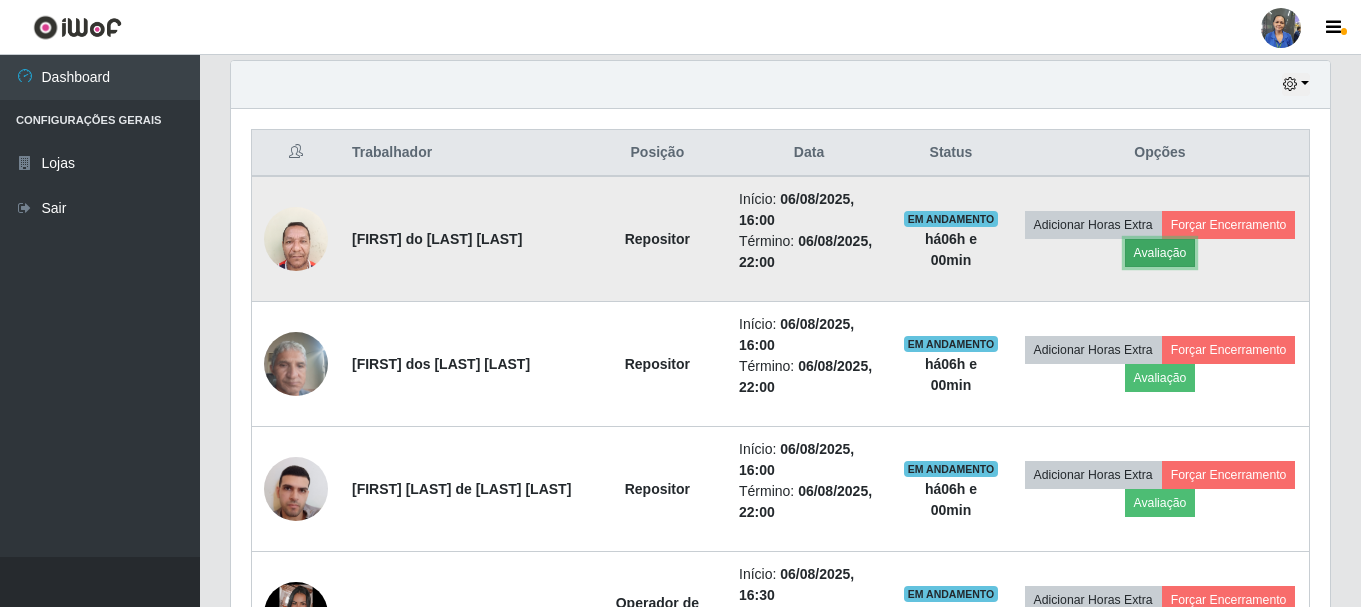 click on "Avaliação" at bounding box center (1160, 253) 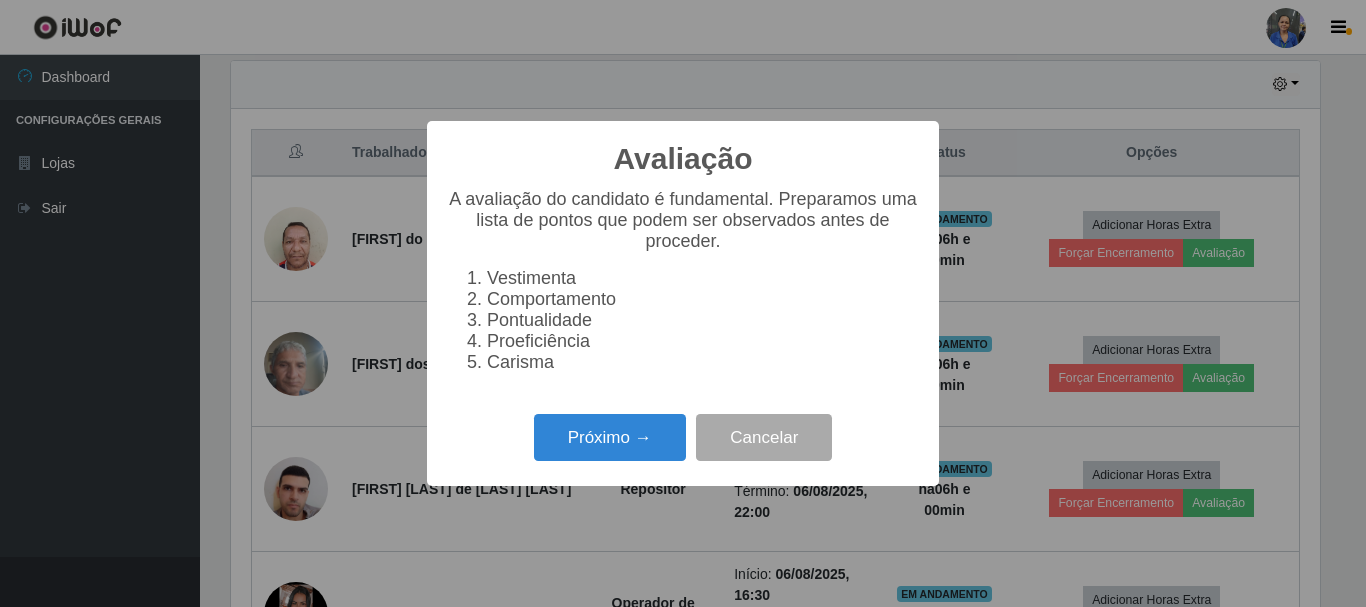 scroll, scrollTop: 999585, scrollLeft: 998911, axis: both 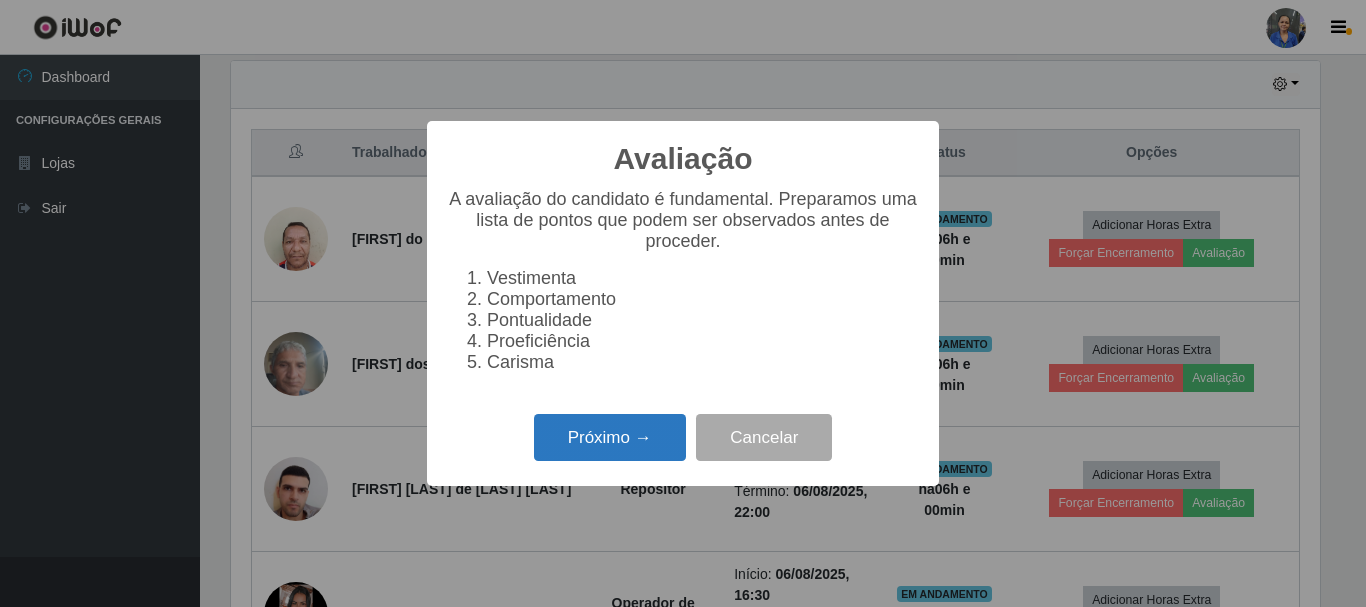 click on "Próximo →" at bounding box center [610, 437] 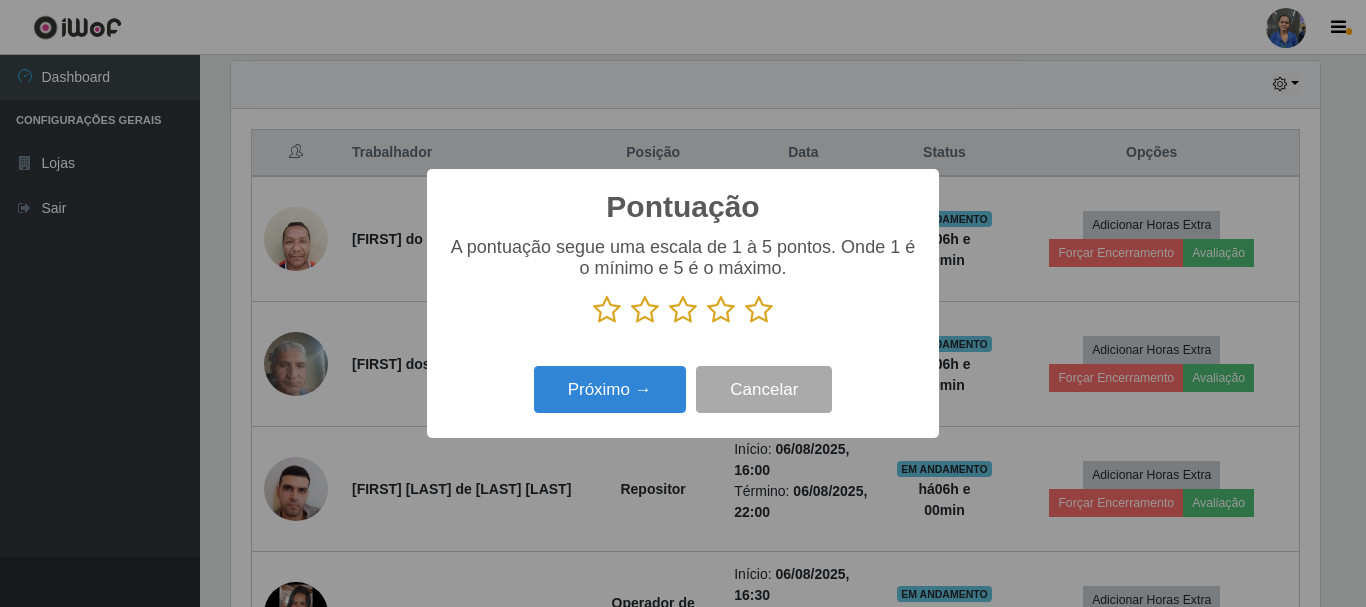 scroll, scrollTop: 999585, scrollLeft: 998911, axis: both 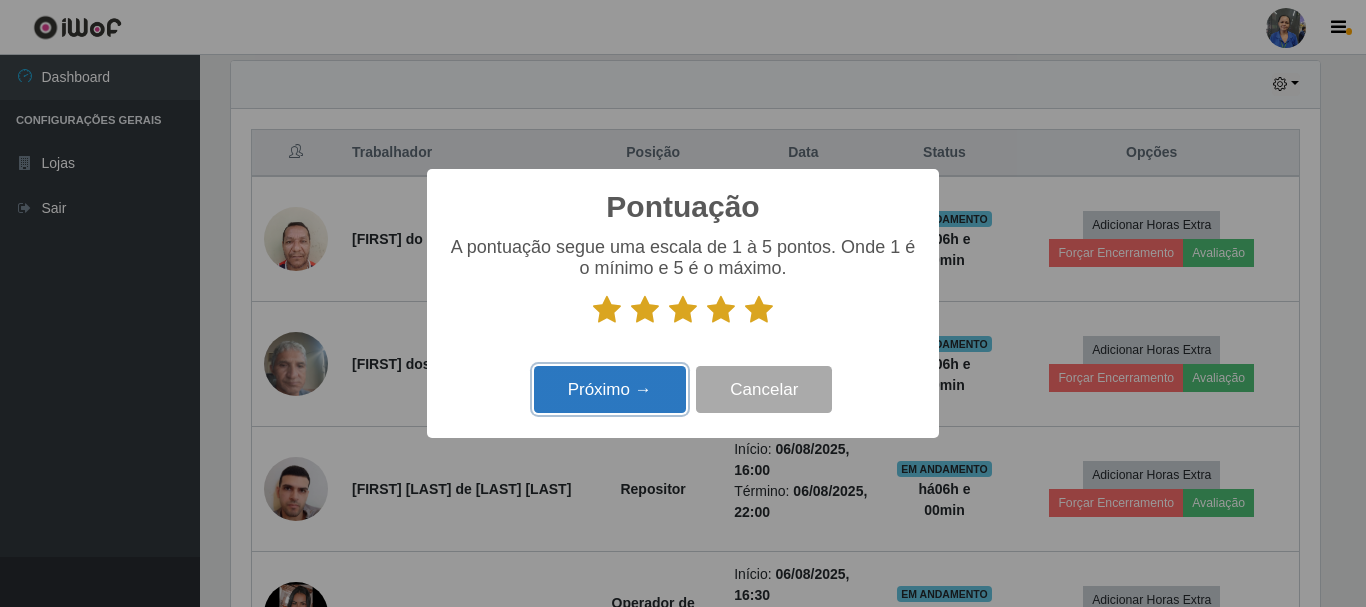 click on "Próximo →" at bounding box center (610, 389) 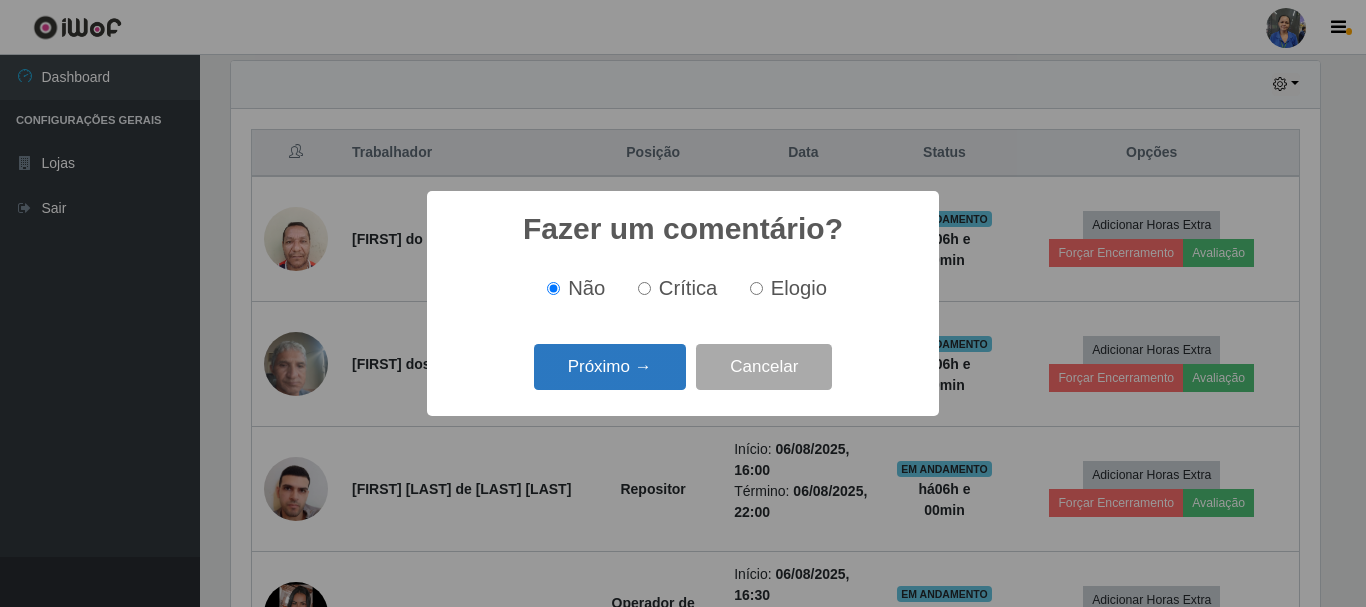 click on "Próximo →" at bounding box center [610, 367] 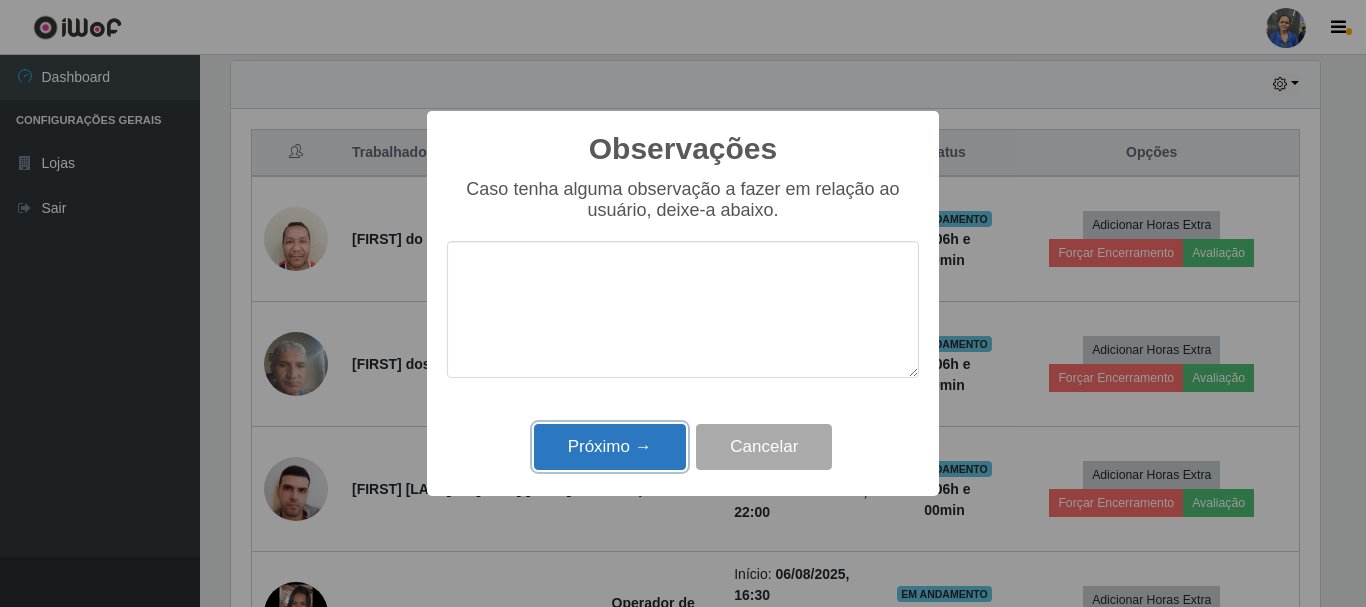 click on "Próximo →" at bounding box center (610, 447) 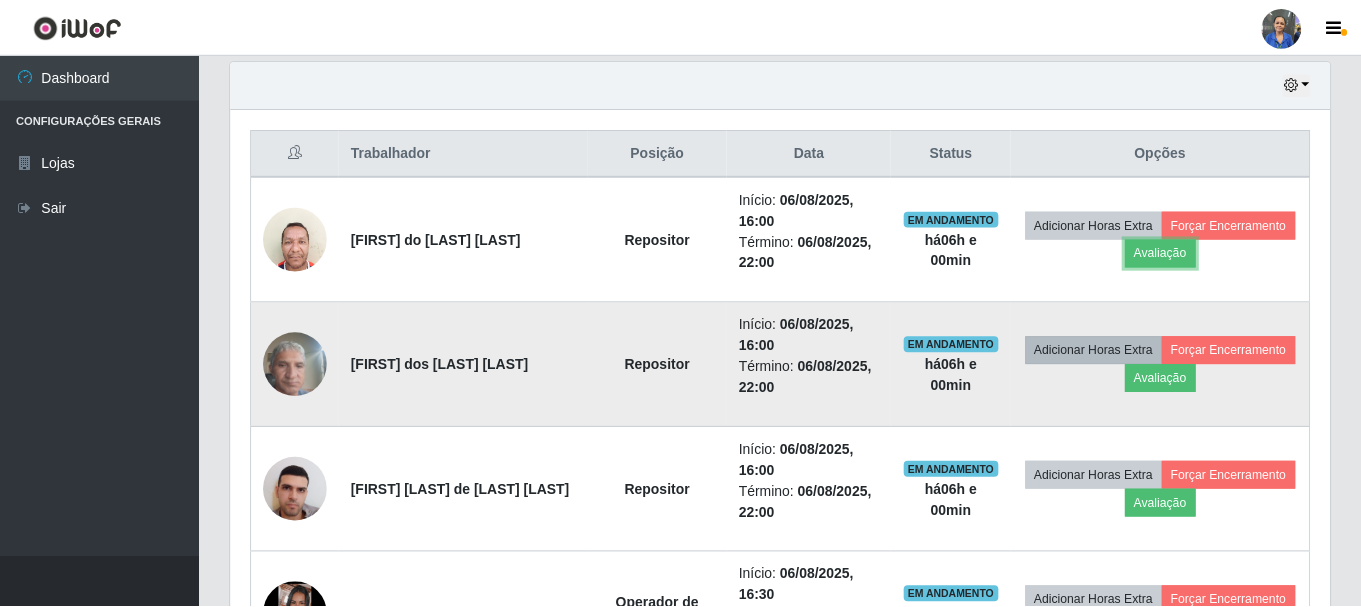 scroll, scrollTop: 999585, scrollLeft: 998901, axis: both 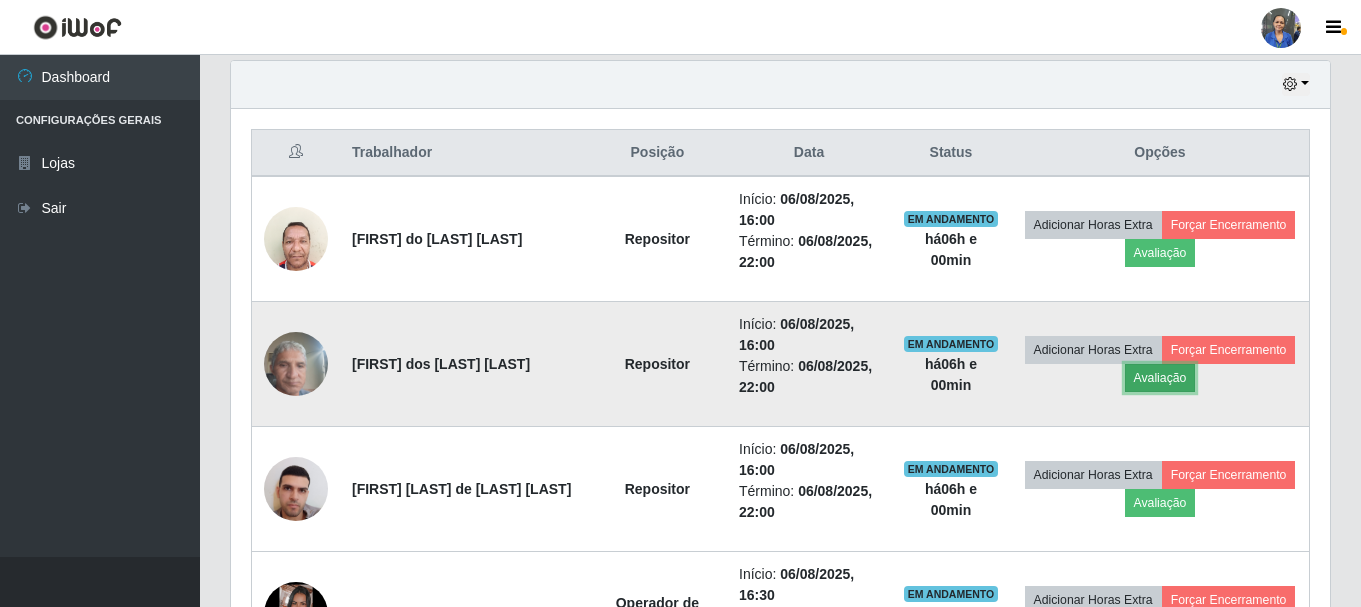 click on "Avaliação" at bounding box center [1160, 378] 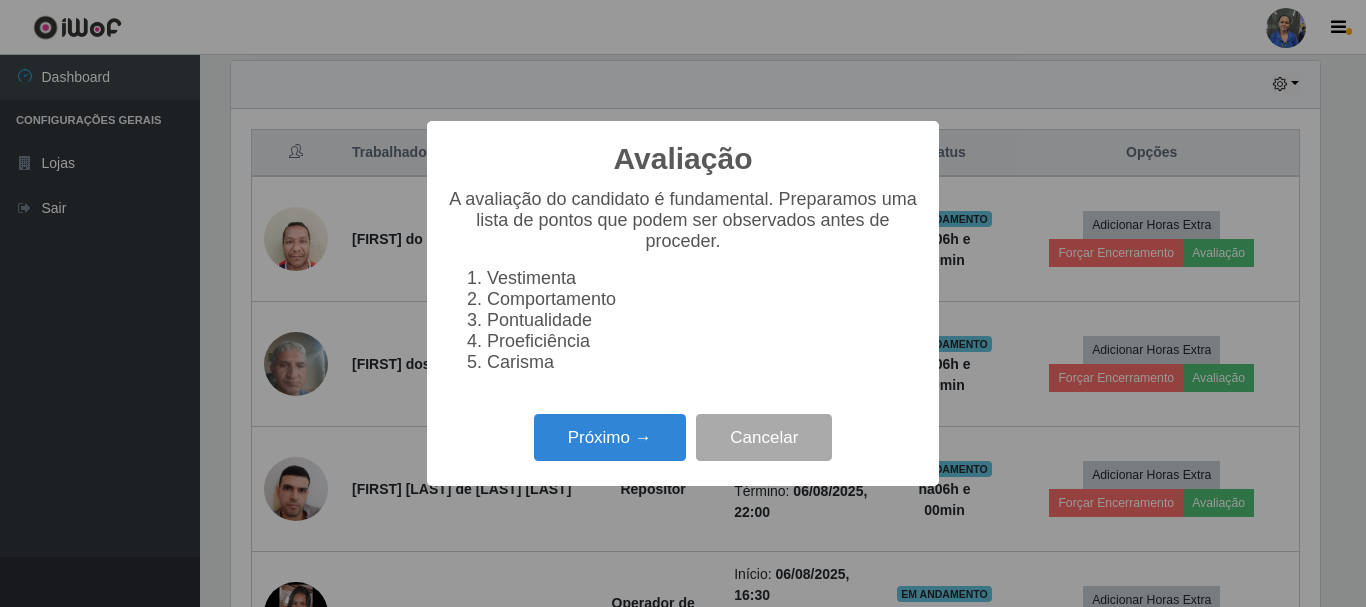 scroll, scrollTop: 999585, scrollLeft: 998911, axis: both 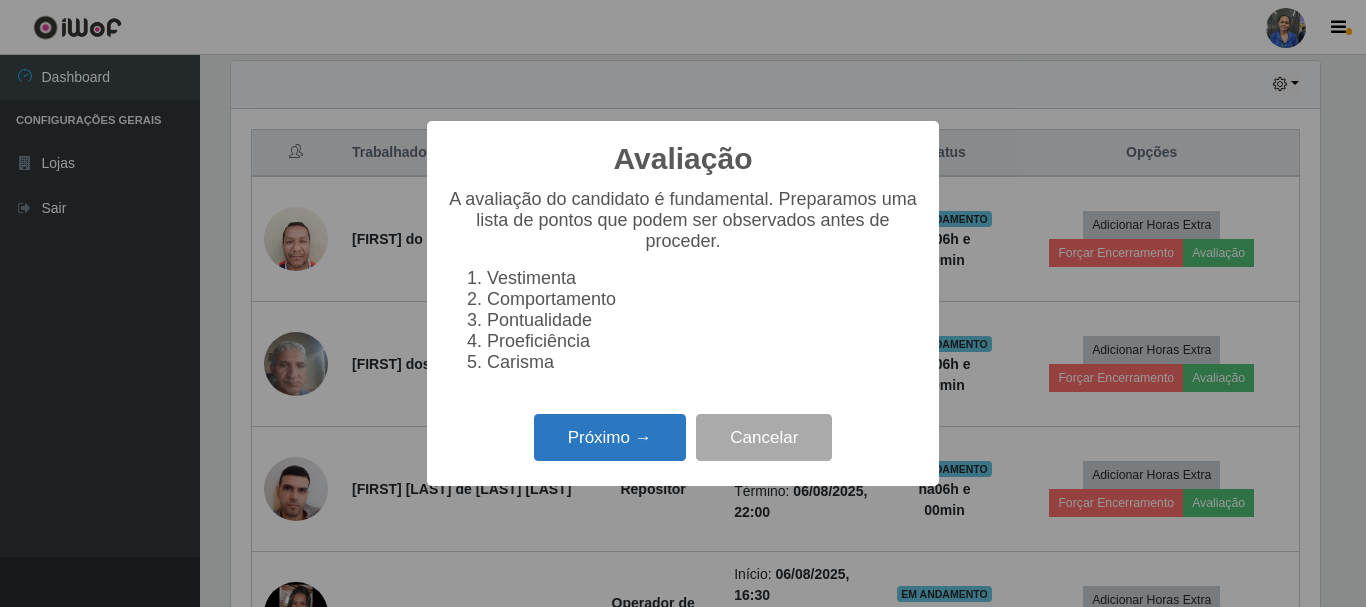 click on "Próximo →" at bounding box center [610, 437] 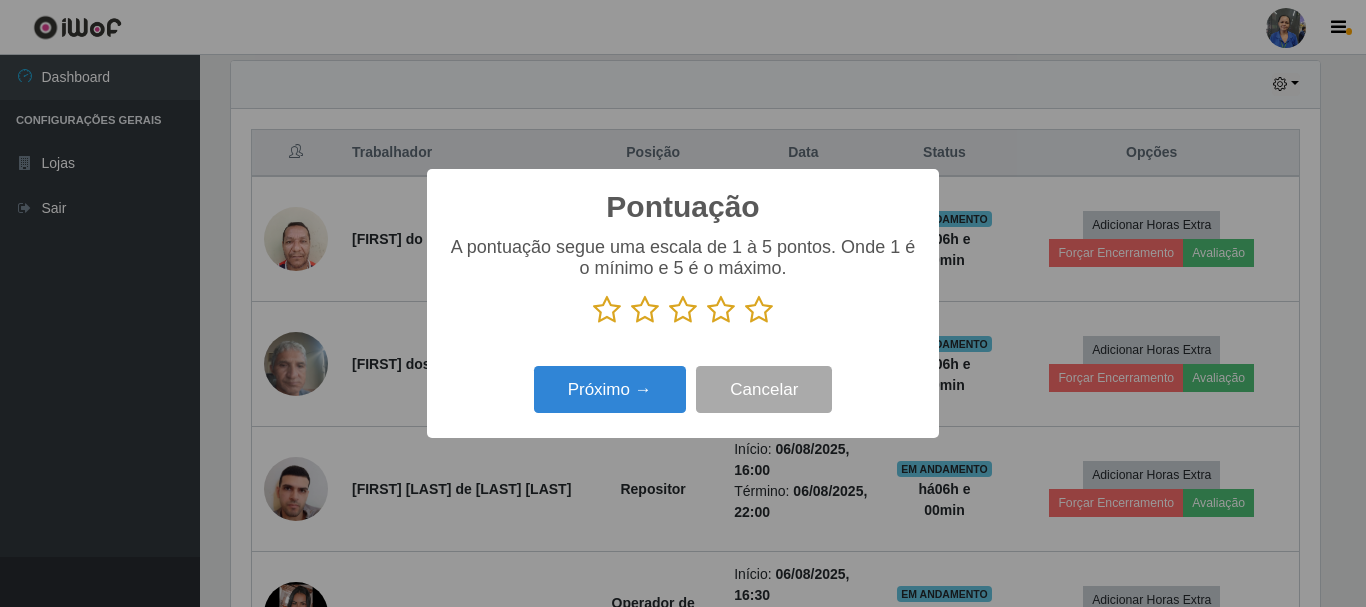 scroll, scrollTop: 999585, scrollLeft: 998911, axis: both 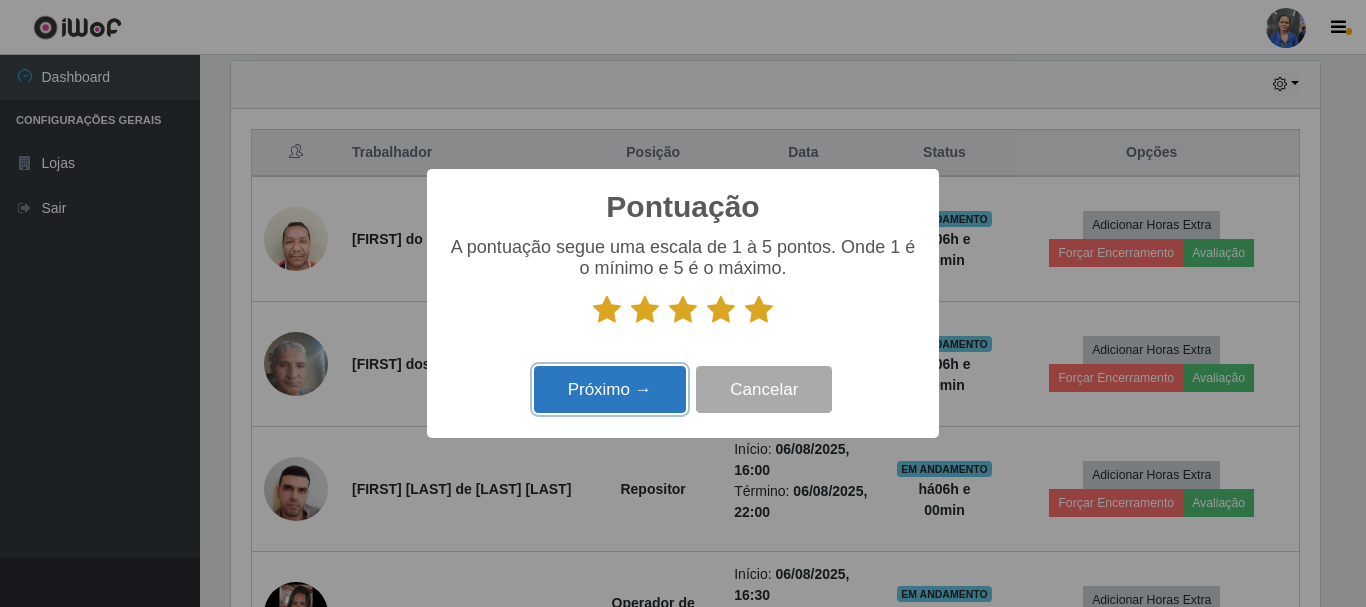 click on "Próximo →" at bounding box center (610, 389) 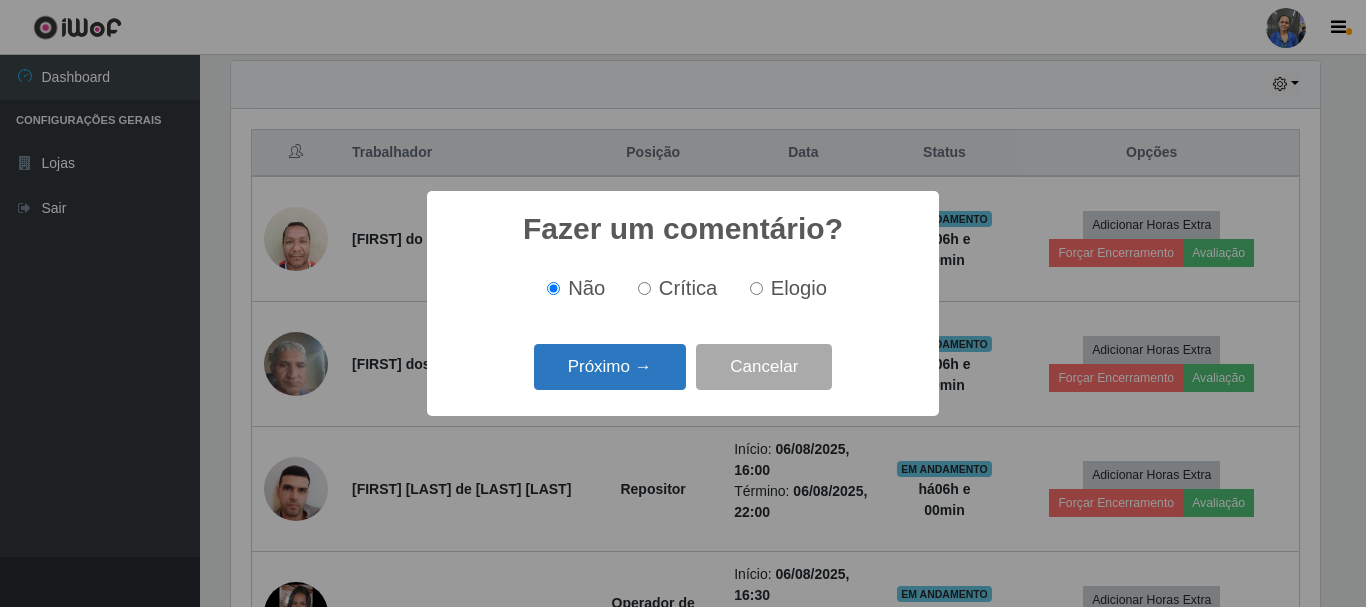 click on "Próximo →" at bounding box center [610, 367] 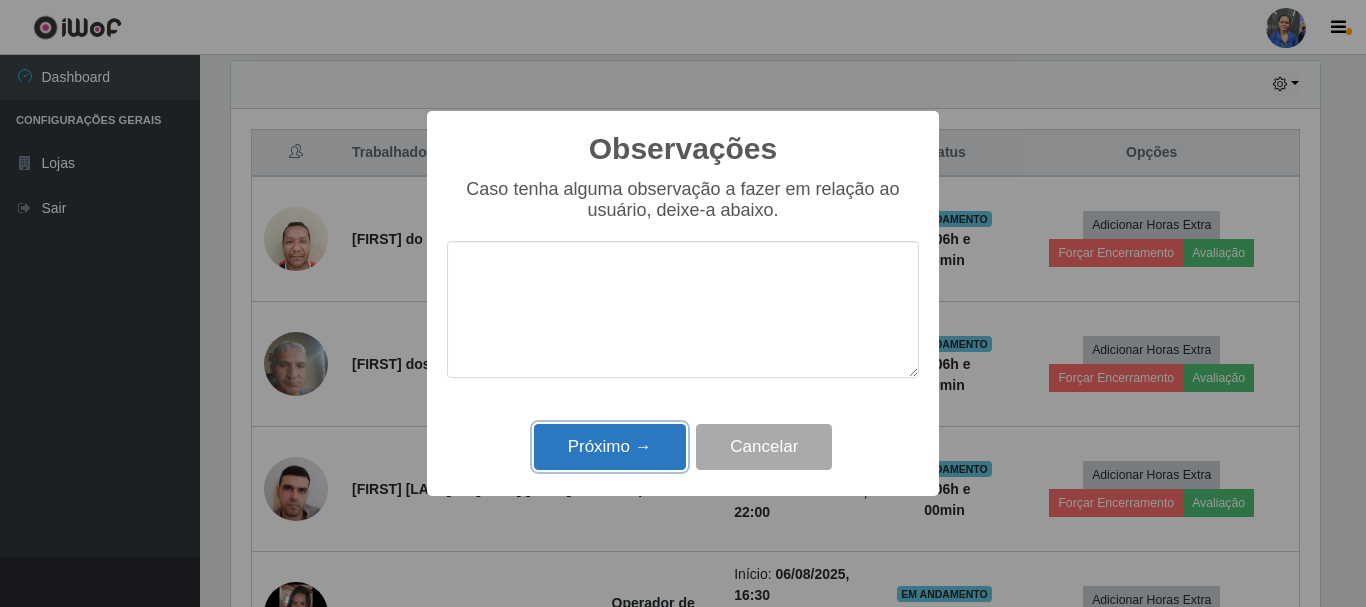 click on "Próximo →" at bounding box center [610, 447] 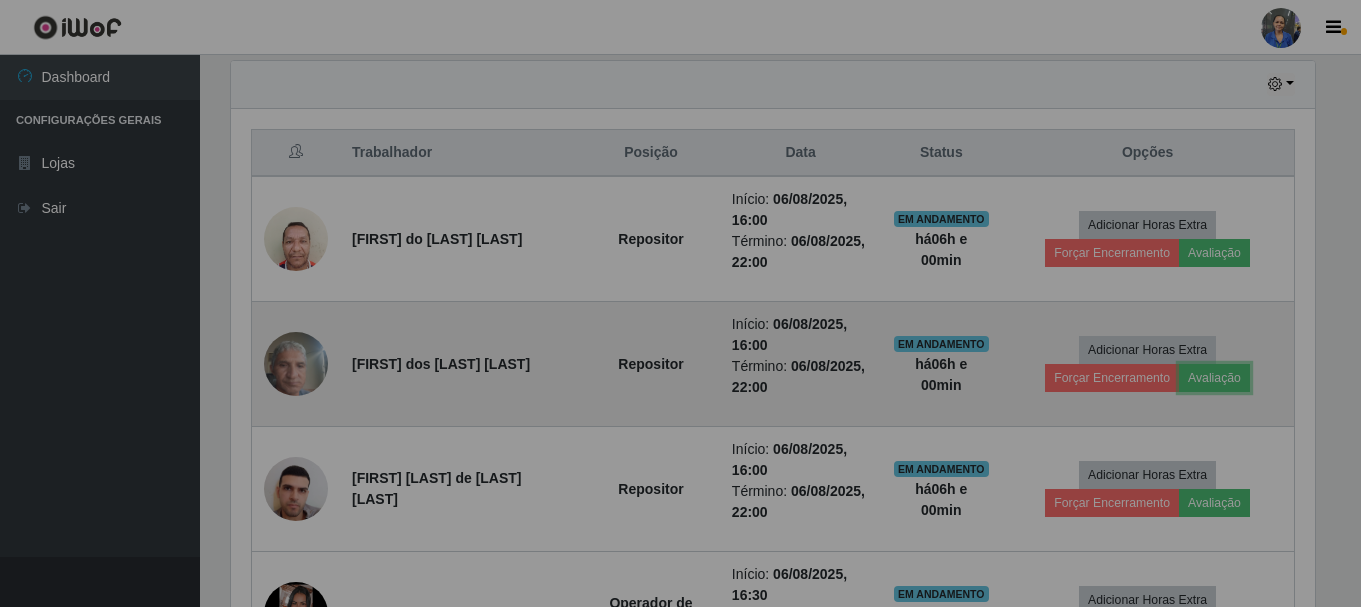 scroll, scrollTop: 999585, scrollLeft: 998901, axis: both 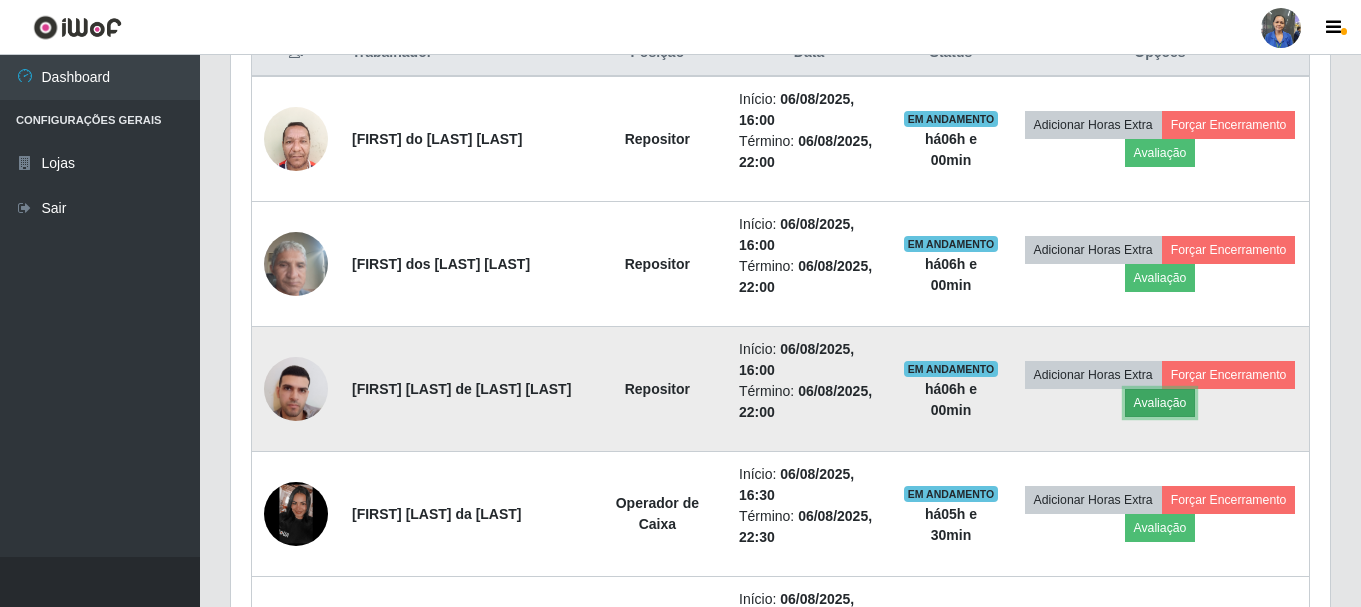 click on "Avaliação" at bounding box center (1160, 403) 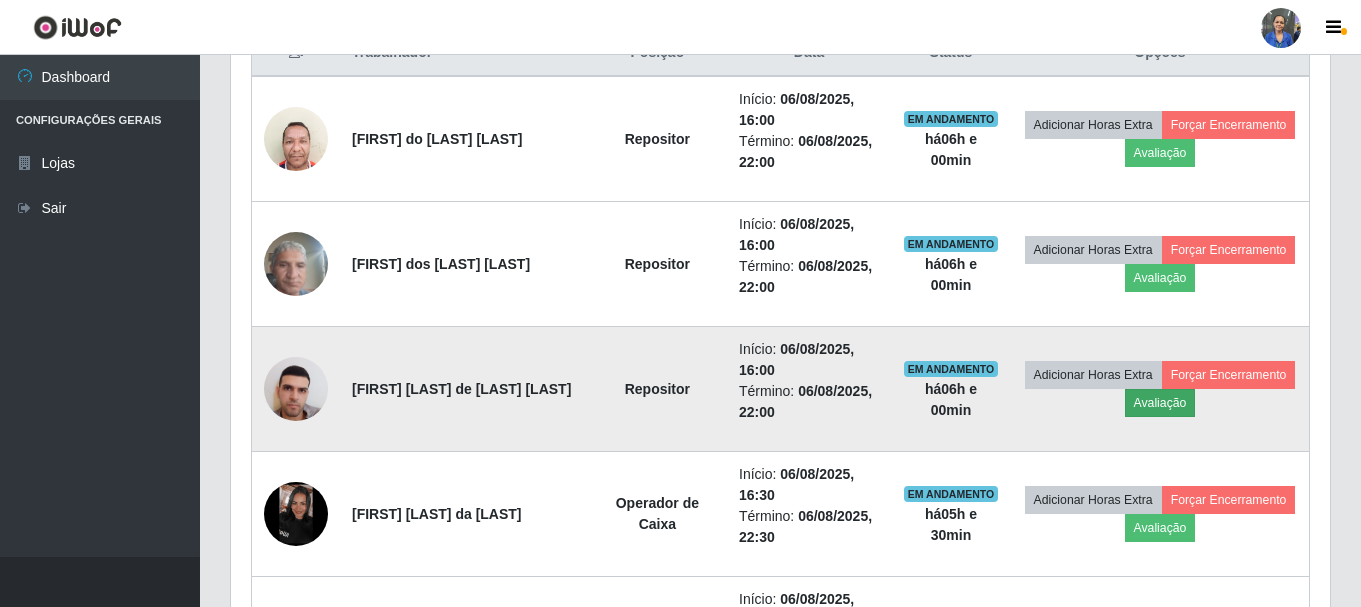 scroll, scrollTop: 999585, scrollLeft: 998911, axis: both 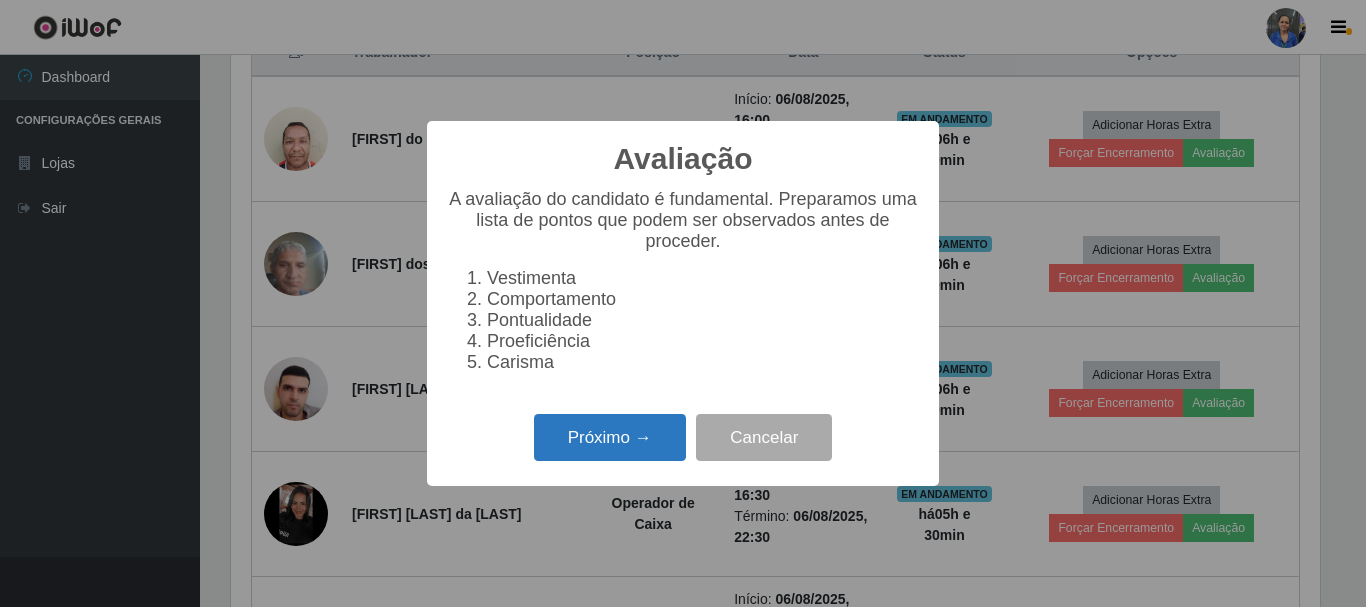 click on "Próximo →" at bounding box center [610, 437] 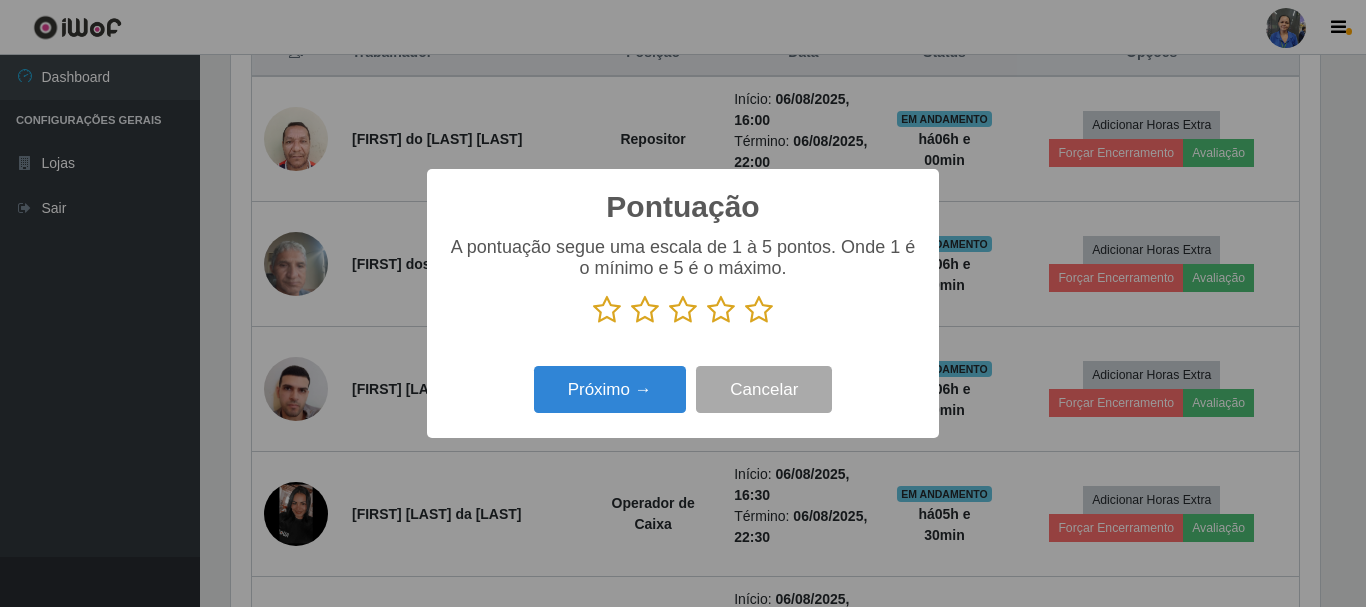 click at bounding box center (759, 310) 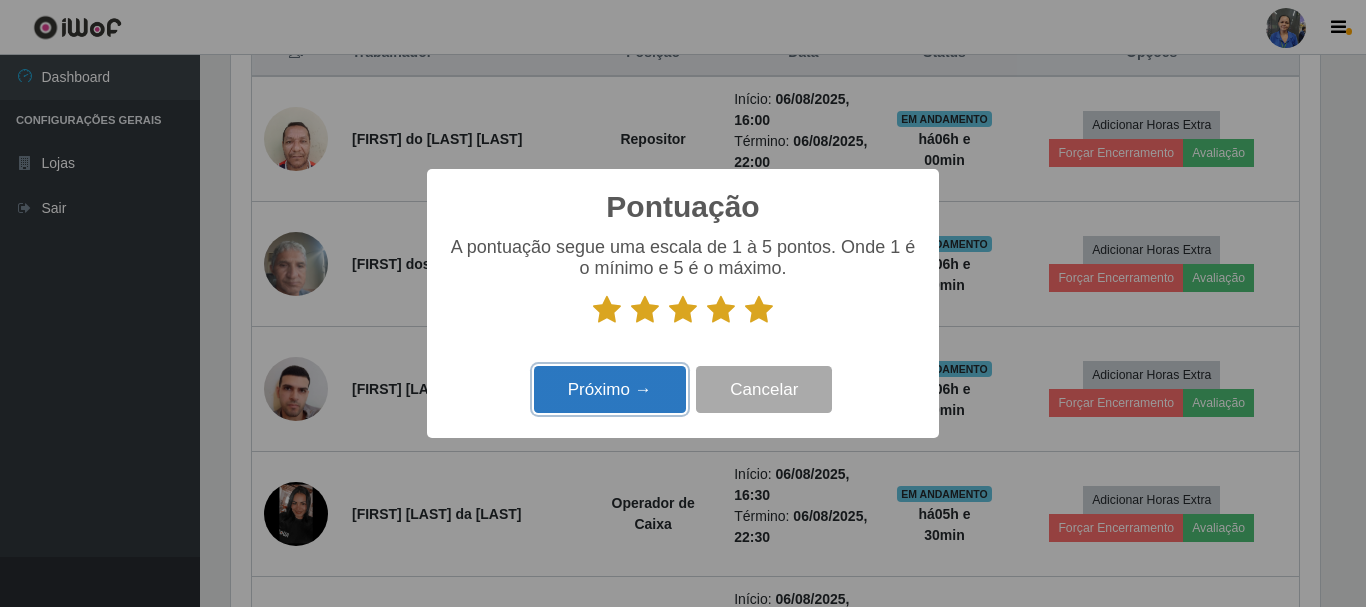 click on "Próximo →" at bounding box center (610, 389) 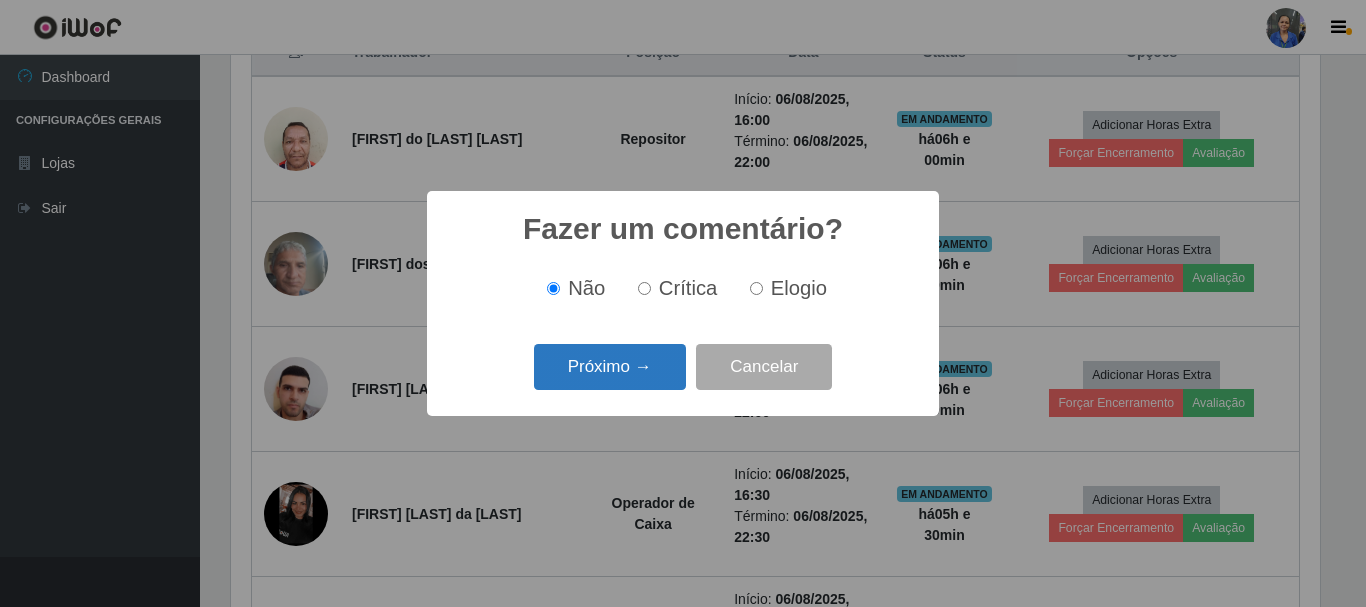 click on "Próximo →" at bounding box center [610, 367] 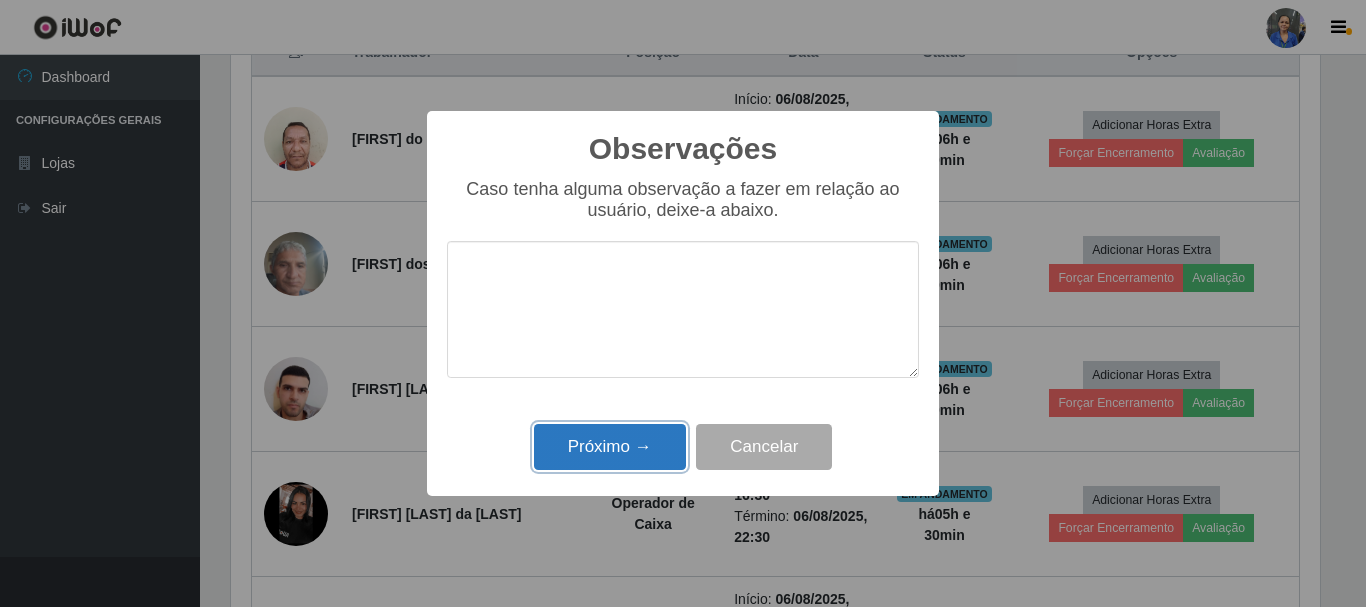 click on "Próximo →" at bounding box center (610, 447) 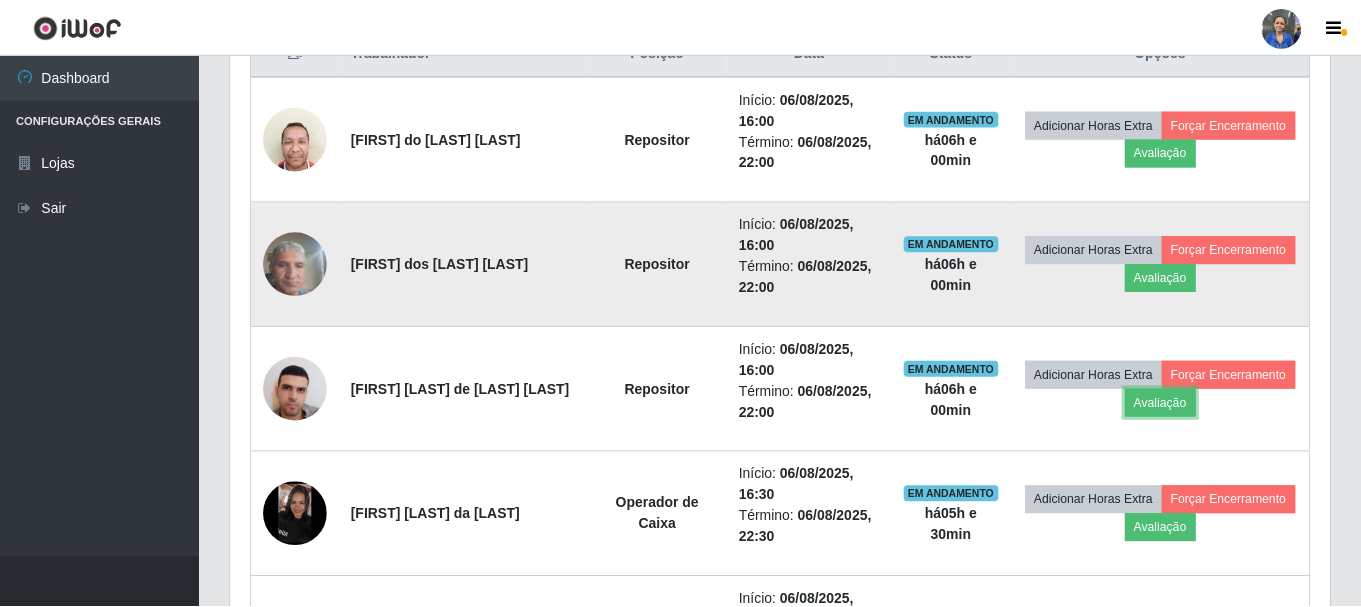 scroll, scrollTop: 999585, scrollLeft: 998901, axis: both 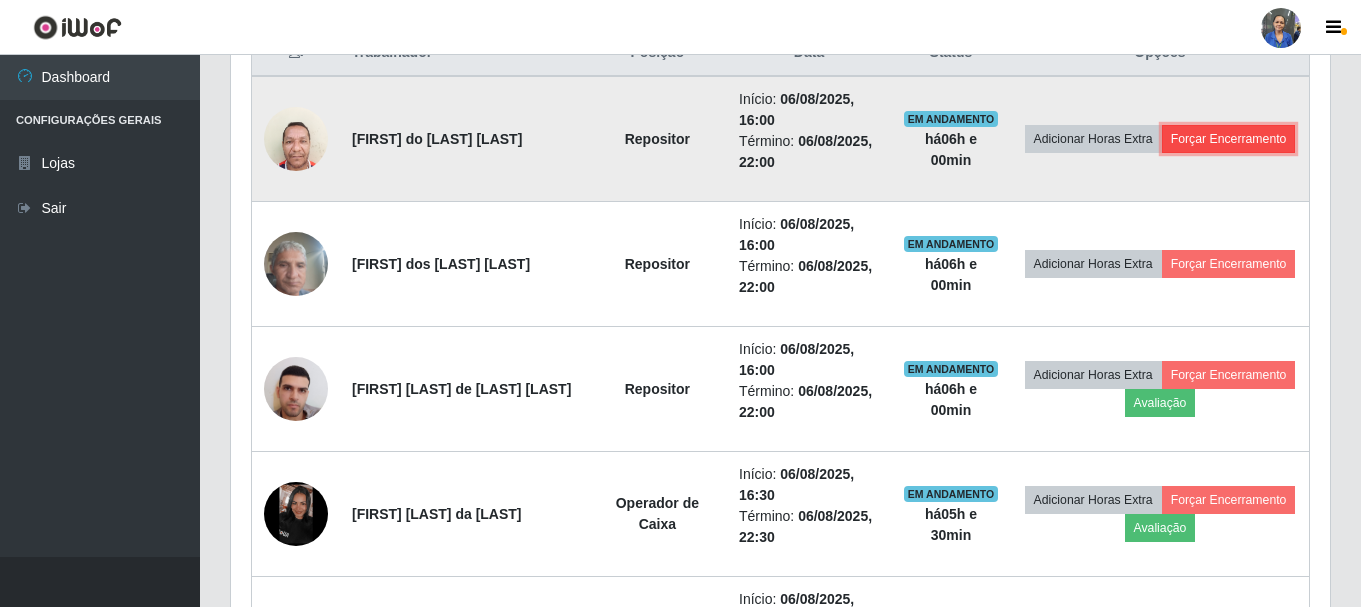 click on "Forçar Encerramento" at bounding box center (1229, 139) 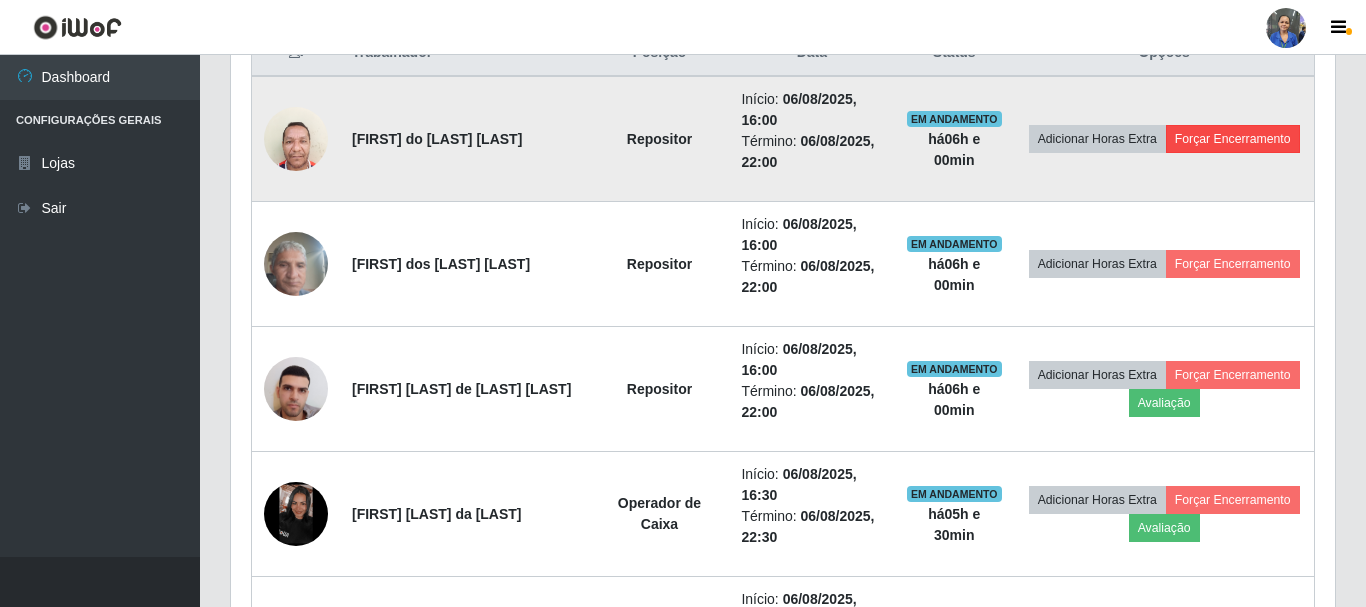 scroll, scrollTop: 999585, scrollLeft: 998911, axis: both 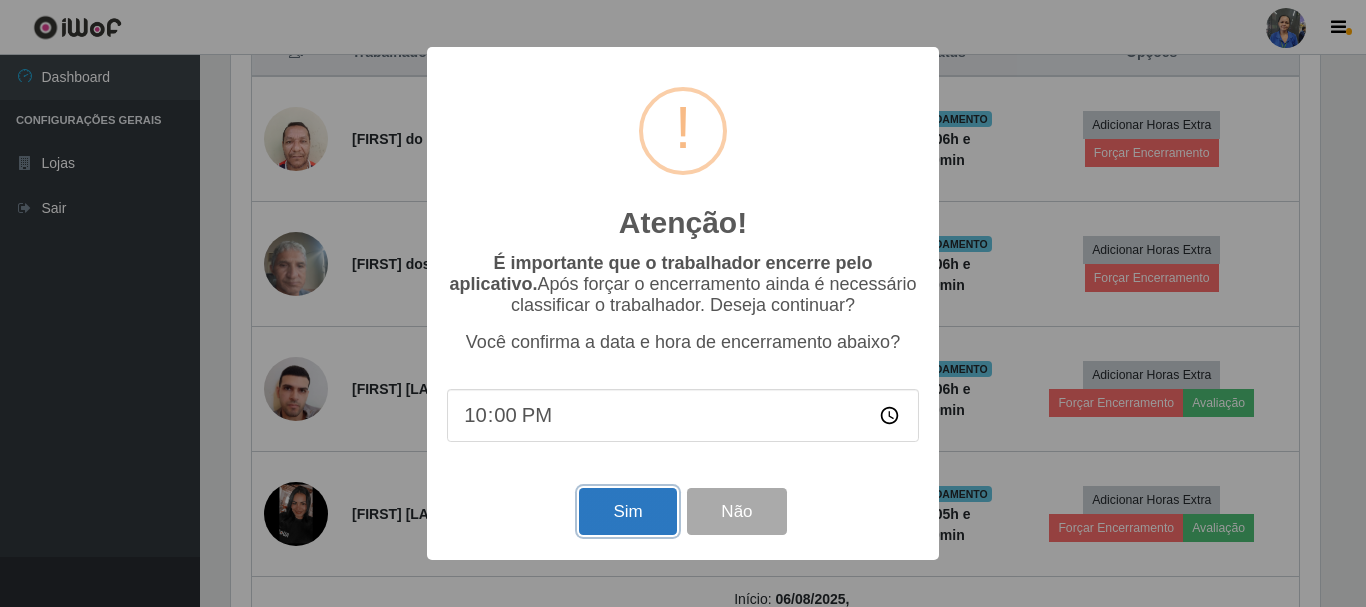 click on "Sim" at bounding box center (627, 511) 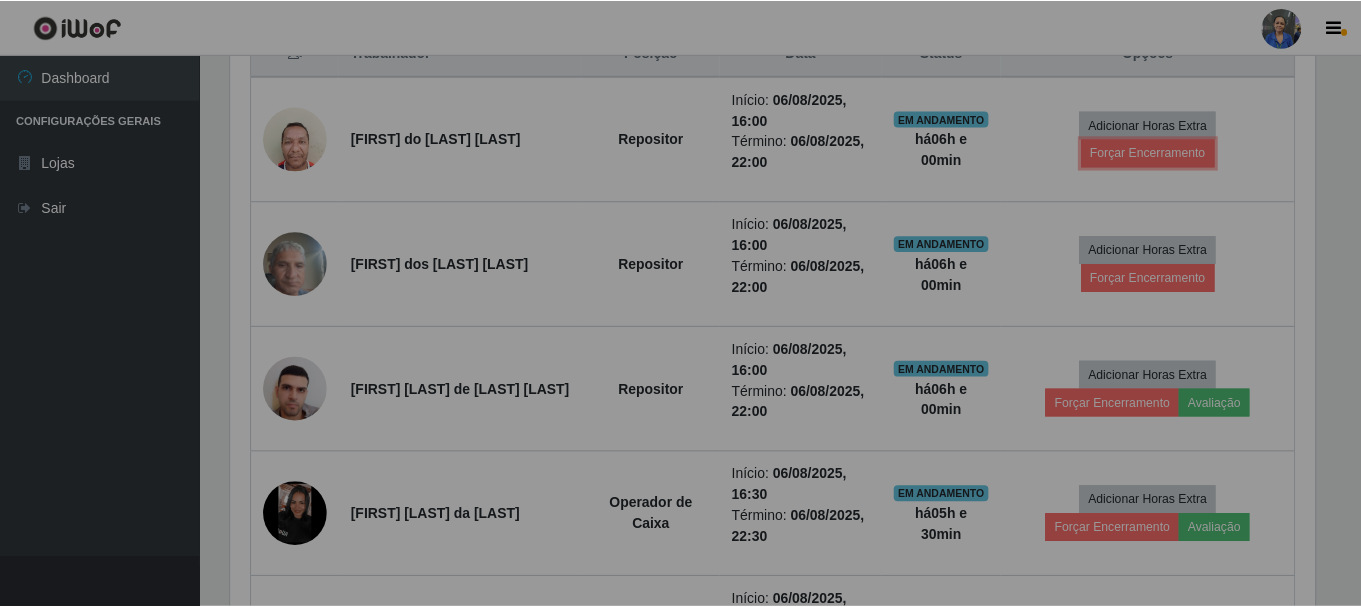 scroll, scrollTop: 999585, scrollLeft: 998901, axis: both 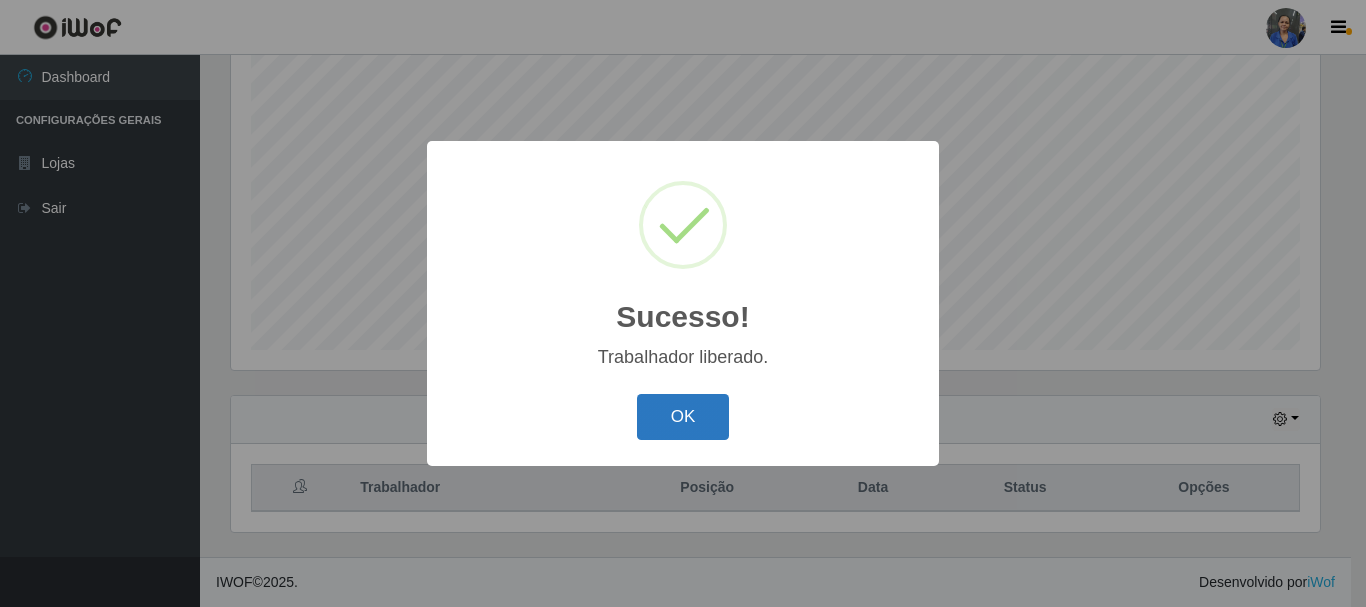 click on "OK" at bounding box center (683, 417) 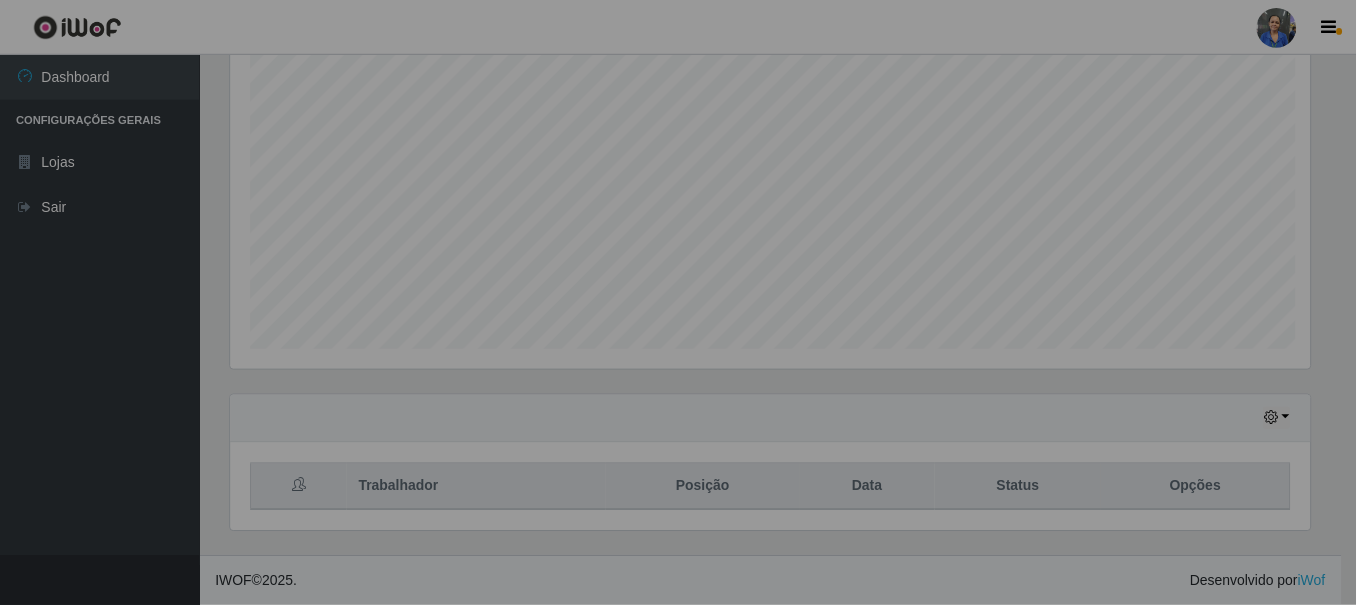 scroll 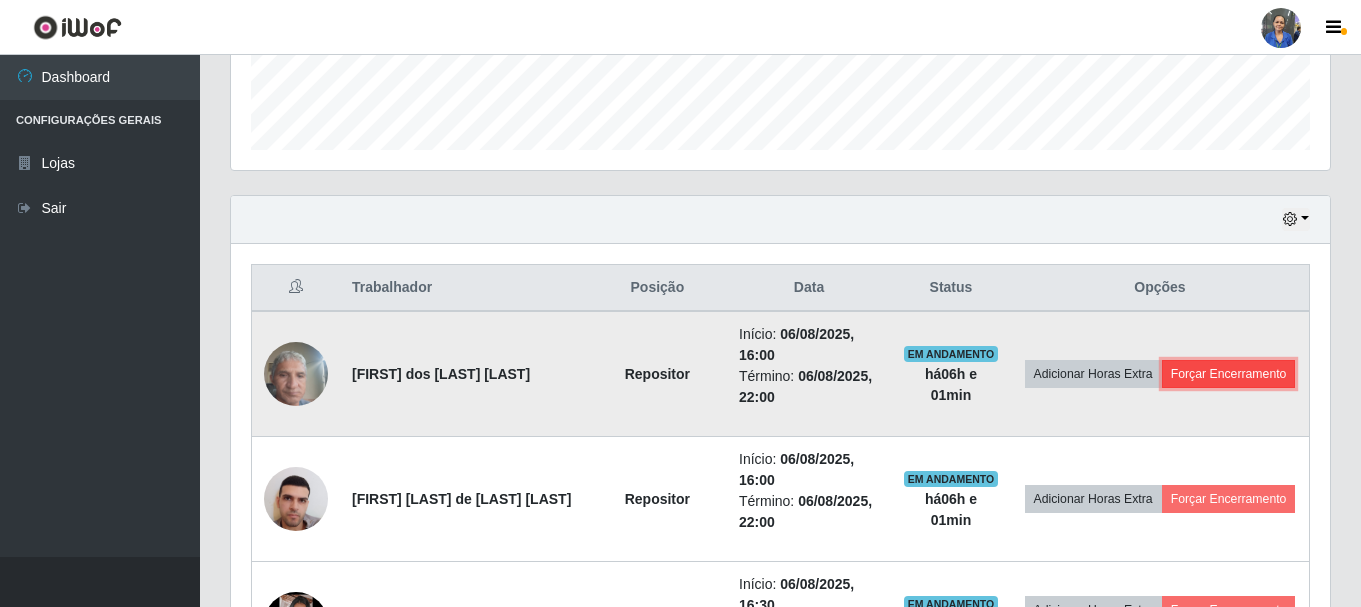 click on "Forçar Encerramento" at bounding box center (1229, 374) 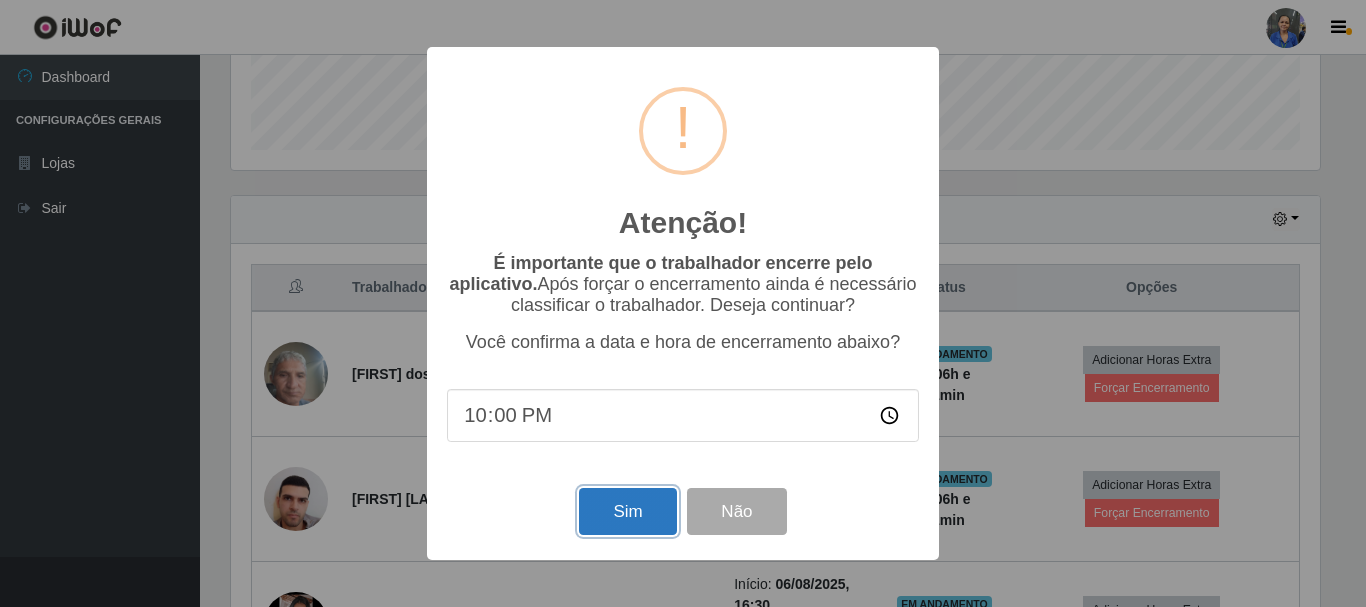 click on "Sim" at bounding box center (627, 511) 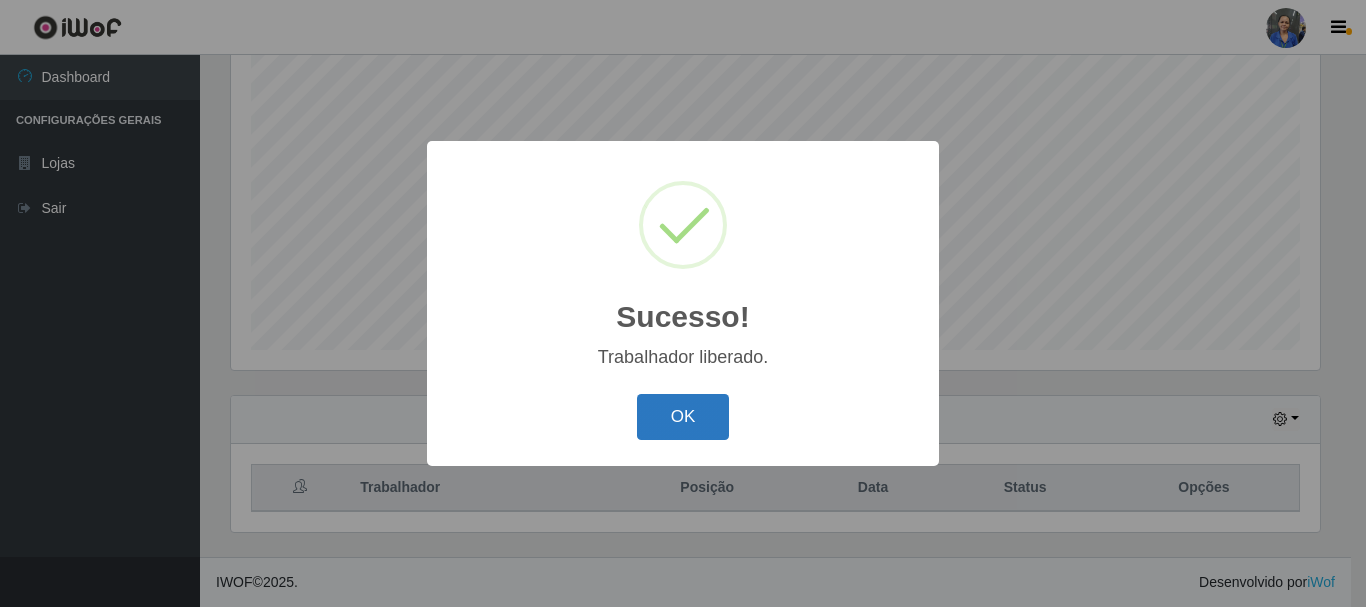 click on "OK" at bounding box center [683, 417] 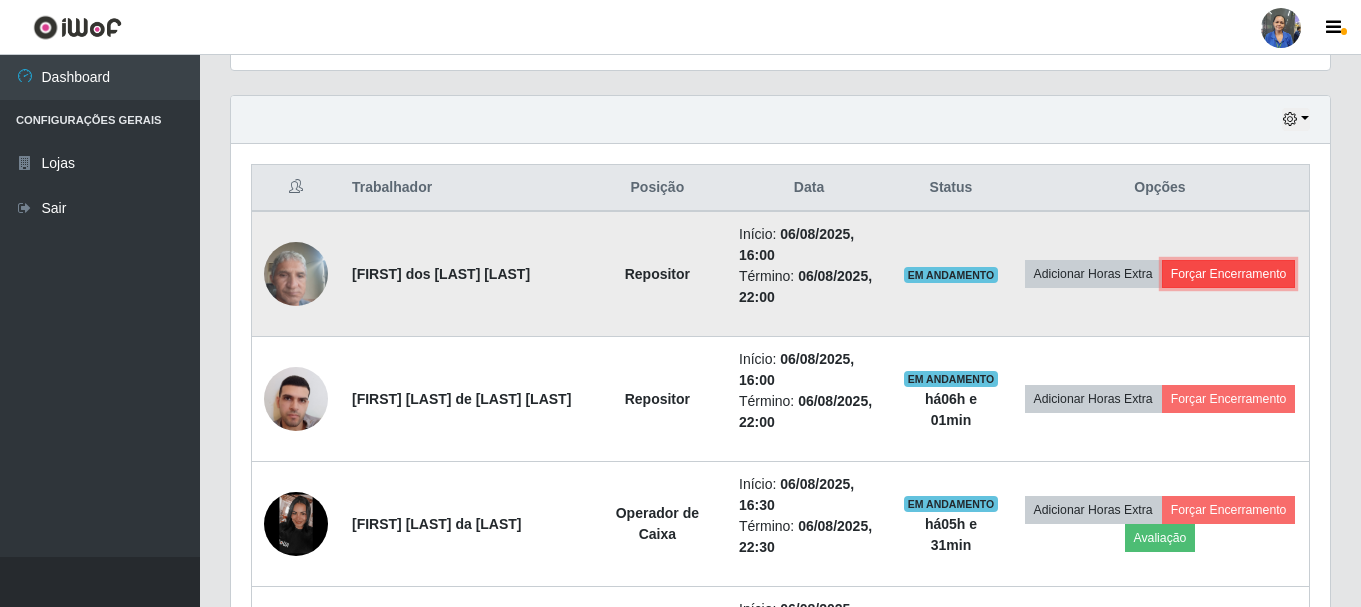 click on "Forçar Encerramento" at bounding box center (1229, 274) 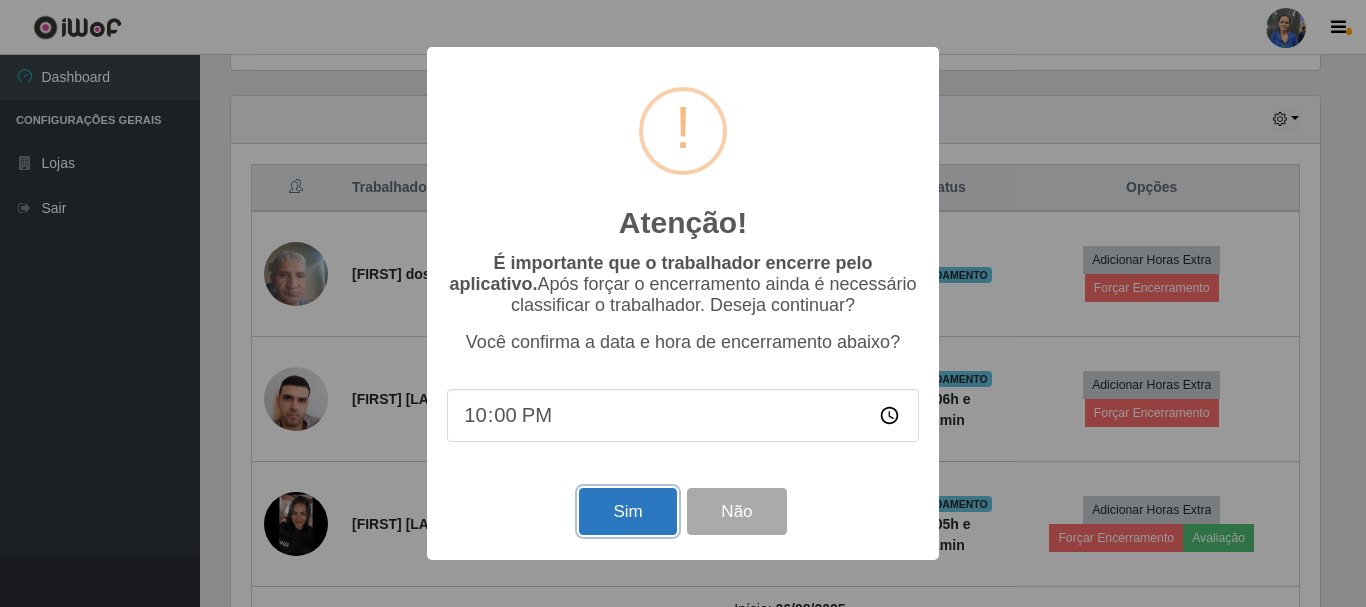 click on "Sim" at bounding box center (627, 511) 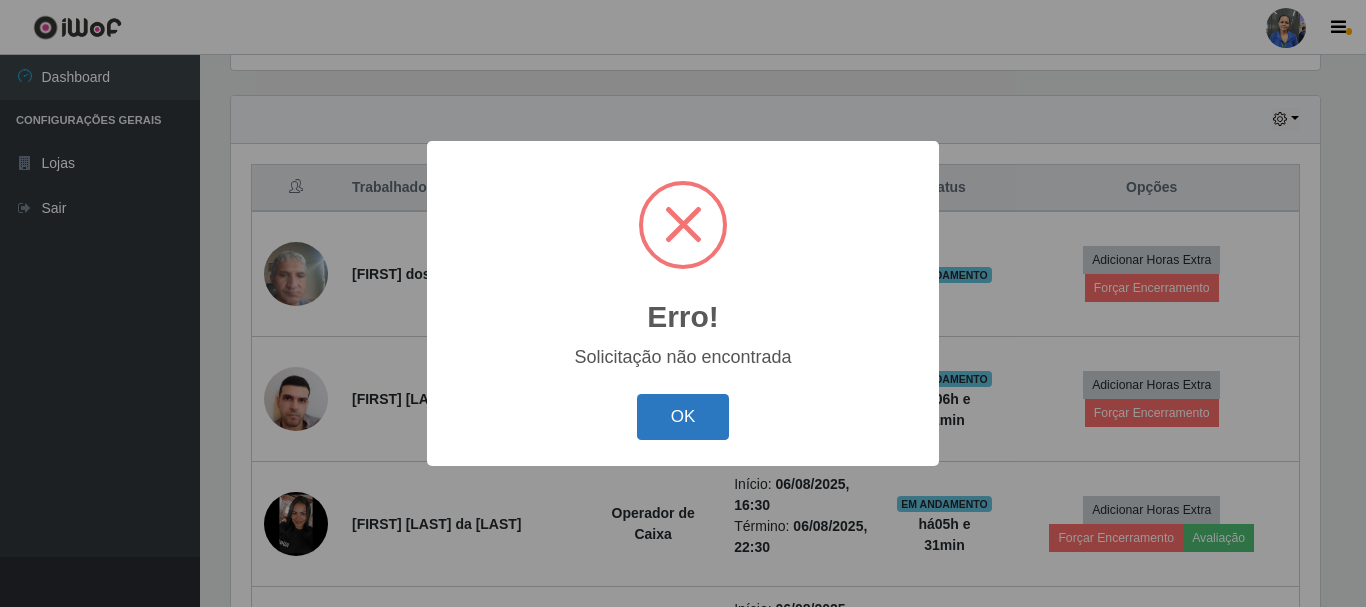 click on "OK" at bounding box center [683, 417] 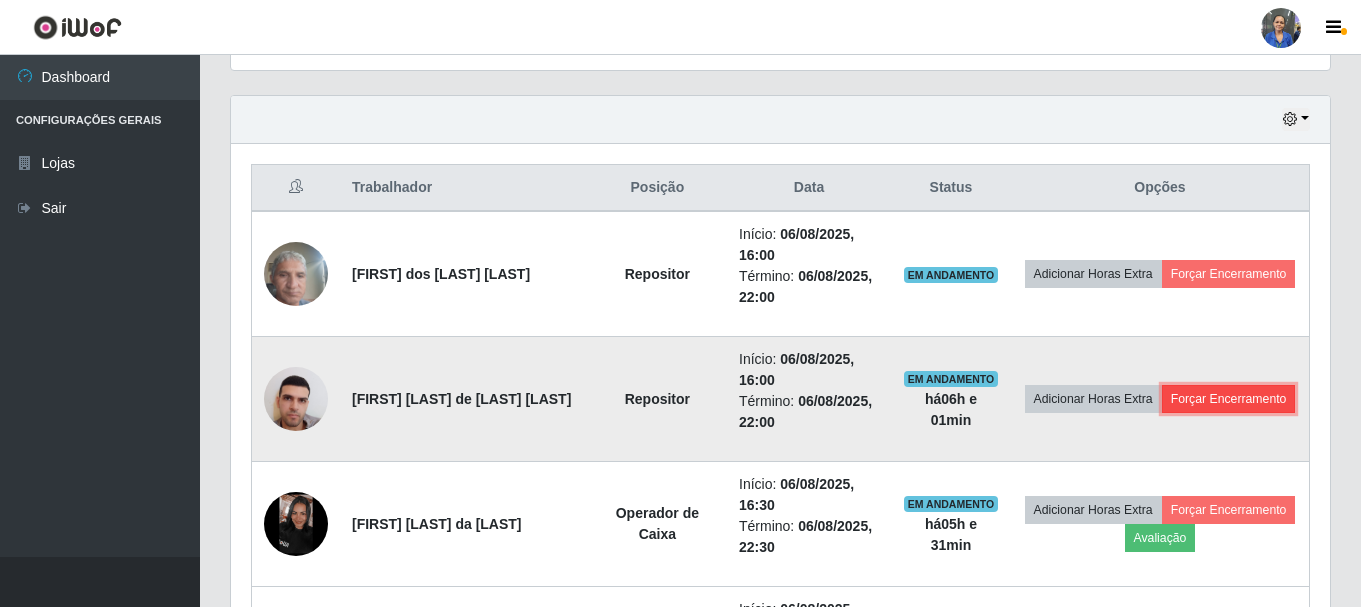 click on "Forçar Encerramento" at bounding box center (1229, 399) 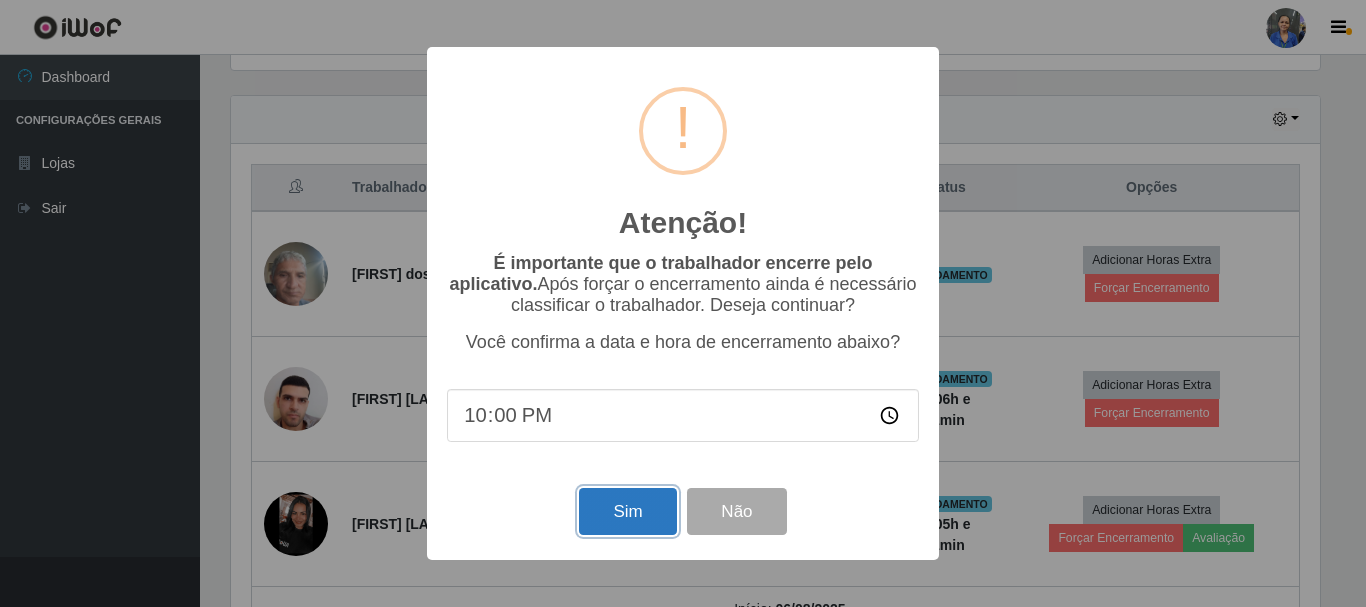 click on "Sim" at bounding box center [627, 511] 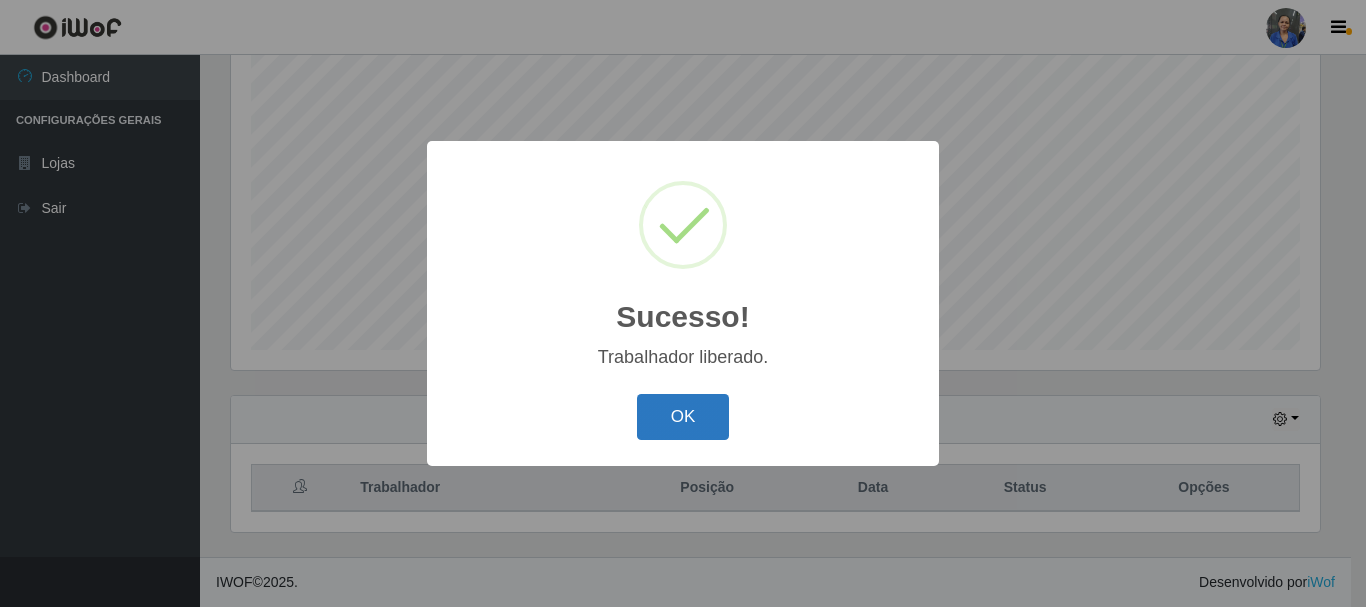click on "OK" at bounding box center (683, 417) 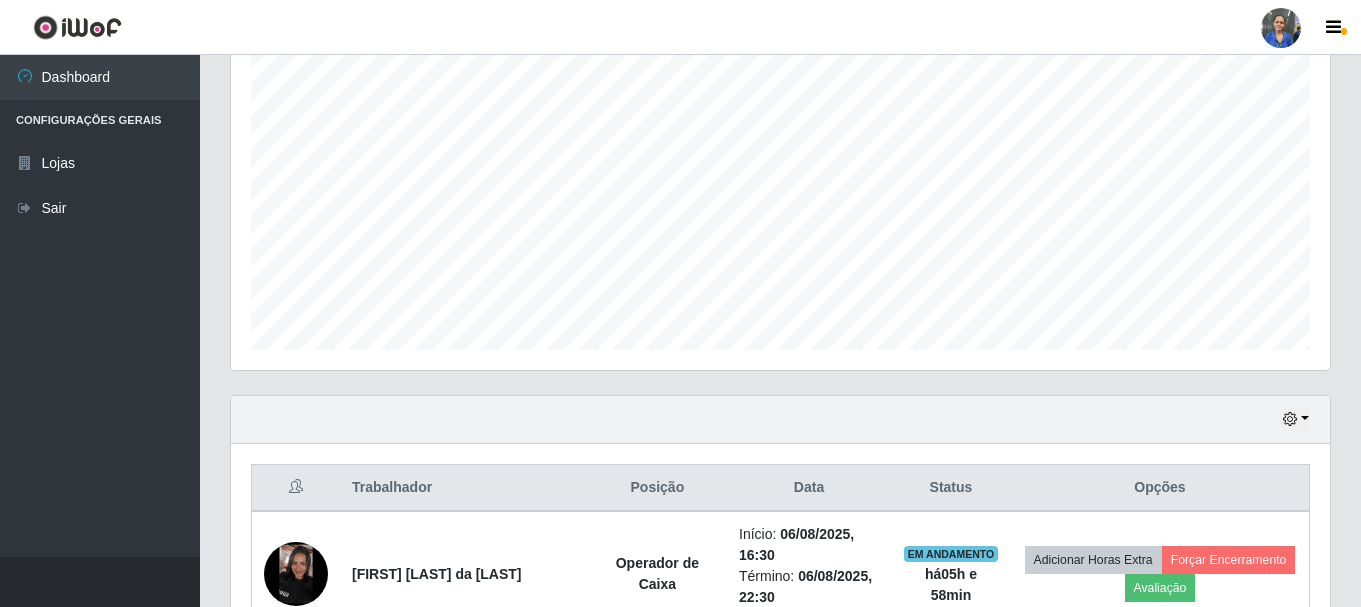 drag, startPoint x: 881, startPoint y: 431, endPoint x: 1194, endPoint y: 306, distance: 337.03708 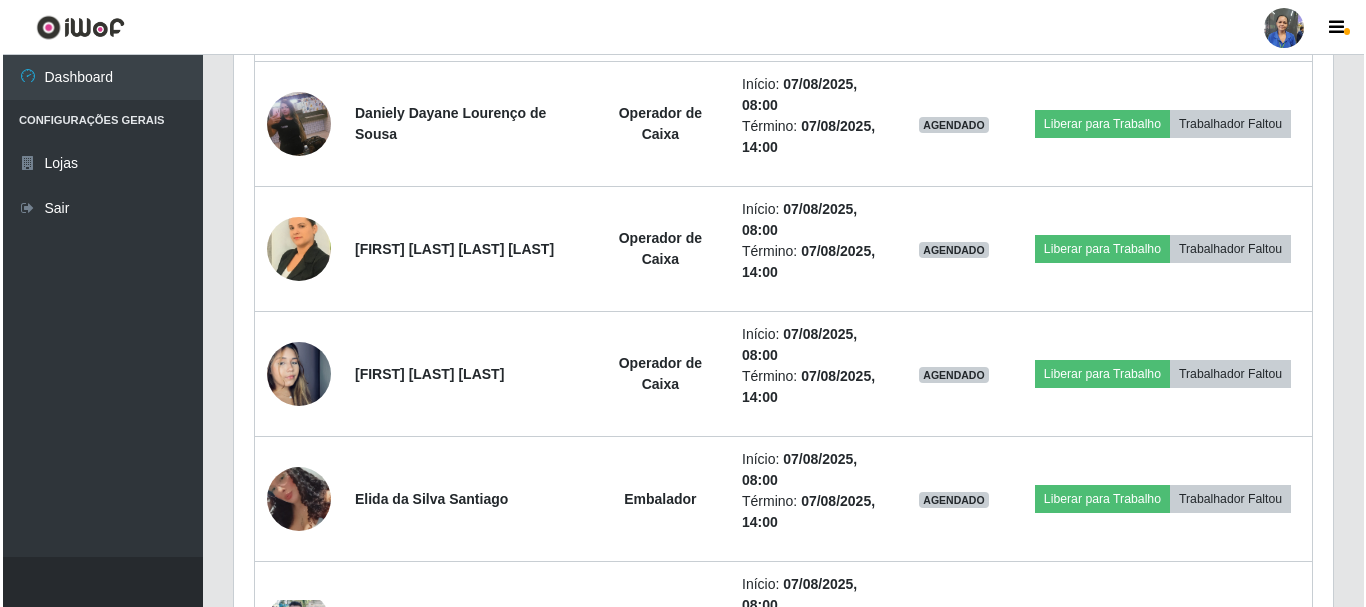 scroll, scrollTop: 1665, scrollLeft: 0, axis: vertical 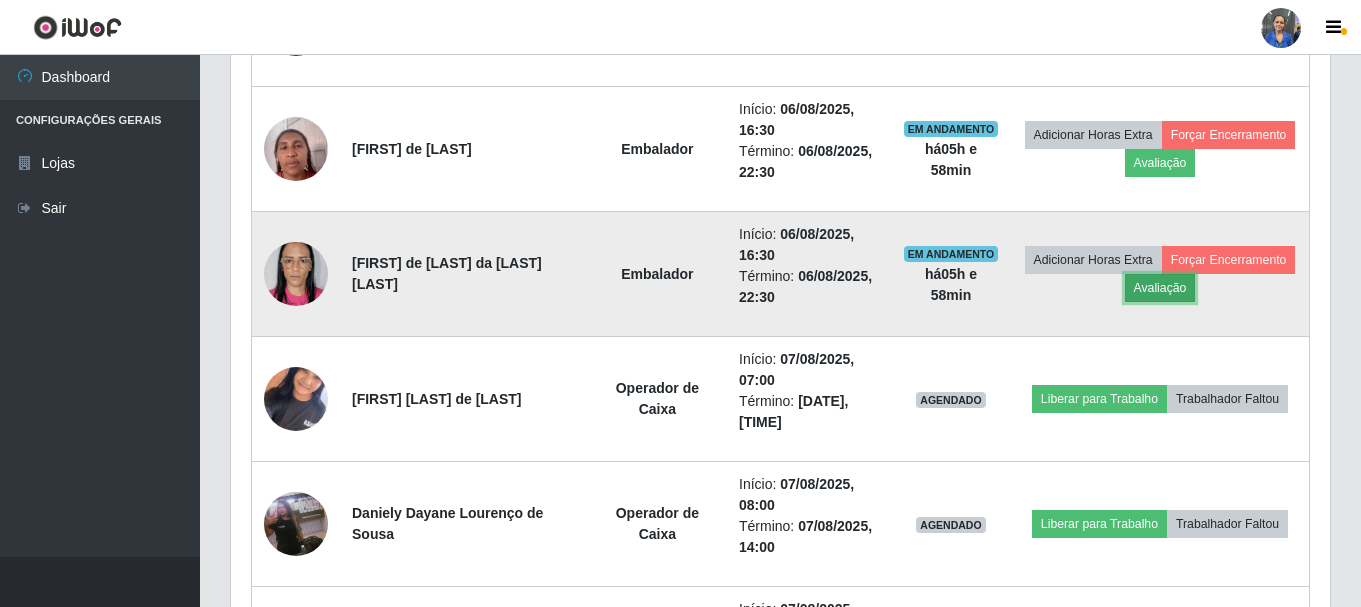click on "Avaliação" at bounding box center (1160, 288) 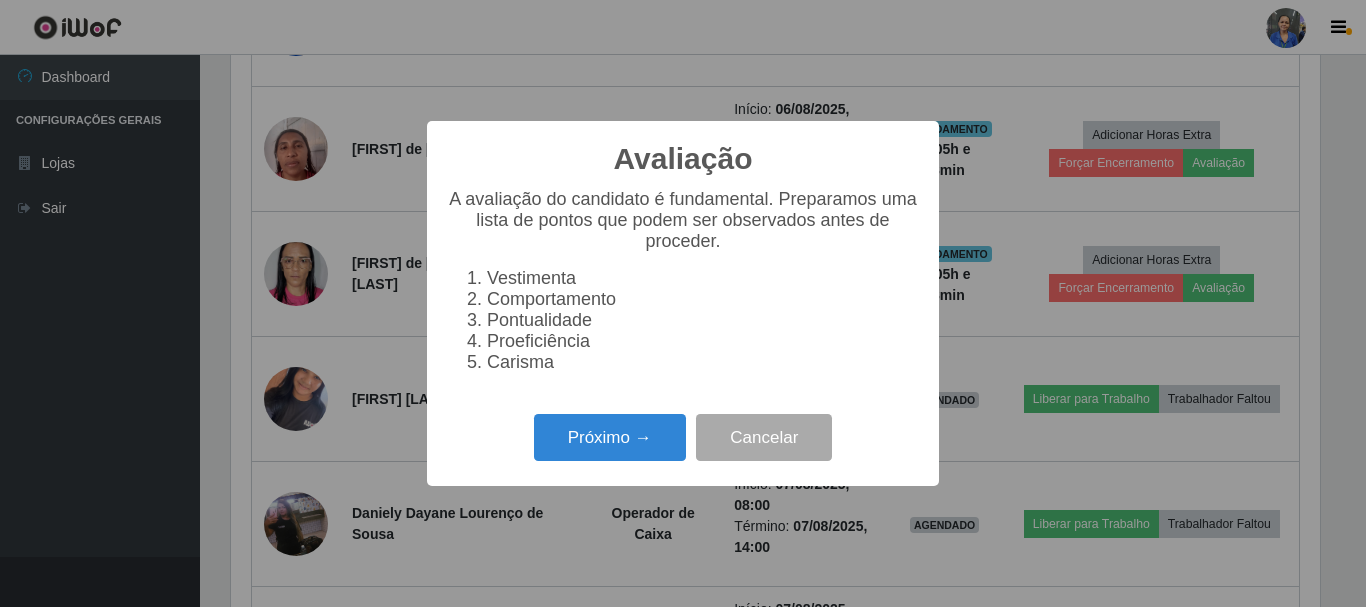 scroll, scrollTop: 999585, scrollLeft: 998911, axis: both 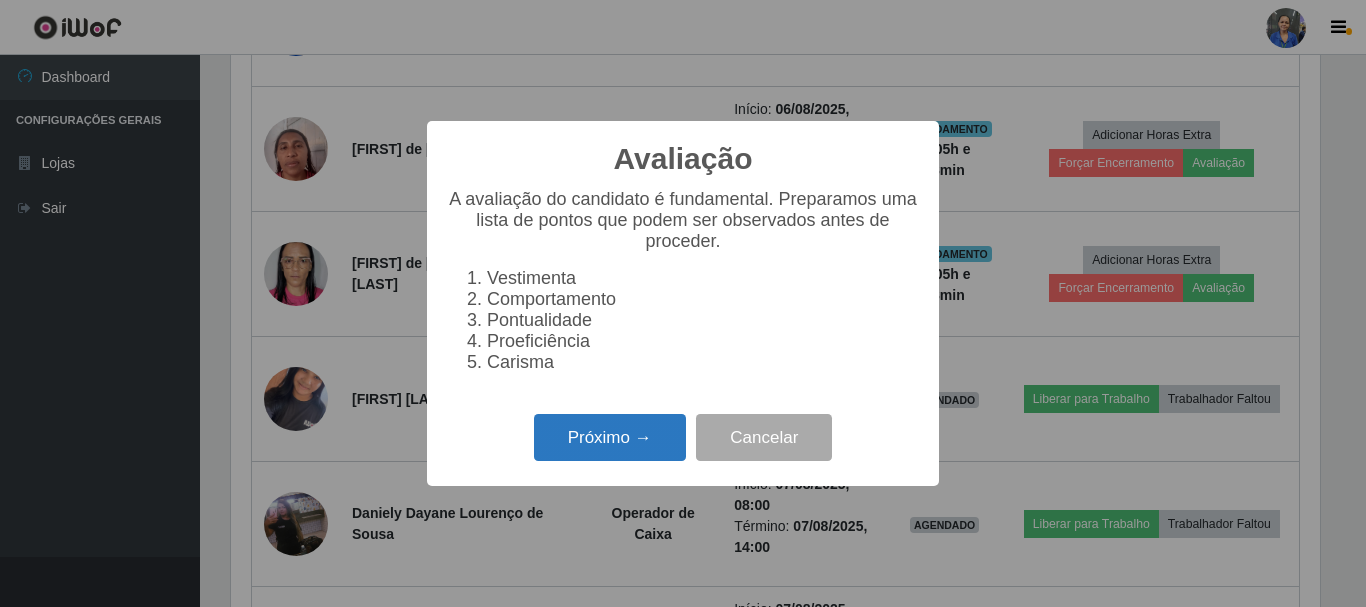 click on "Próximo →" at bounding box center [610, 437] 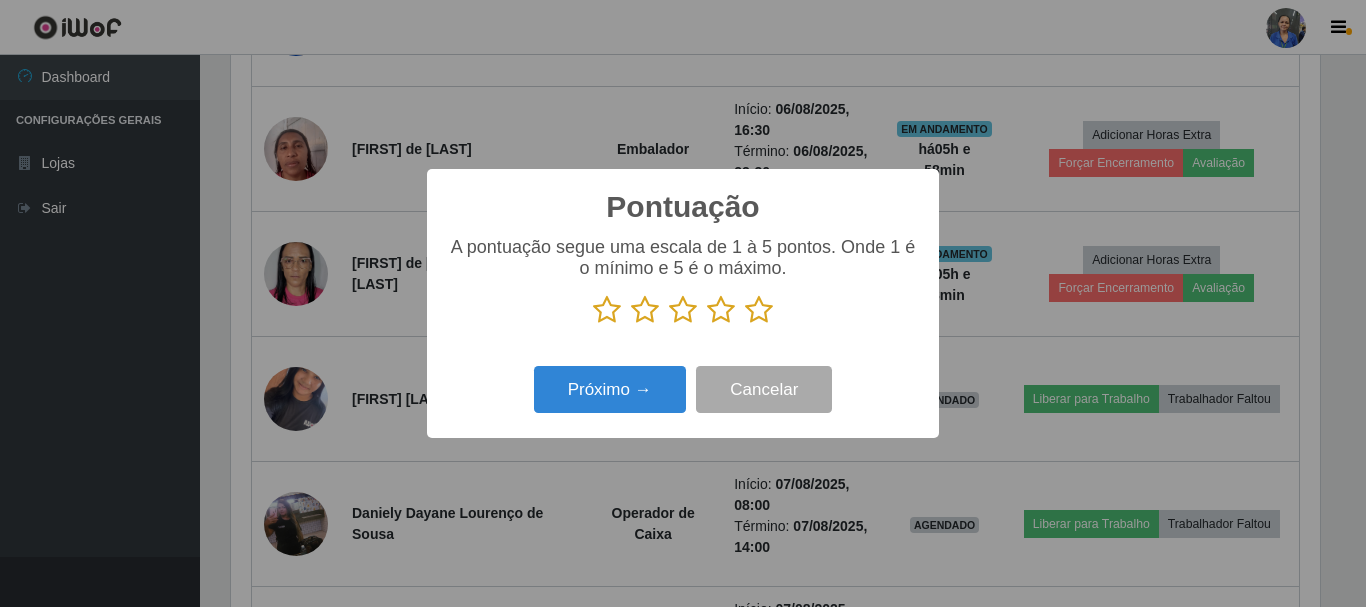 scroll, scrollTop: 999585, scrollLeft: 998911, axis: both 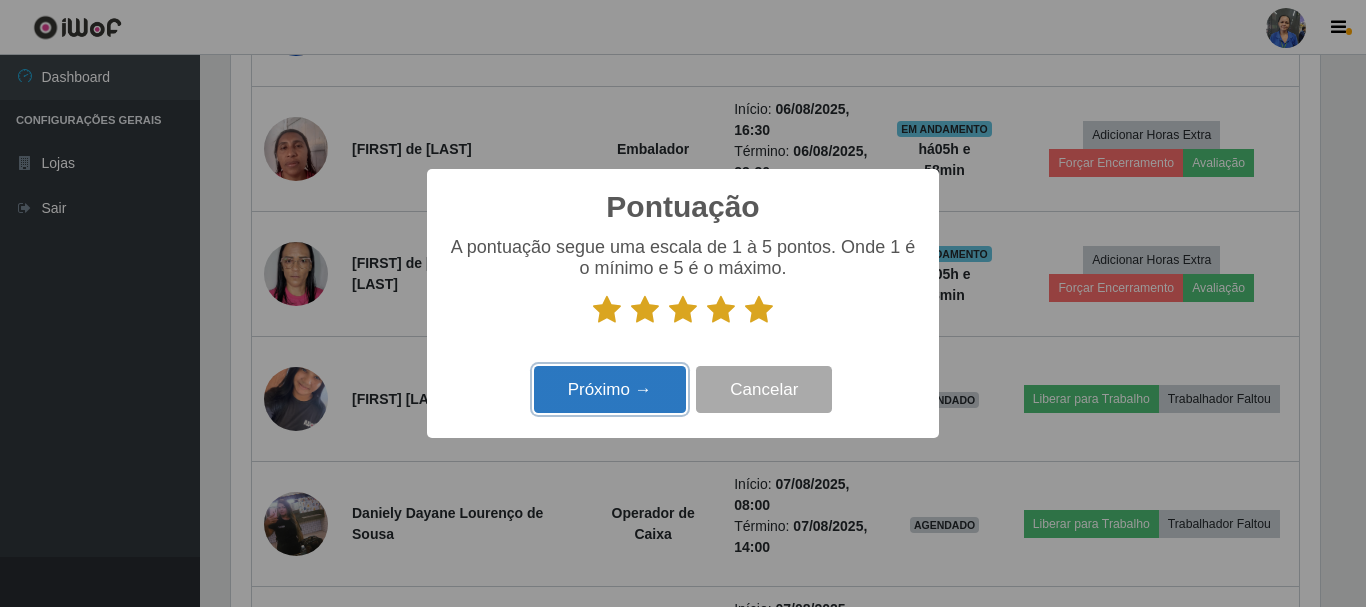 click on "Próximo →" at bounding box center [610, 389] 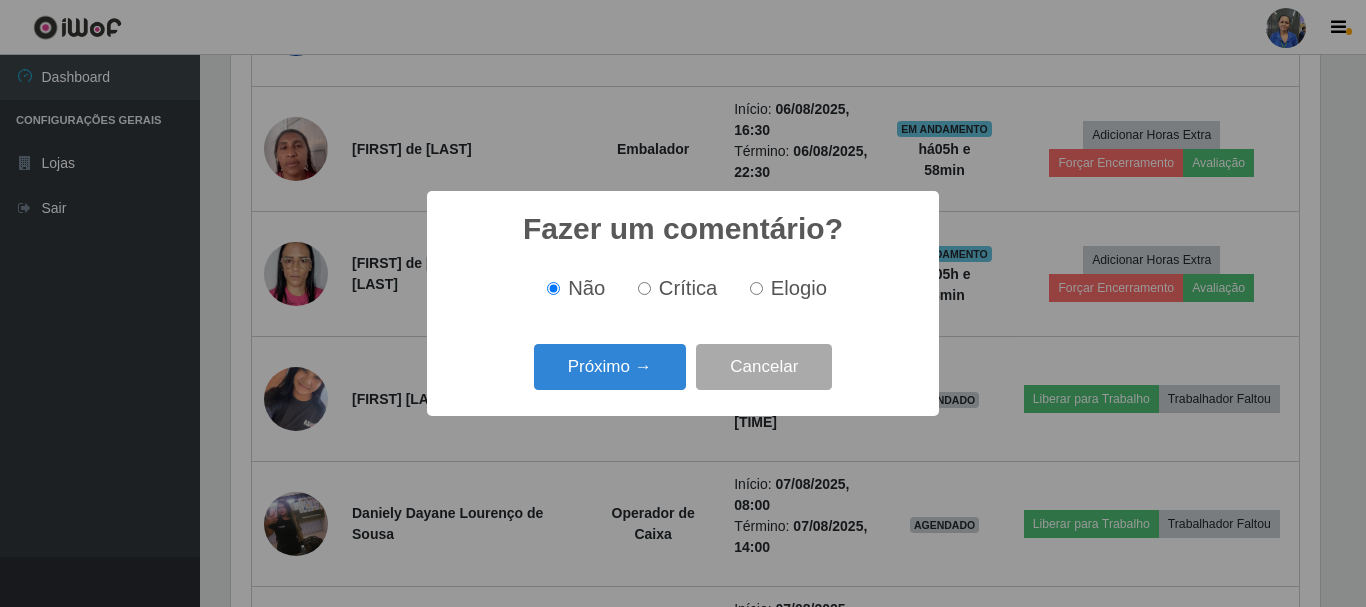 scroll, scrollTop: 999585, scrollLeft: 998911, axis: both 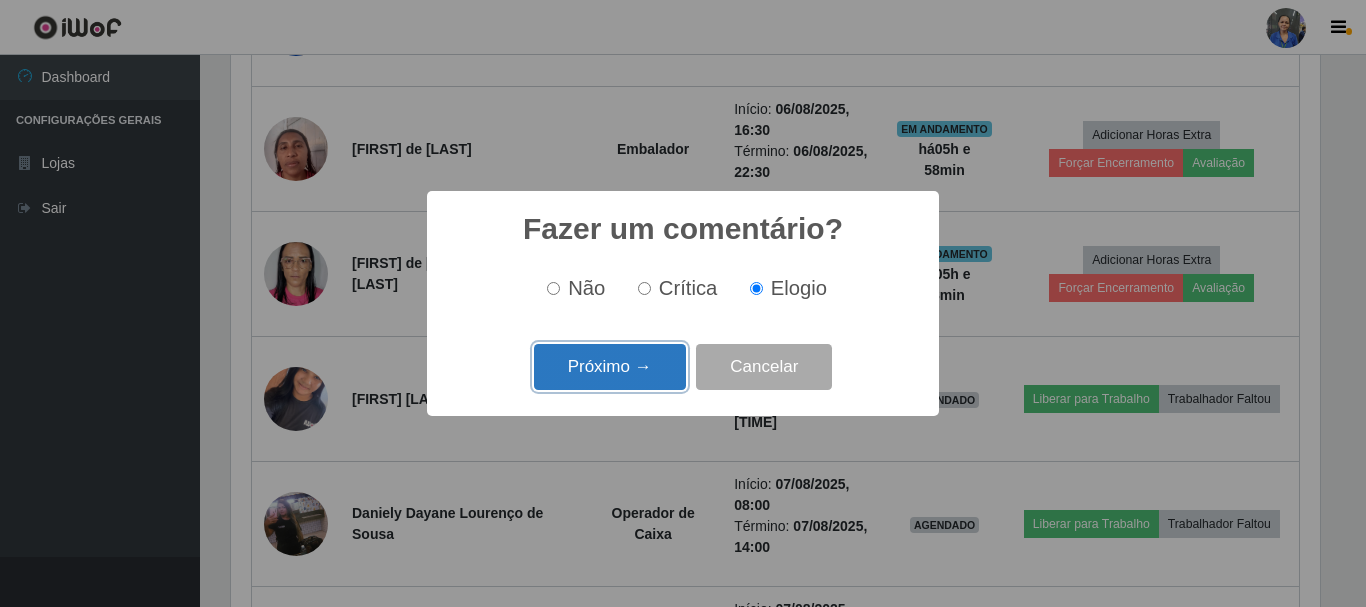 click on "Próximo →" at bounding box center [610, 367] 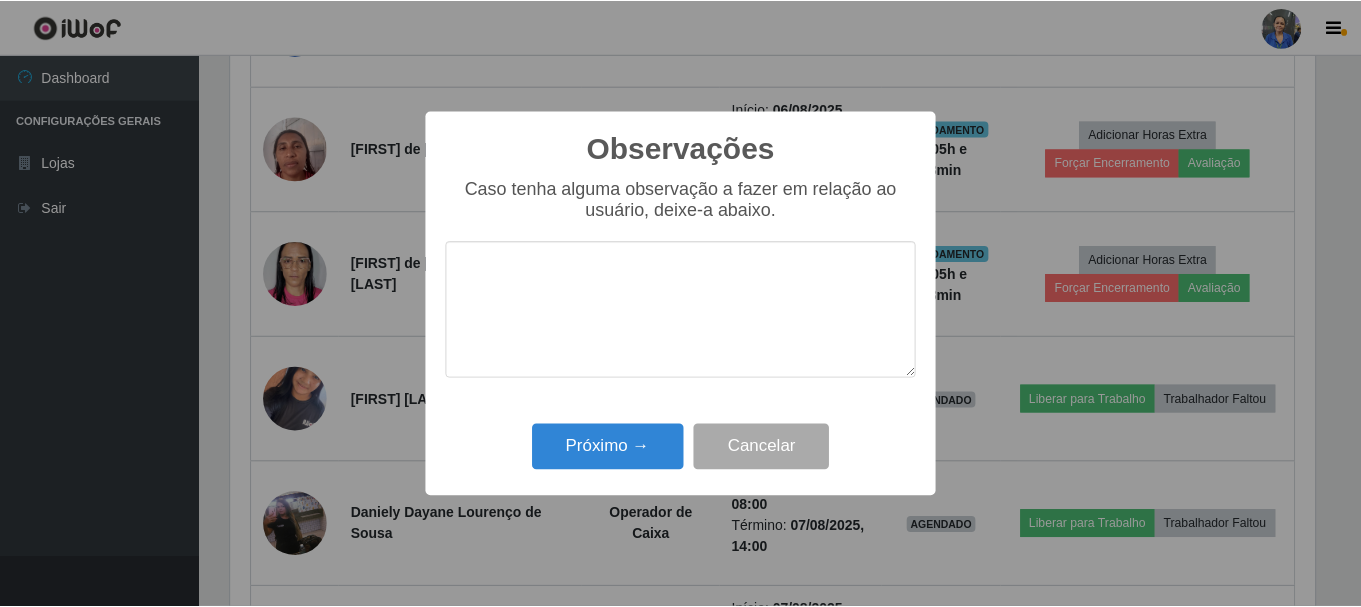 scroll, scrollTop: 999585, scrollLeft: 998911, axis: both 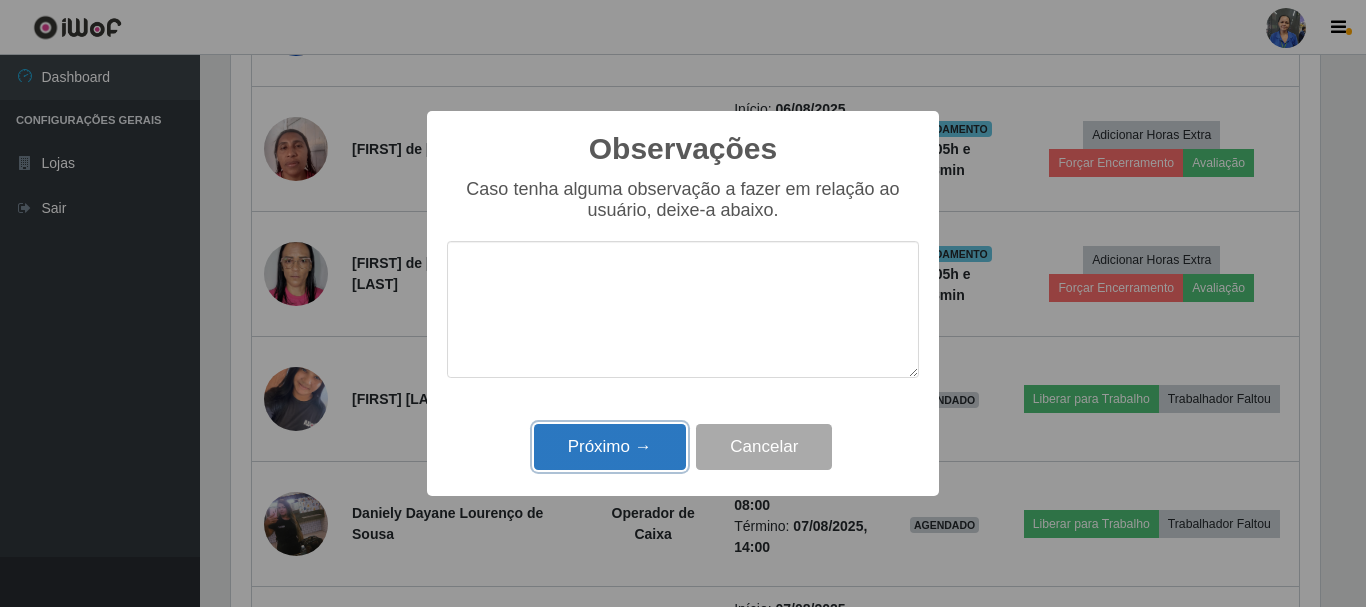 click on "Próximo →" at bounding box center (610, 447) 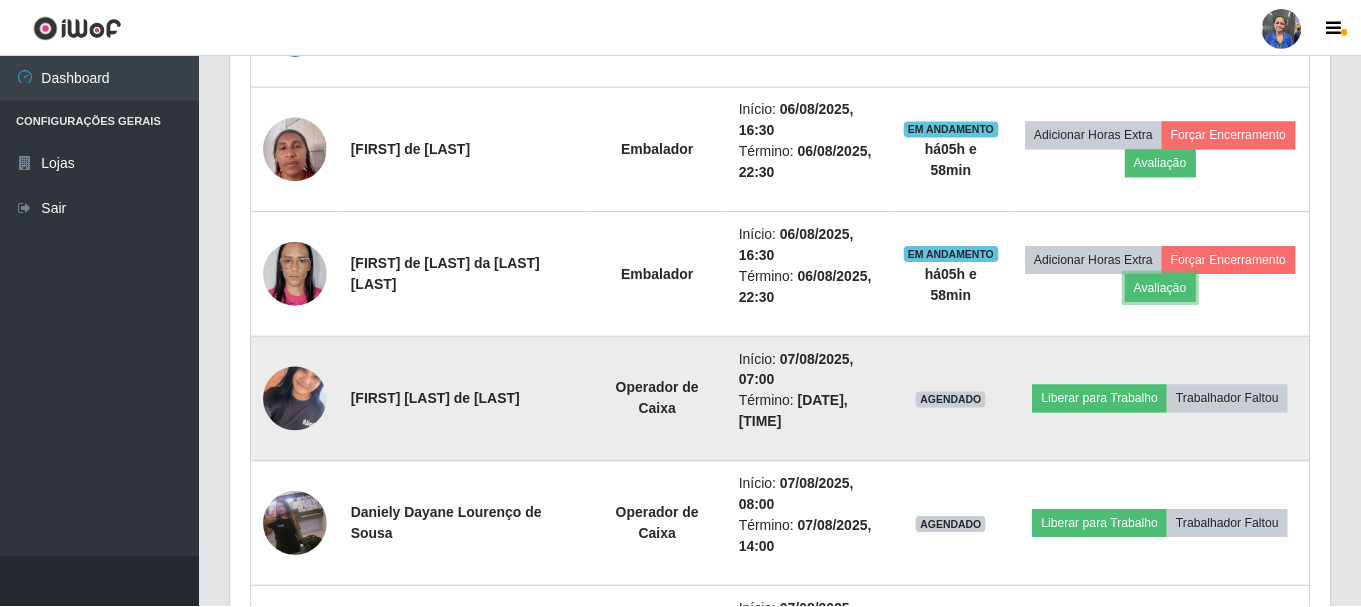 scroll, scrollTop: 999585, scrollLeft: 998901, axis: both 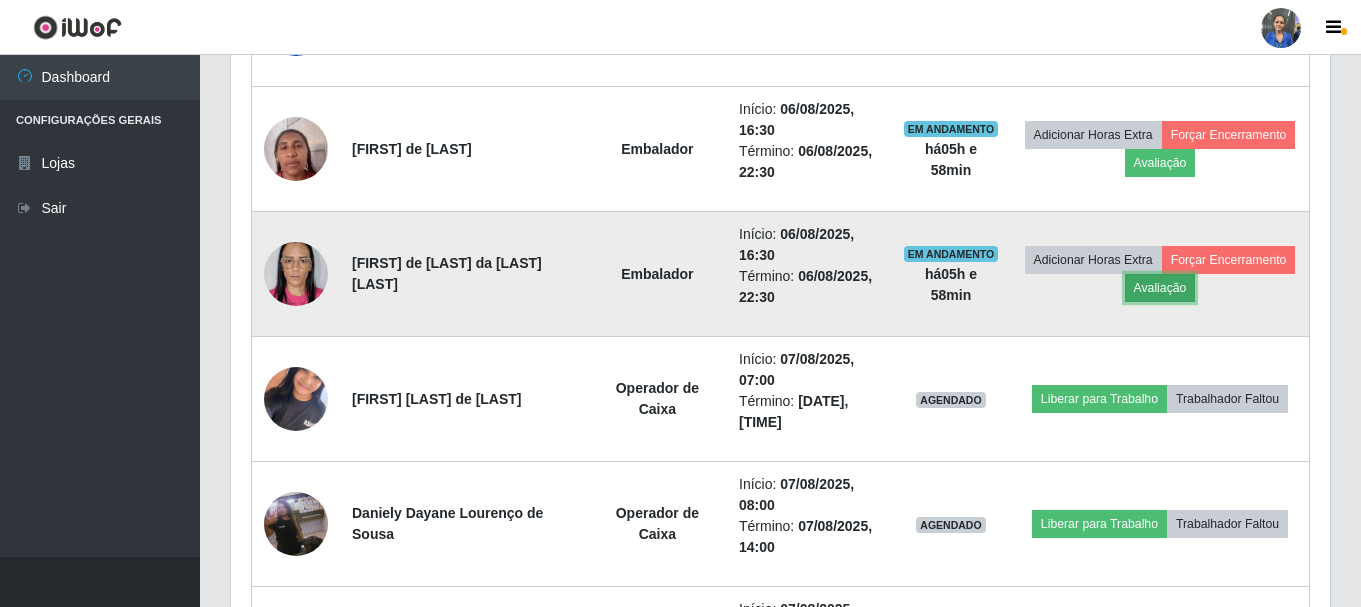 click on "Avaliação" at bounding box center (1160, 288) 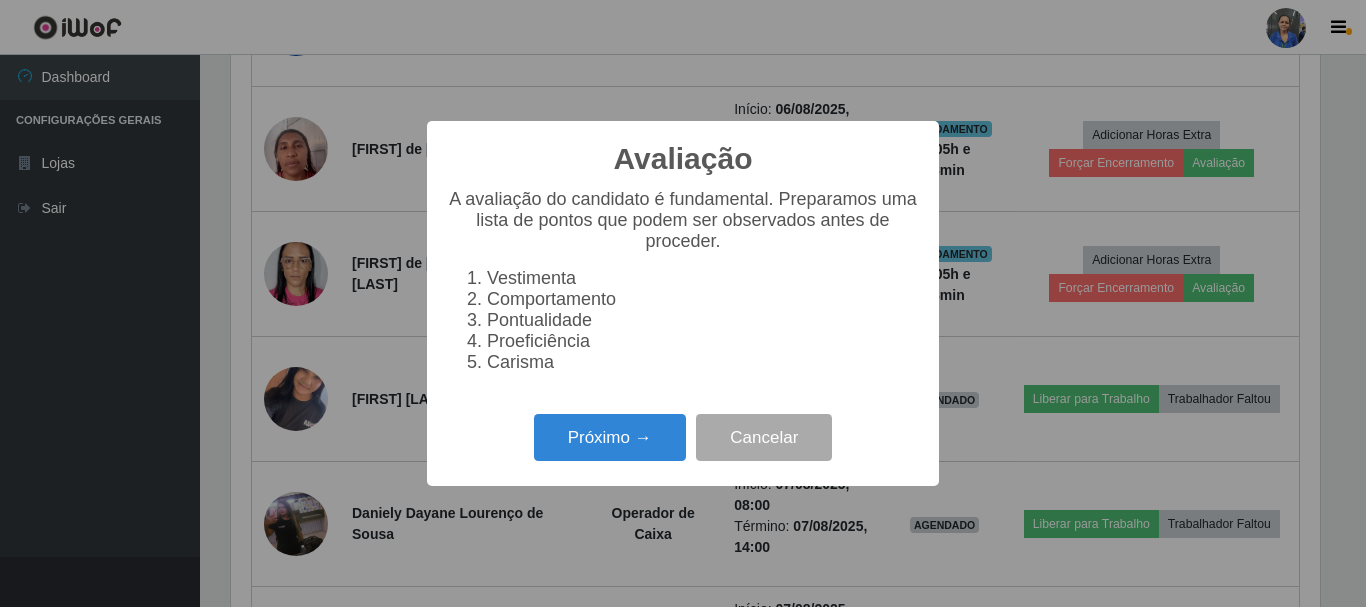 scroll, scrollTop: 999585, scrollLeft: 998911, axis: both 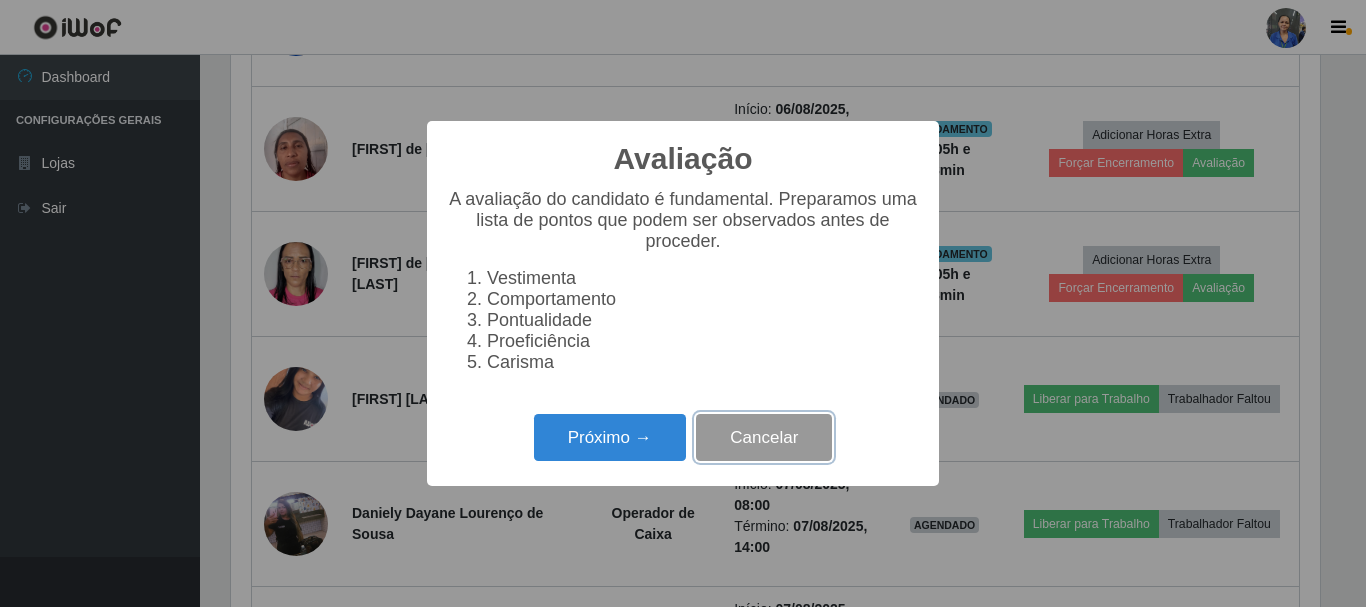 click on "Cancelar" at bounding box center (764, 437) 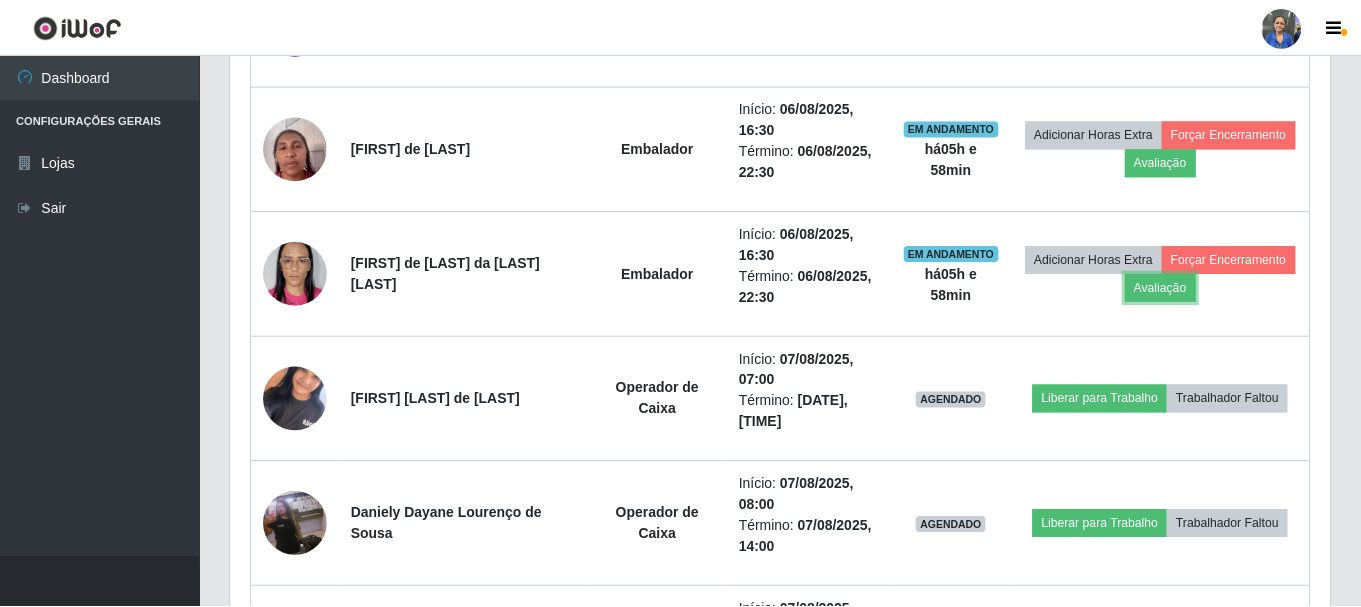 scroll, scrollTop: 999585, scrollLeft: 998901, axis: both 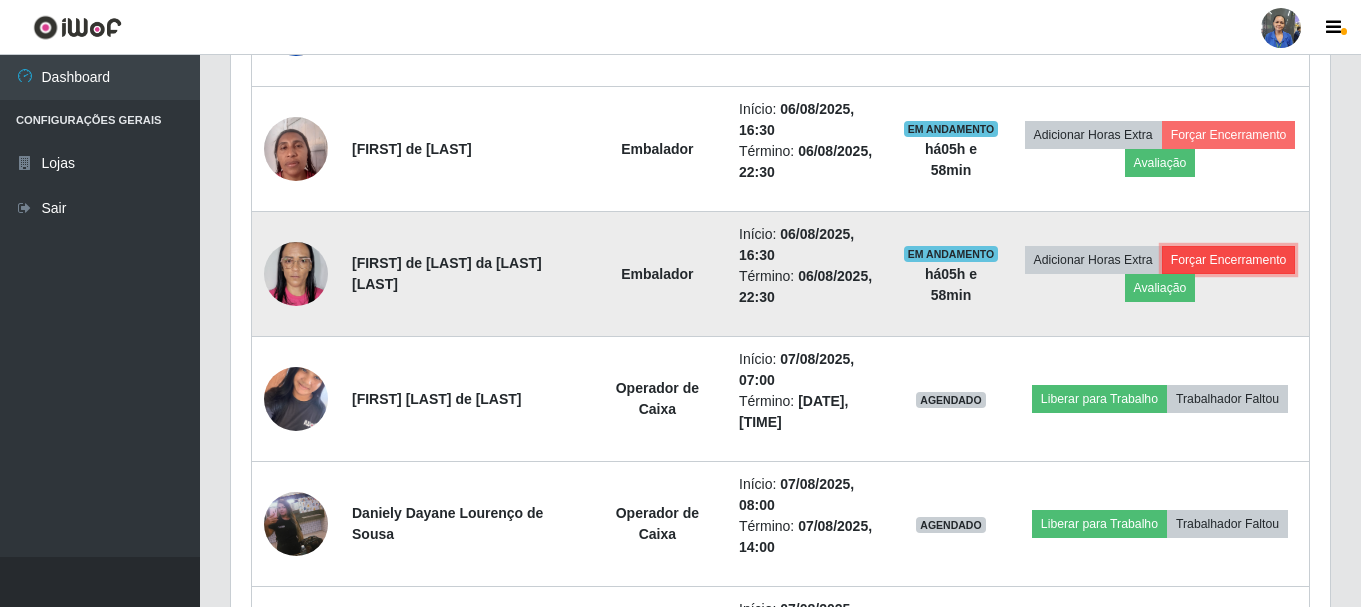 click on "Forçar Encerramento" at bounding box center (1229, 260) 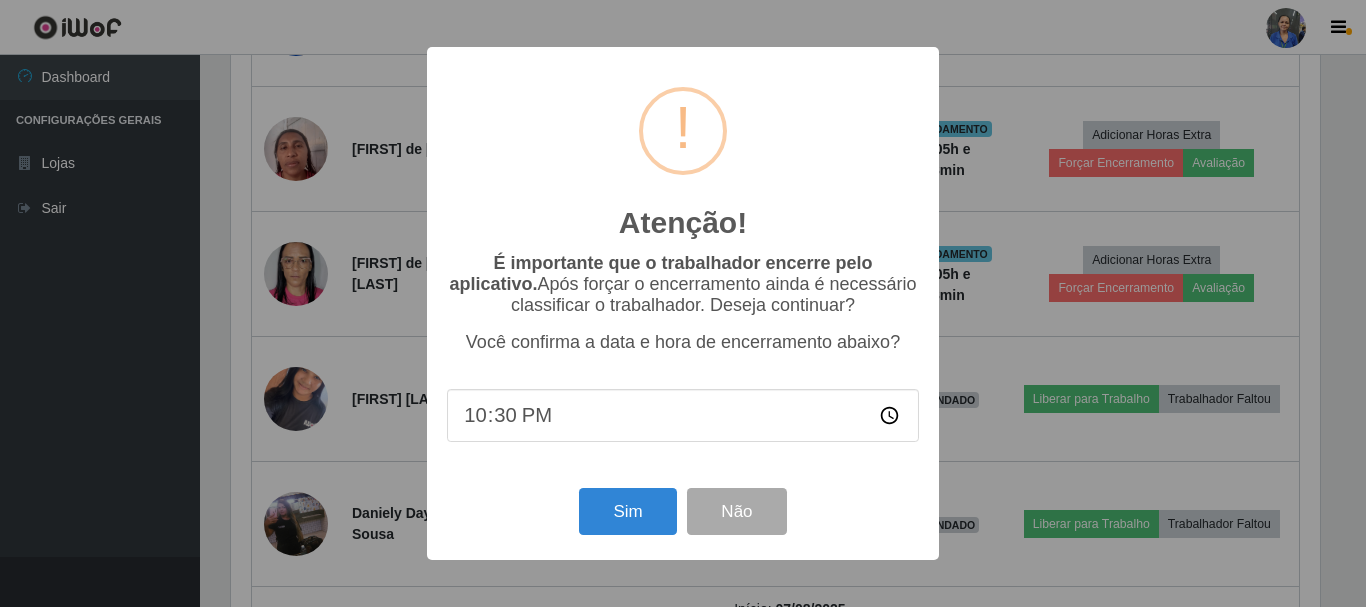 scroll, scrollTop: 999585, scrollLeft: 998911, axis: both 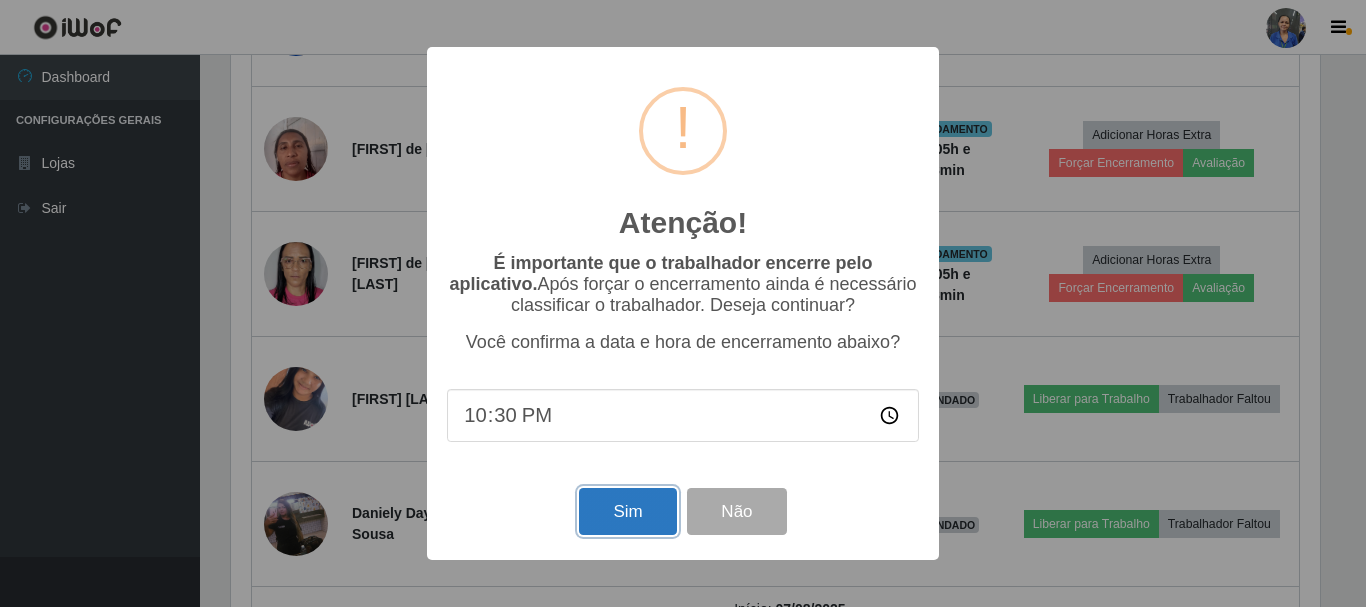 click on "Sim" at bounding box center (627, 511) 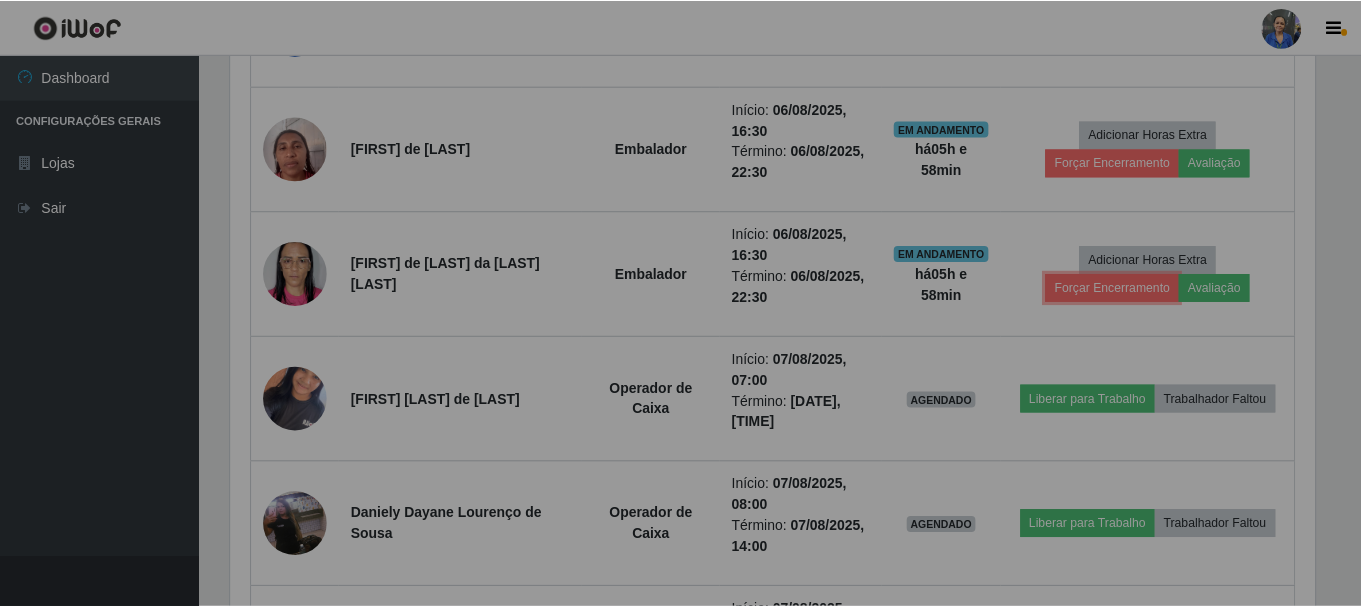 scroll, scrollTop: 999585, scrollLeft: 998901, axis: both 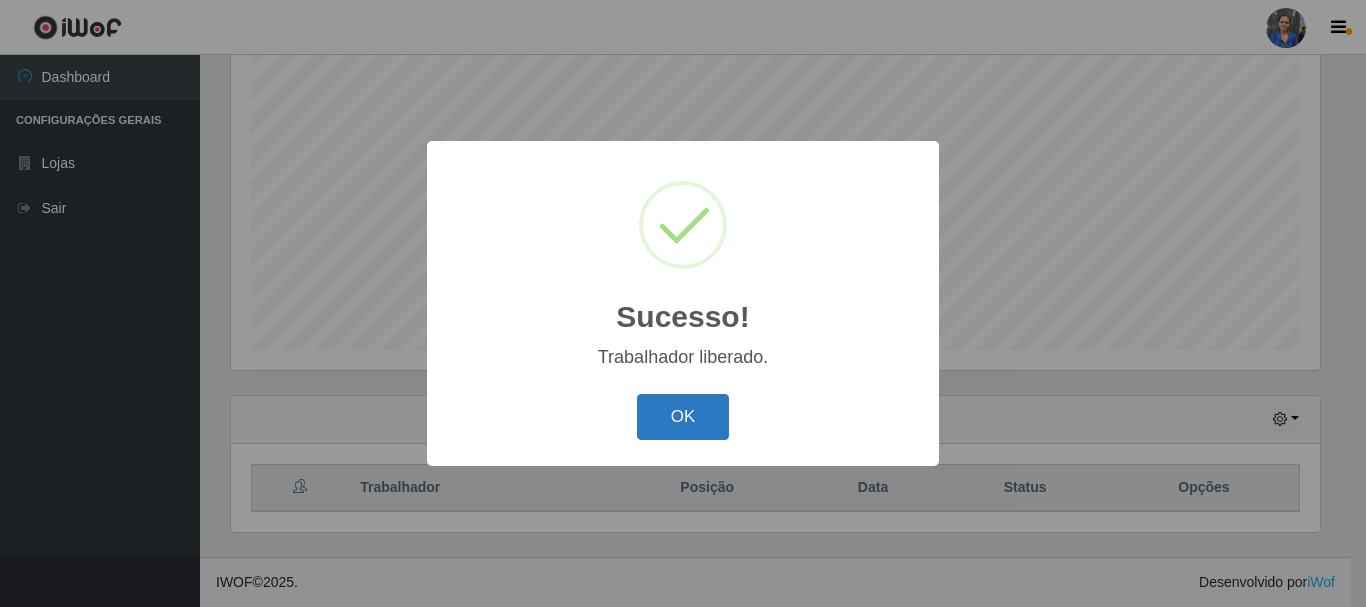 click on "OK" at bounding box center [683, 417] 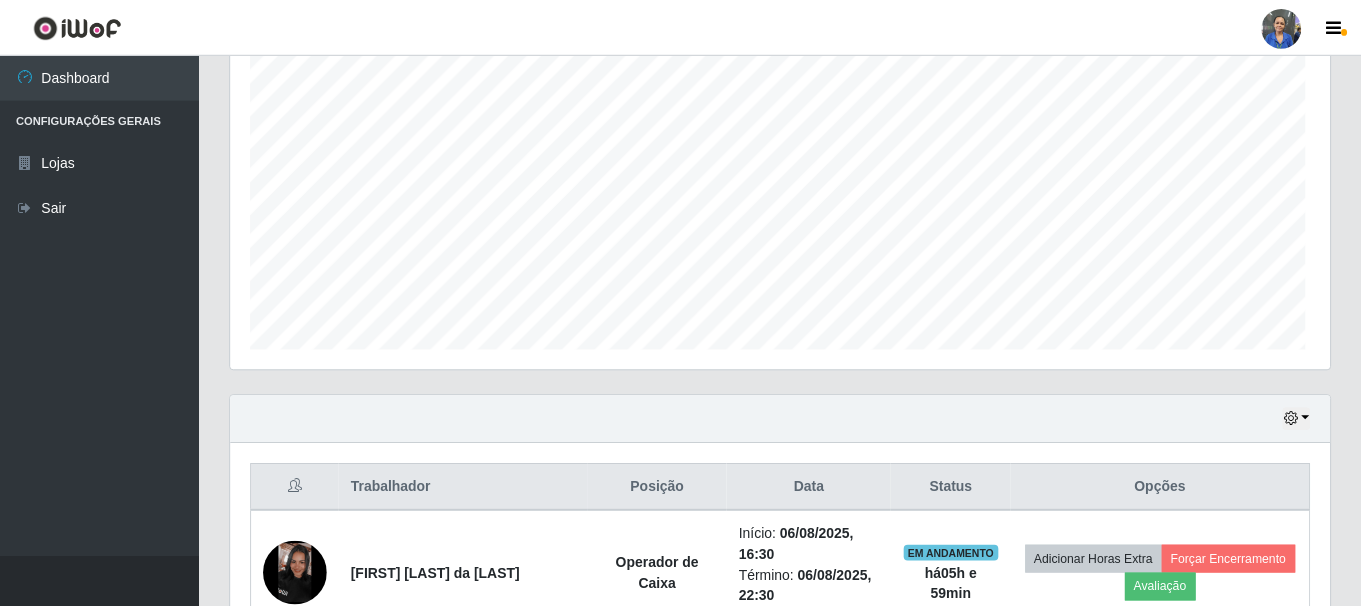 scroll, scrollTop: 999585, scrollLeft: 998901, axis: both 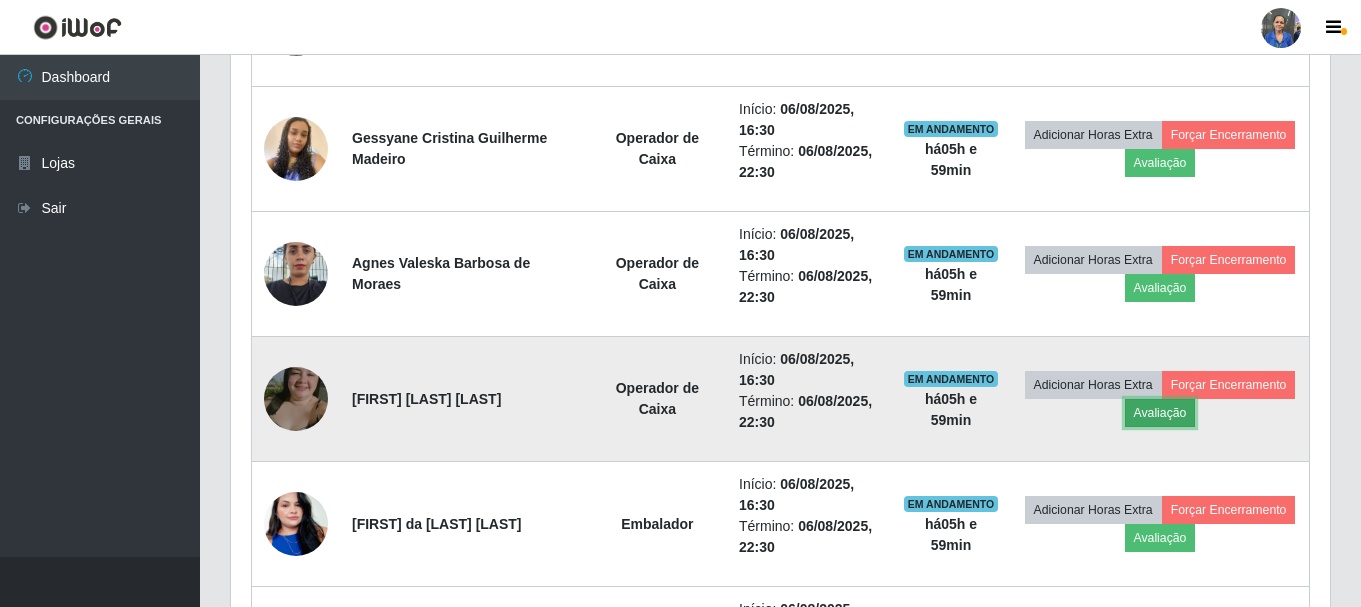 click on "Avaliação" at bounding box center (1160, 413) 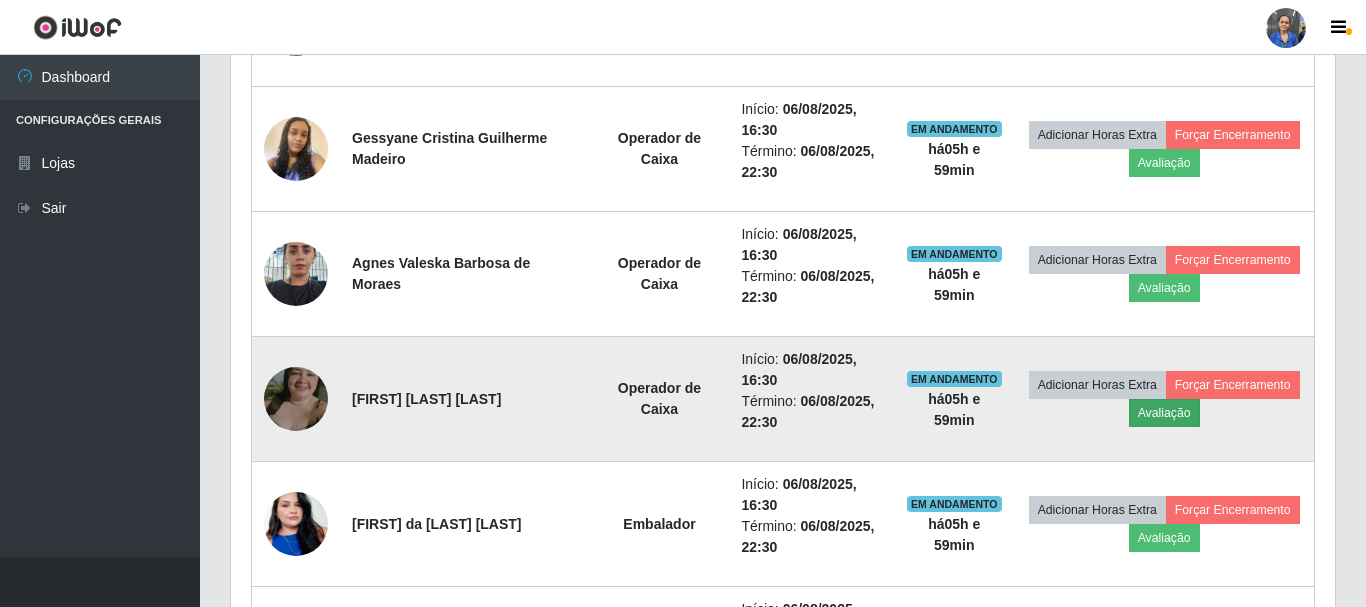 scroll, scrollTop: 999585, scrollLeft: 998911, axis: both 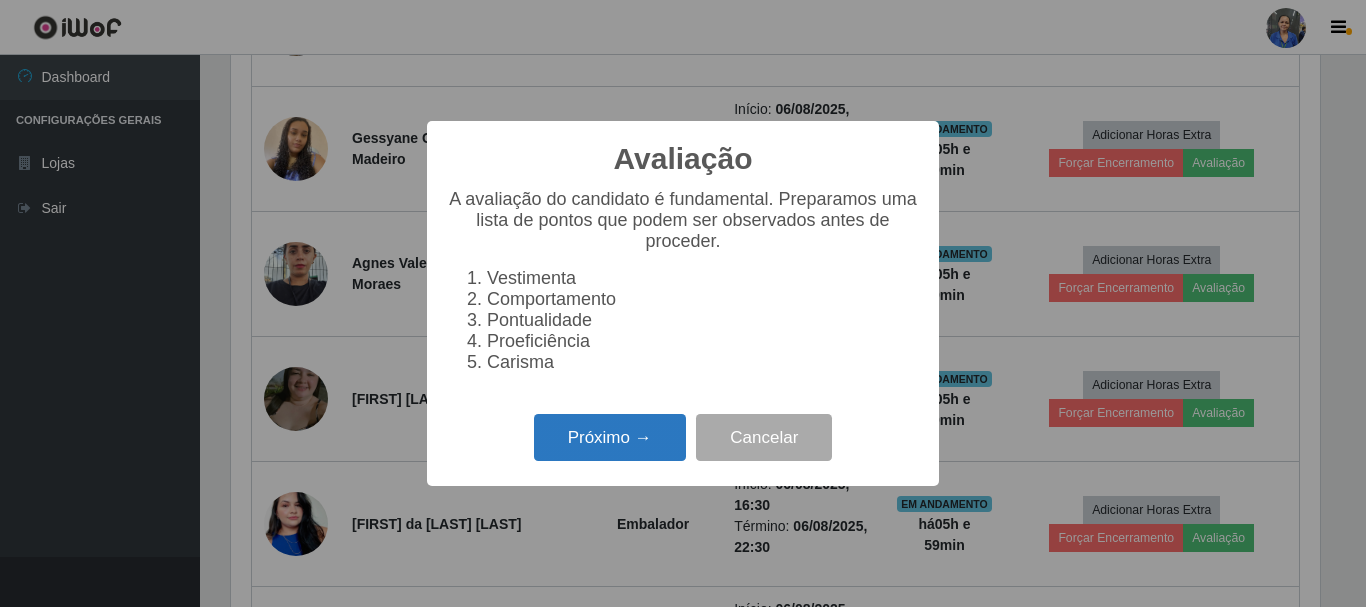click on "Próximo →" at bounding box center [610, 437] 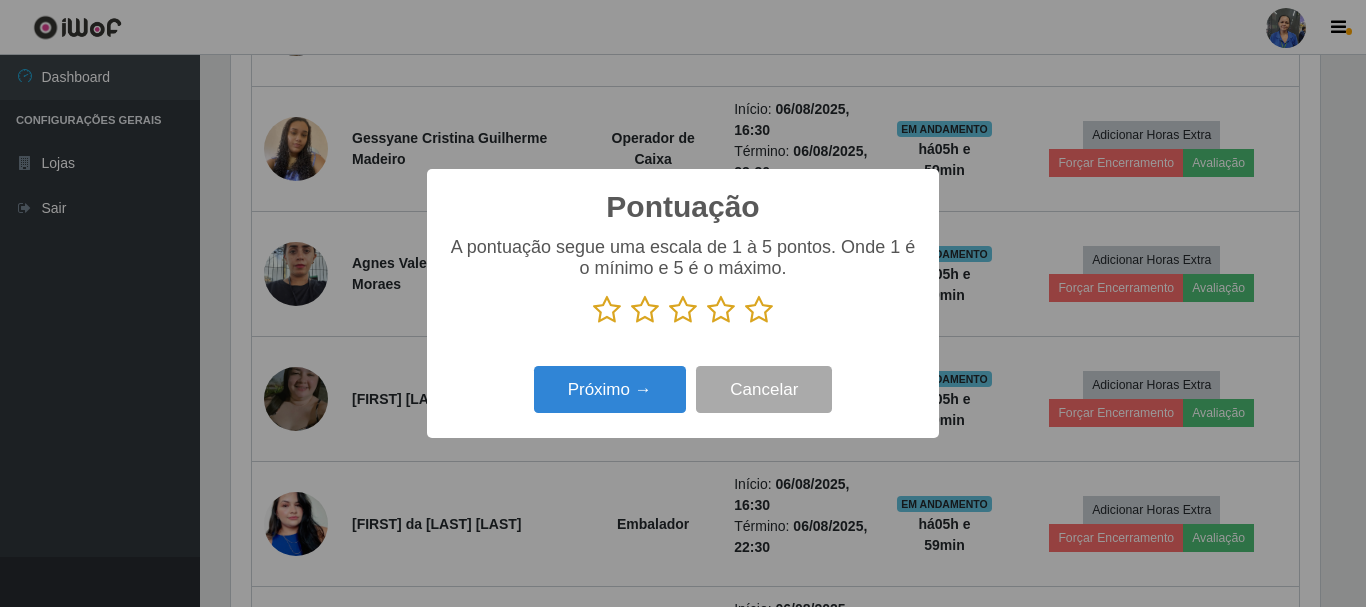 click at bounding box center [759, 310] 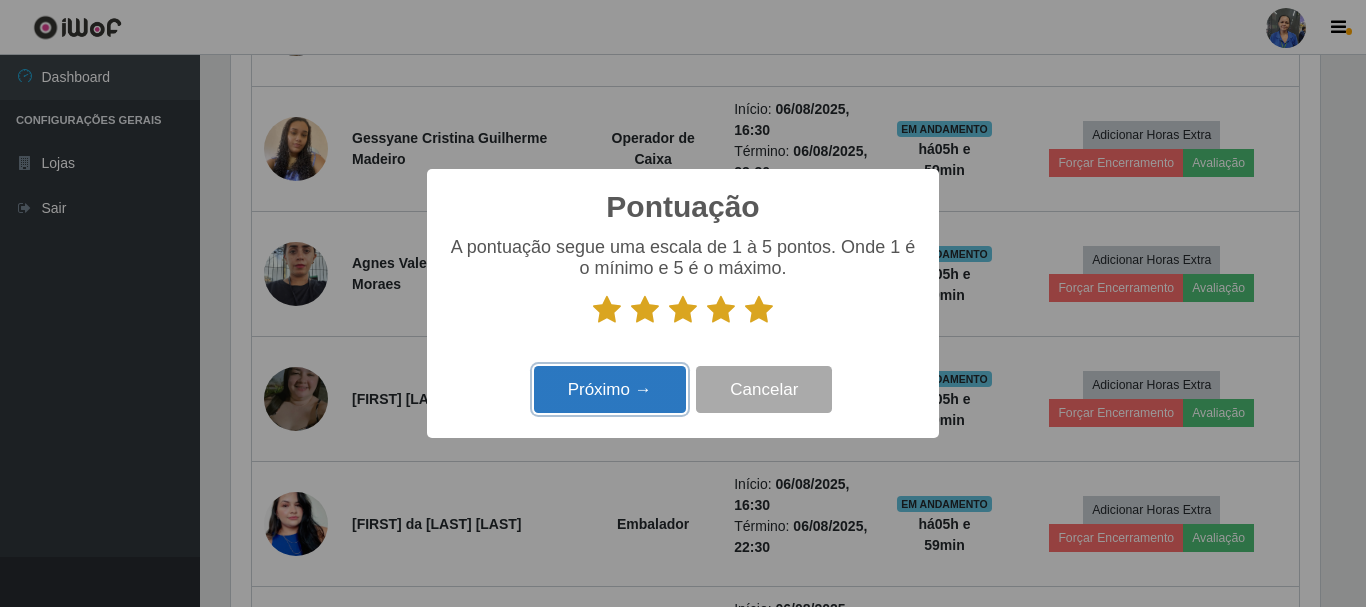 click on "Próximo →" at bounding box center (610, 389) 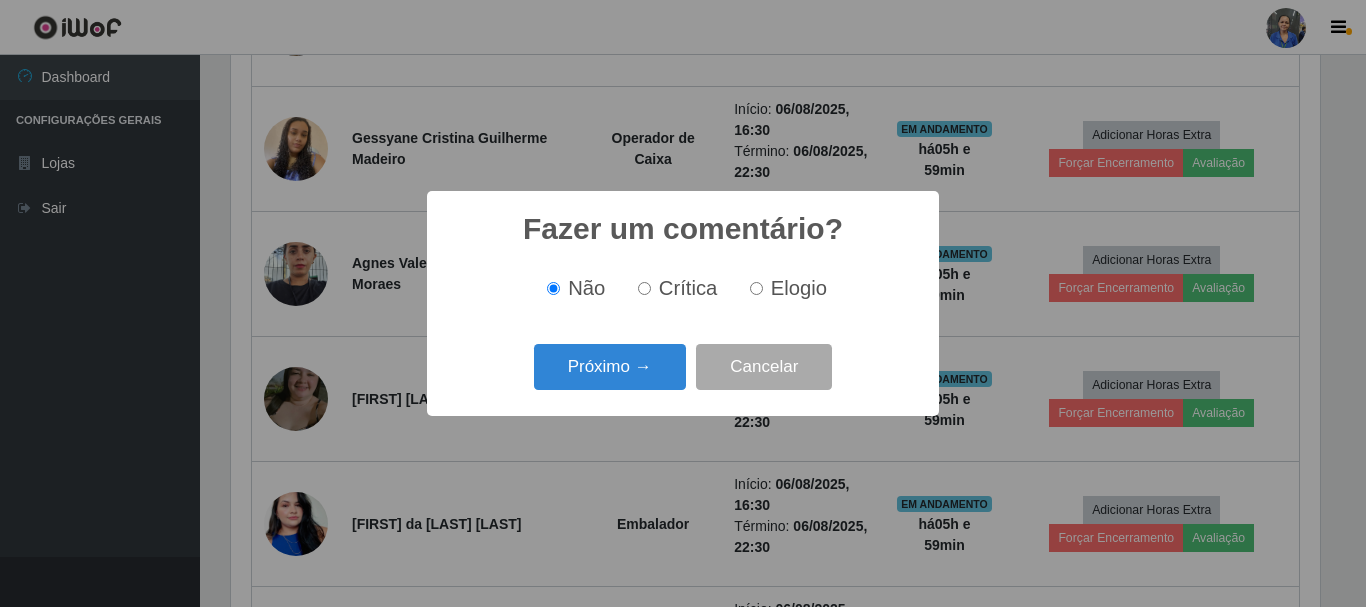 scroll, scrollTop: 999585, scrollLeft: 998911, axis: both 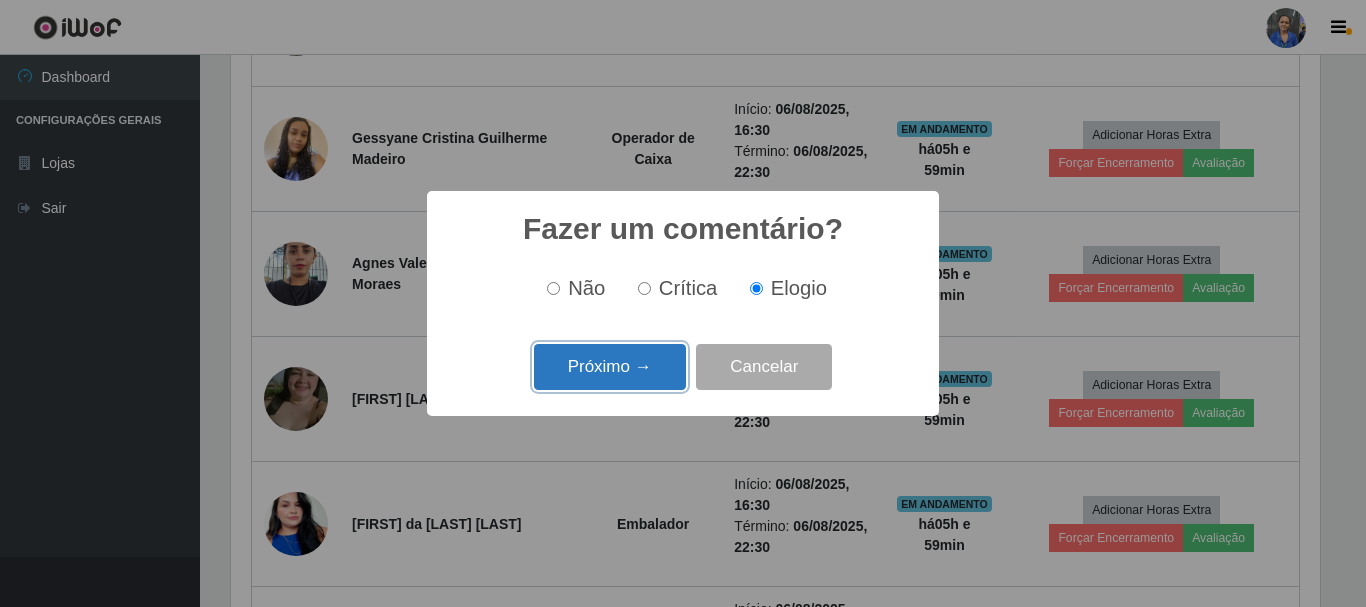 click on "Próximo →" at bounding box center [610, 367] 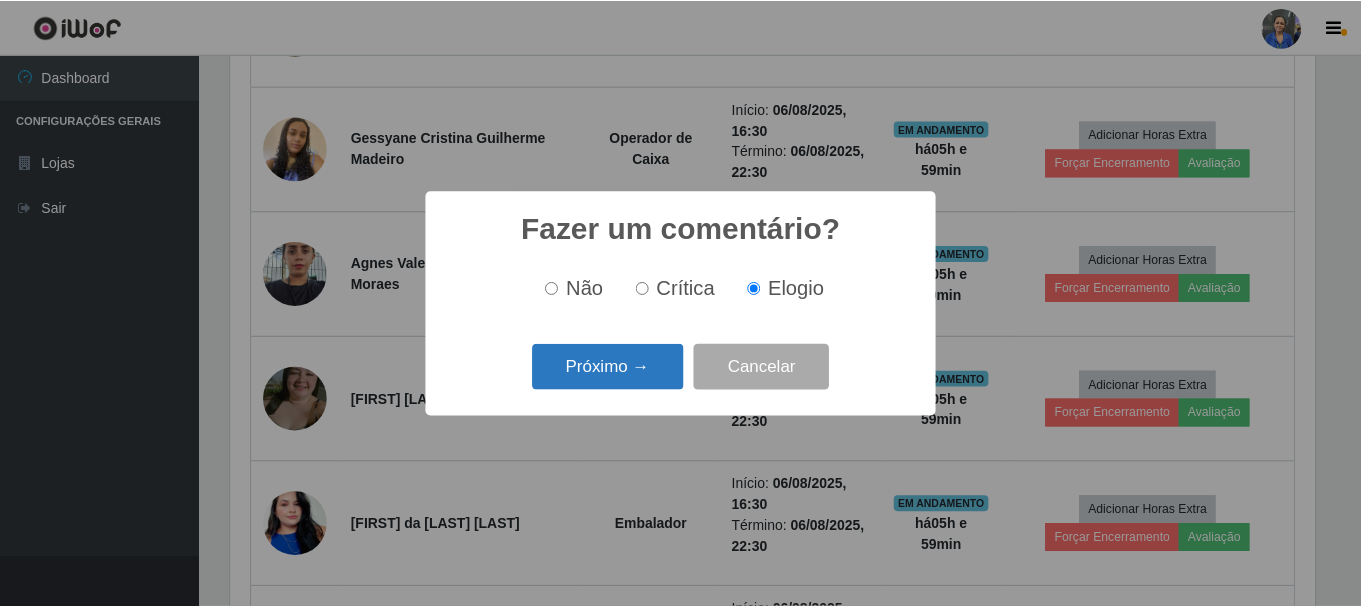 scroll, scrollTop: 999585, scrollLeft: 998911, axis: both 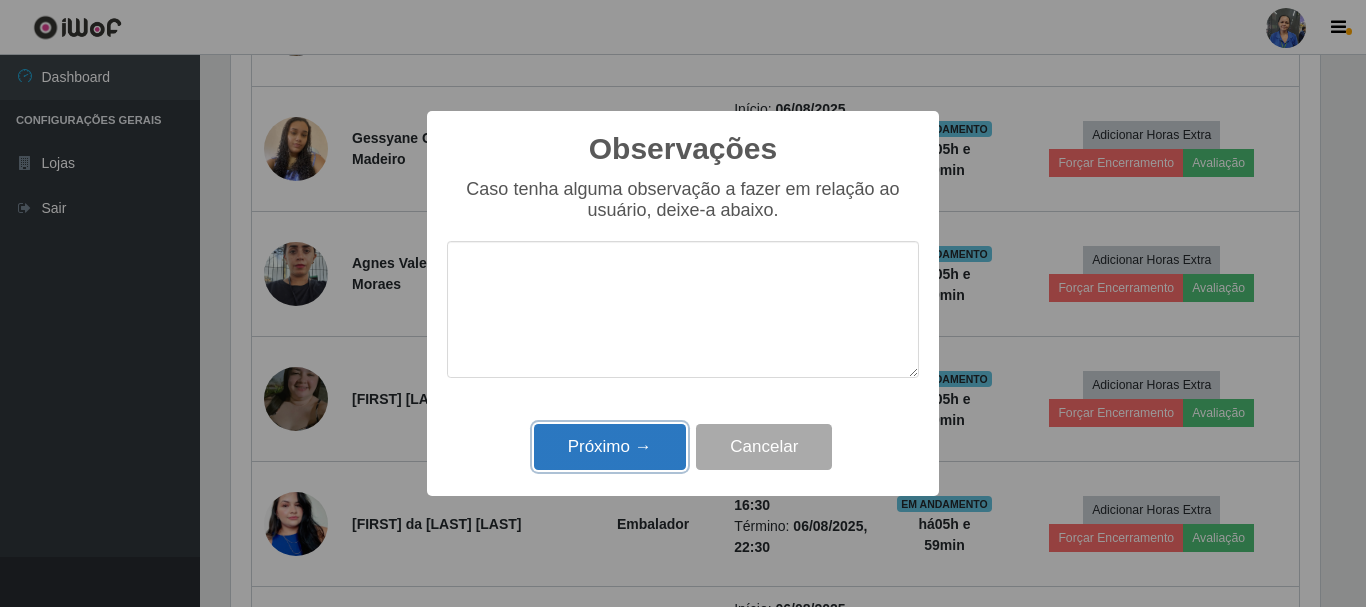 click on "Próximo →" at bounding box center (610, 447) 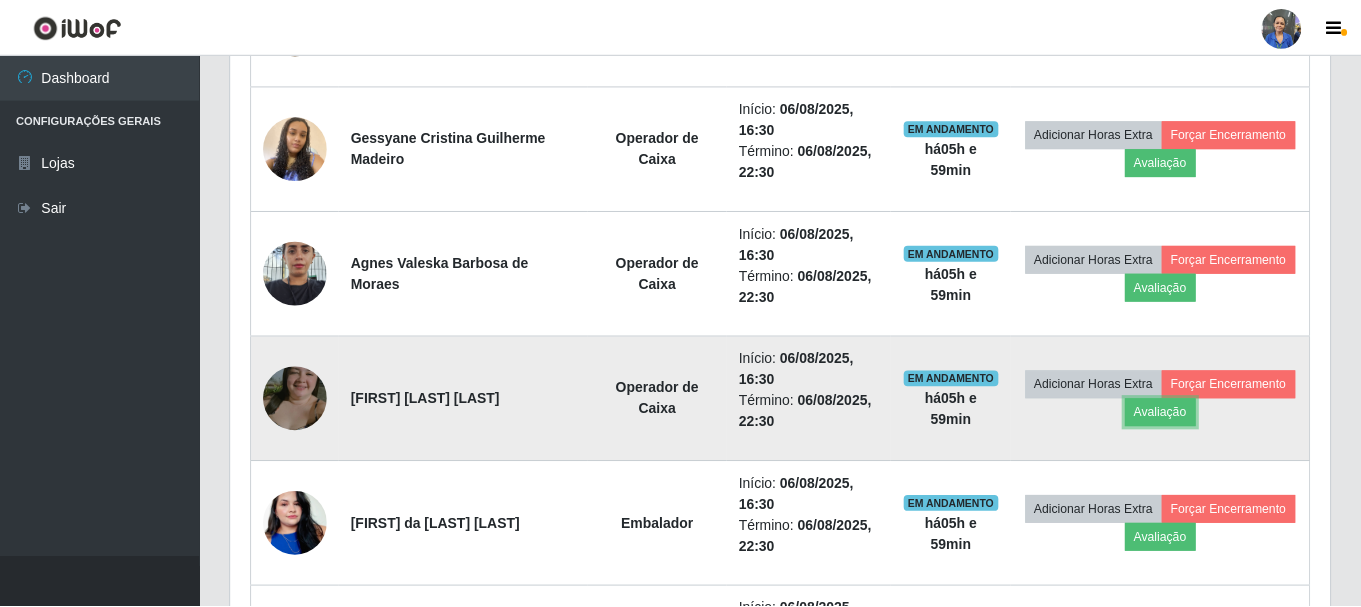 scroll, scrollTop: 999585, scrollLeft: 998901, axis: both 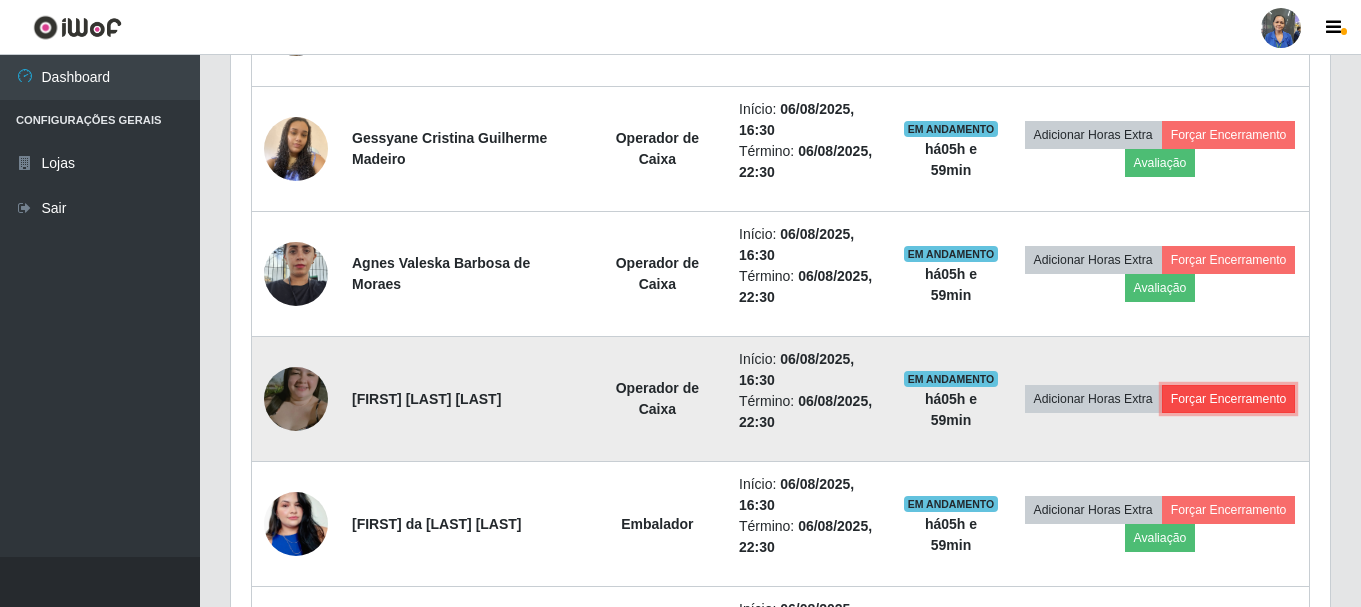 click on "Forçar Encerramento" at bounding box center (1229, 399) 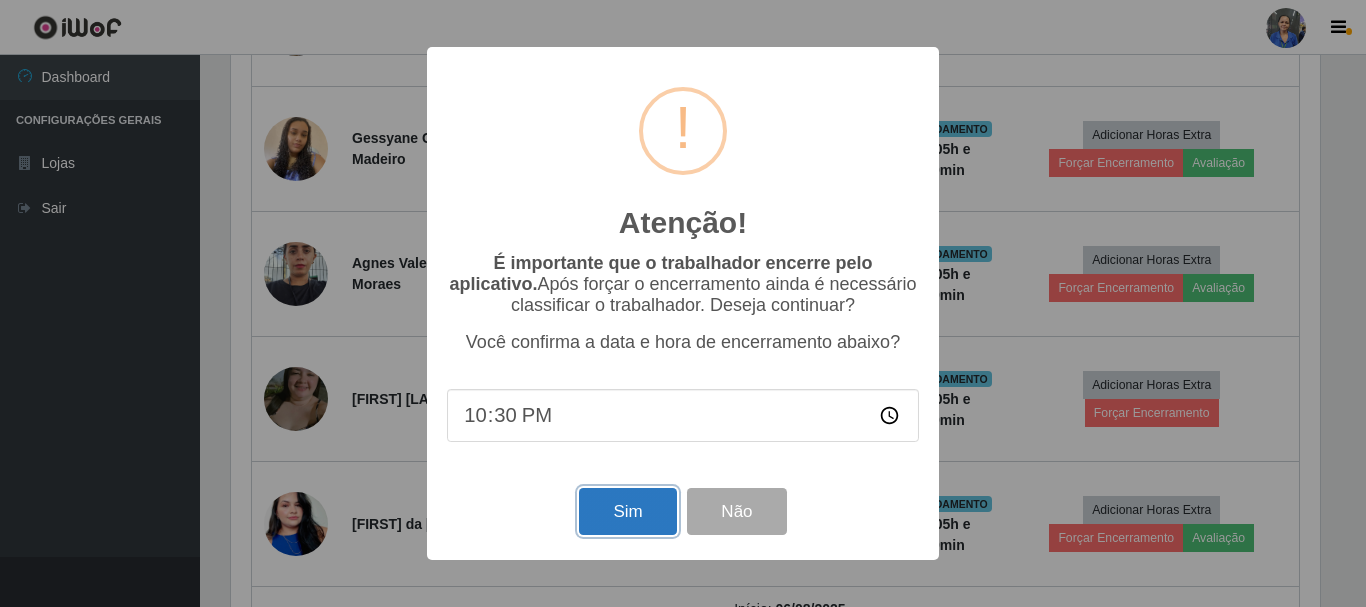 click on "Sim" at bounding box center (627, 511) 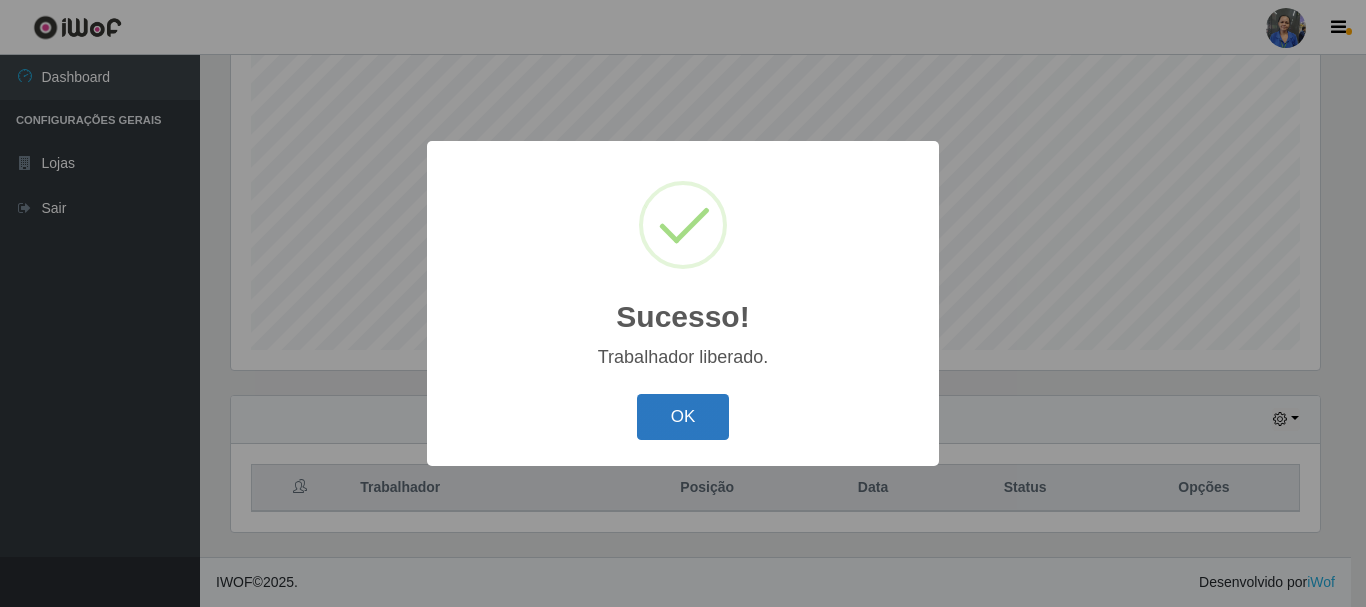 click on "OK" at bounding box center (683, 417) 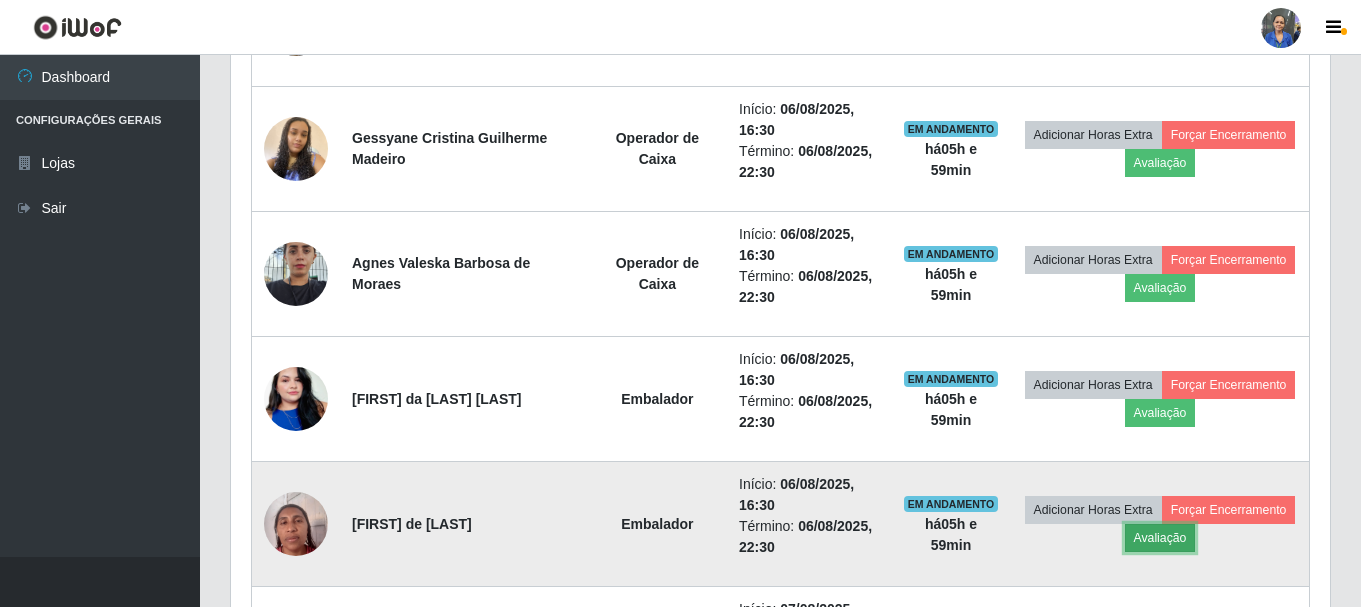 click on "Avaliação" at bounding box center (1160, 538) 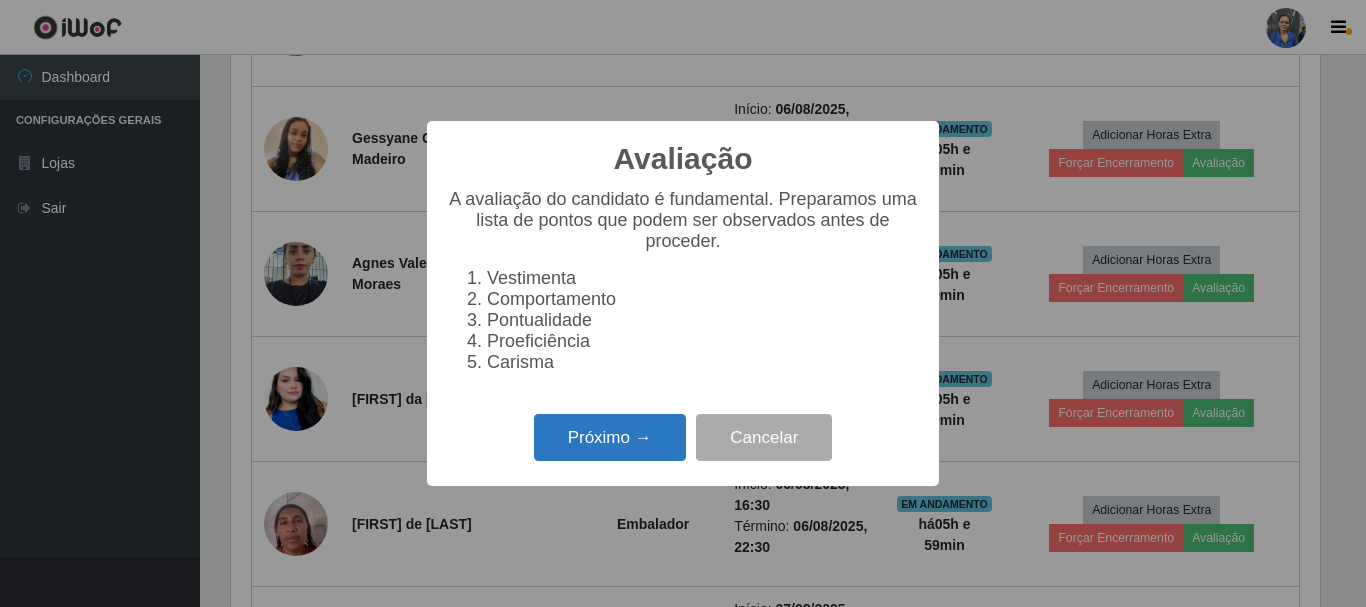 click on "Próximo →" at bounding box center (610, 437) 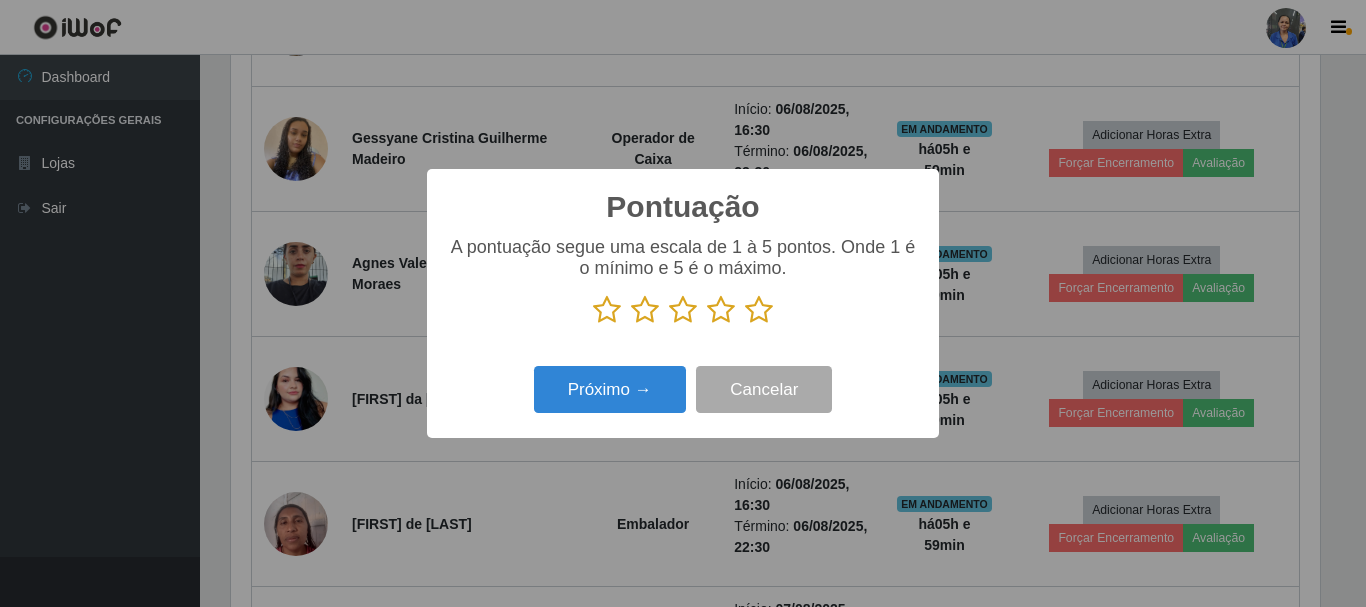 click at bounding box center (759, 310) 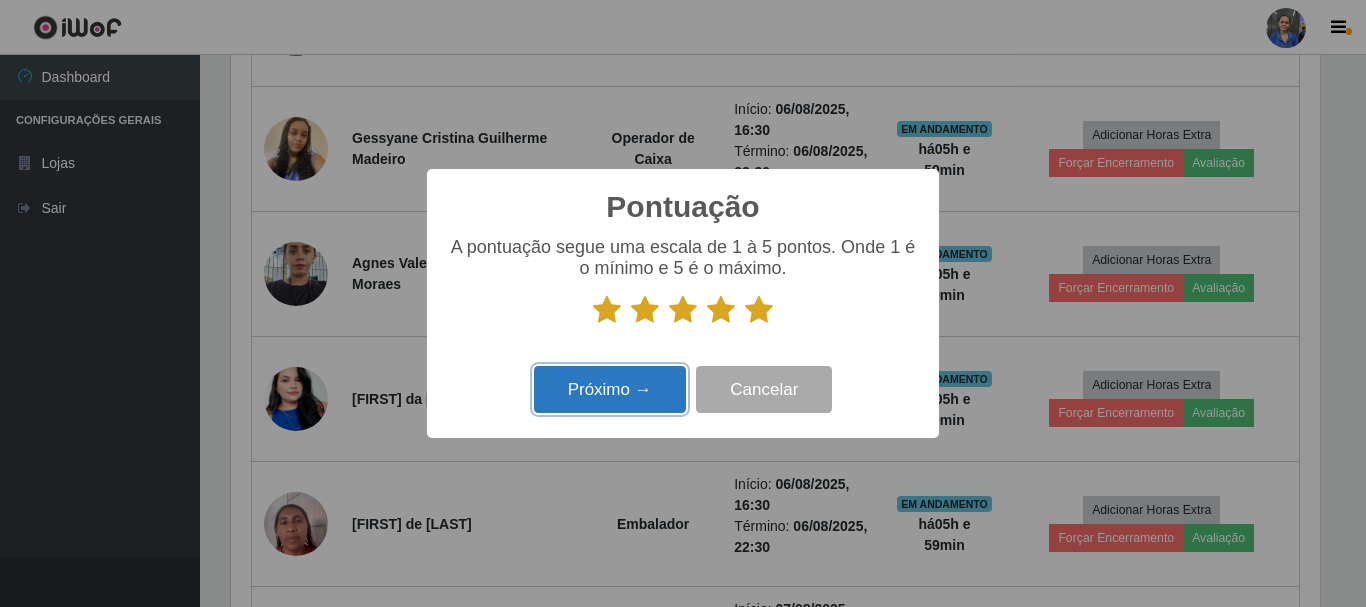 click on "Próximo →" at bounding box center (610, 389) 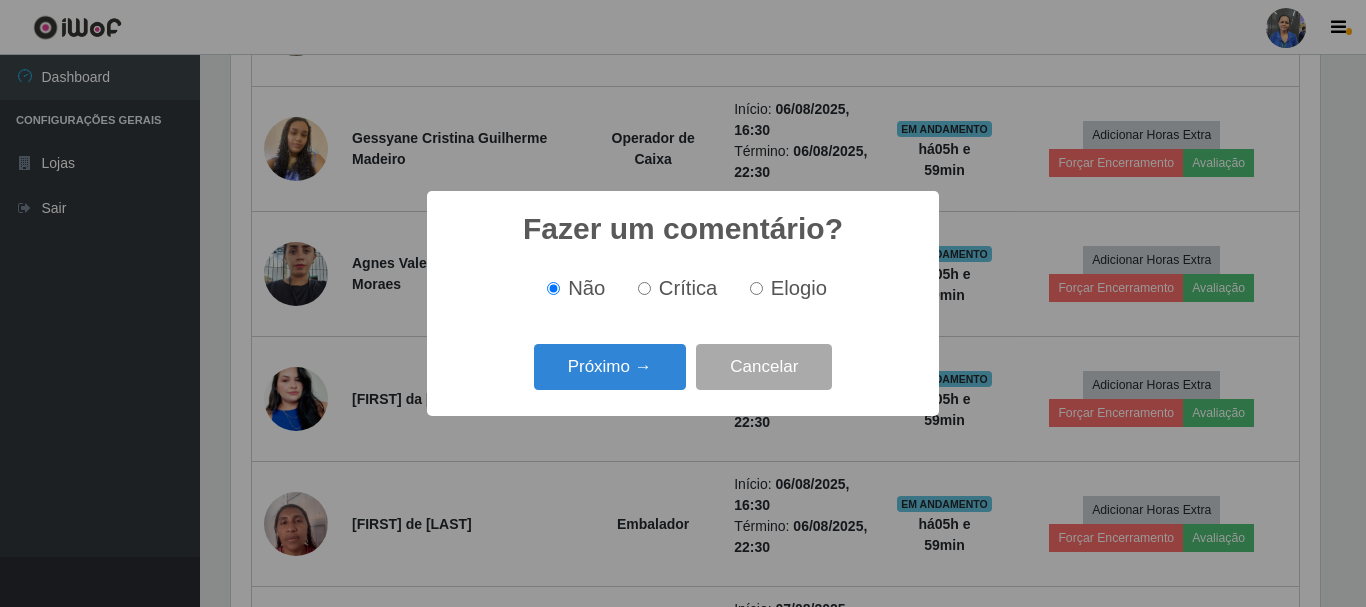 click on "Elogio" at bounding box center (799, 288) 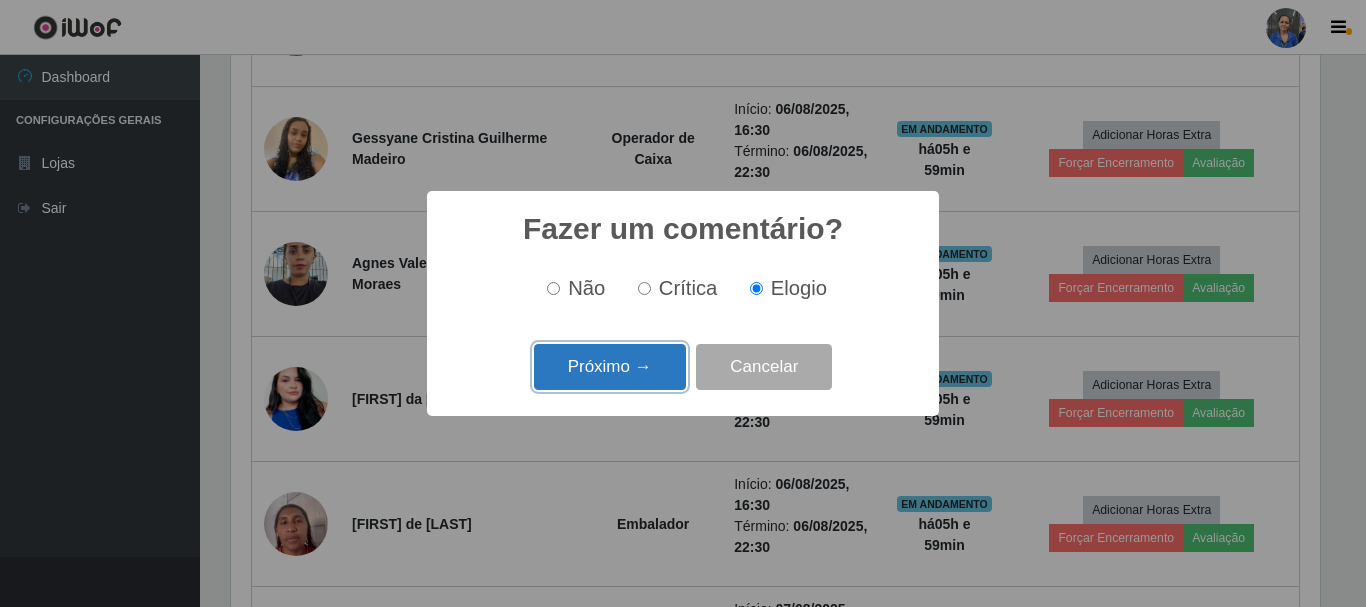 click on "Próximo →" at bounding box center [610, 367] 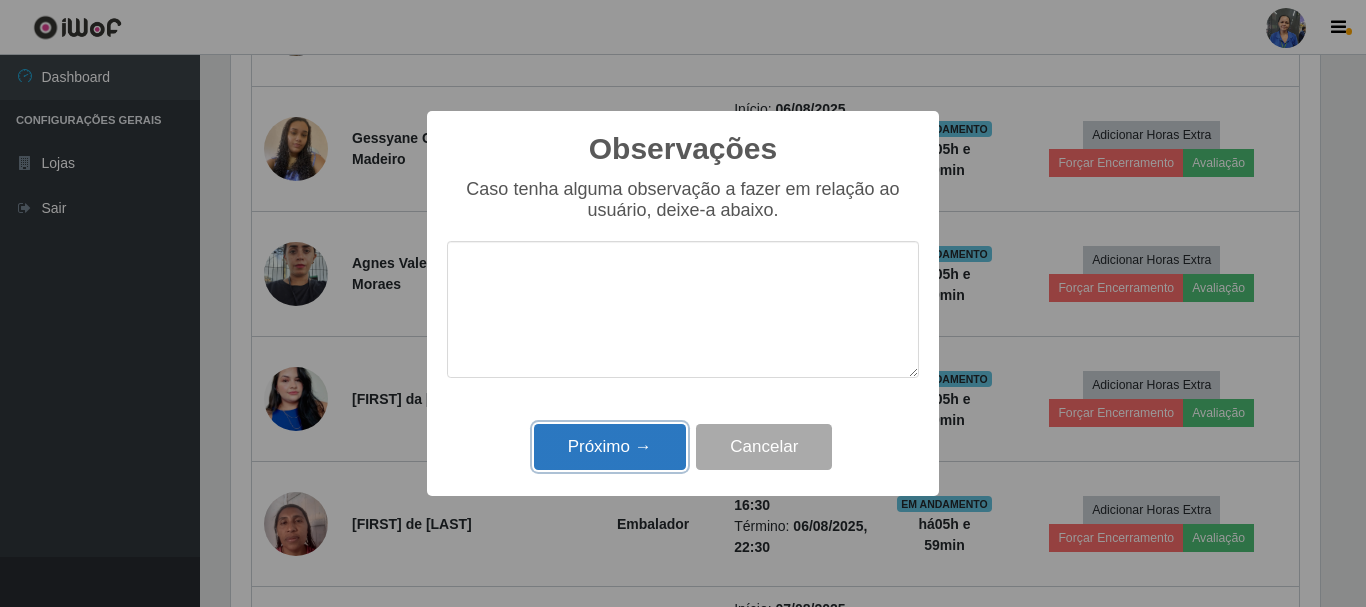 click on "Próximo →" at bounding box center (610, 447) 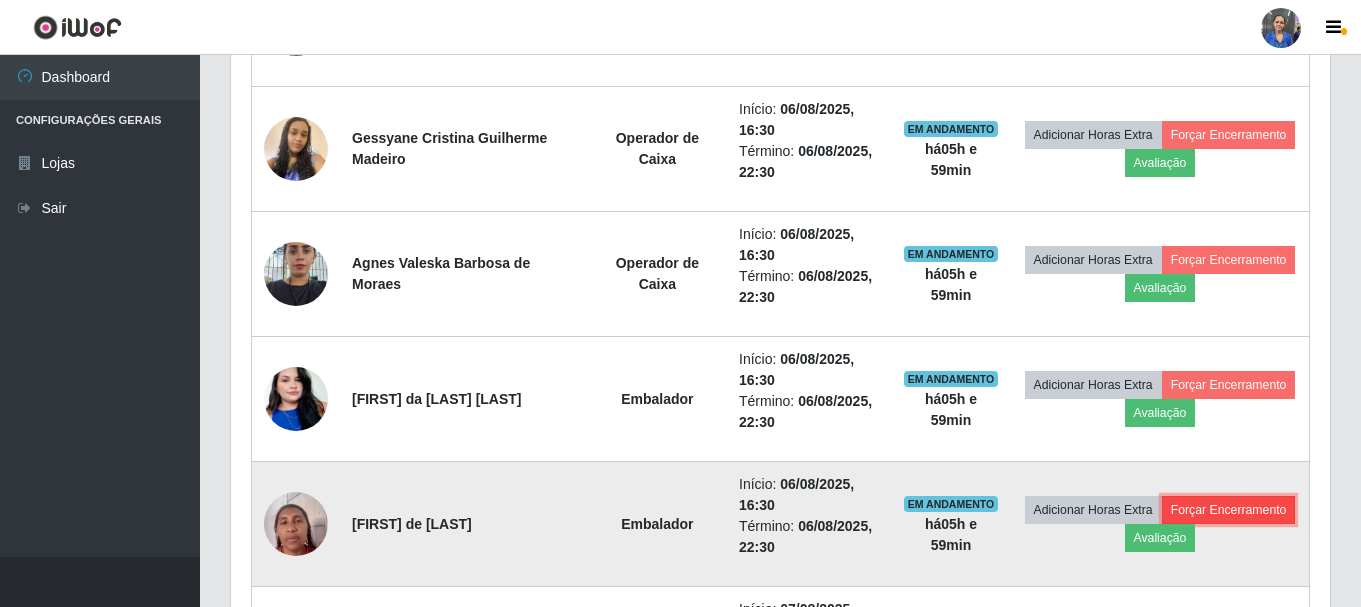click on "Forçar Encerramento" at bounding box center [1229, 510] 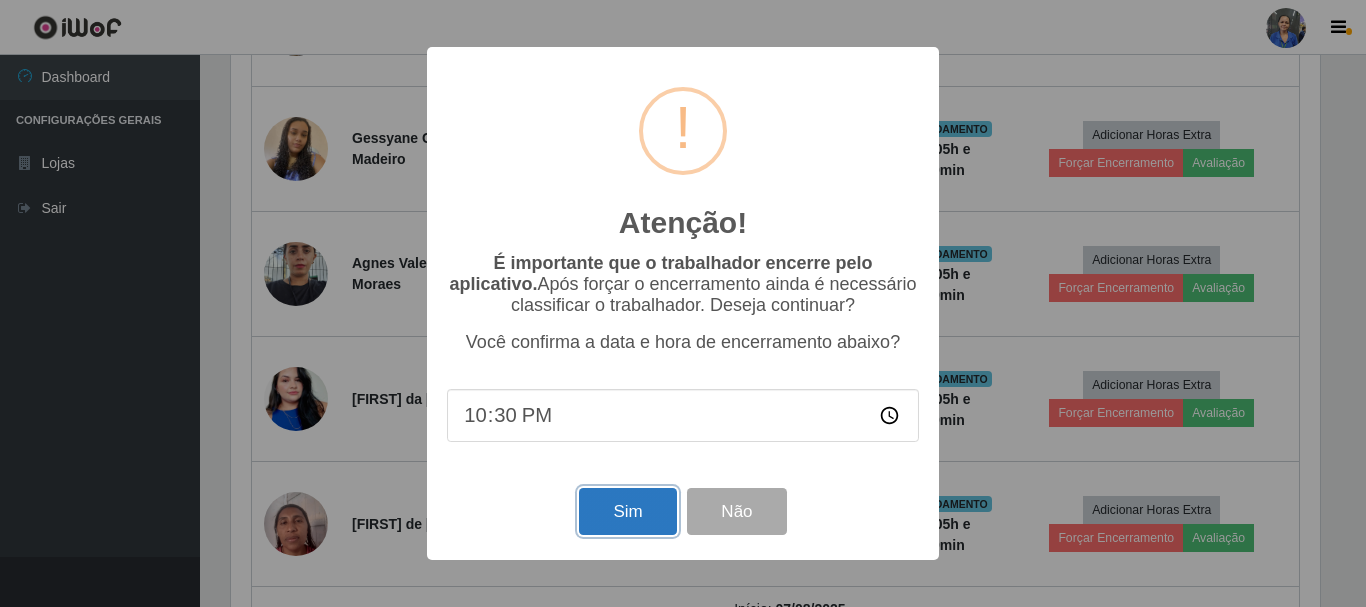 click on "Sim" at bounding box center [627, 511] 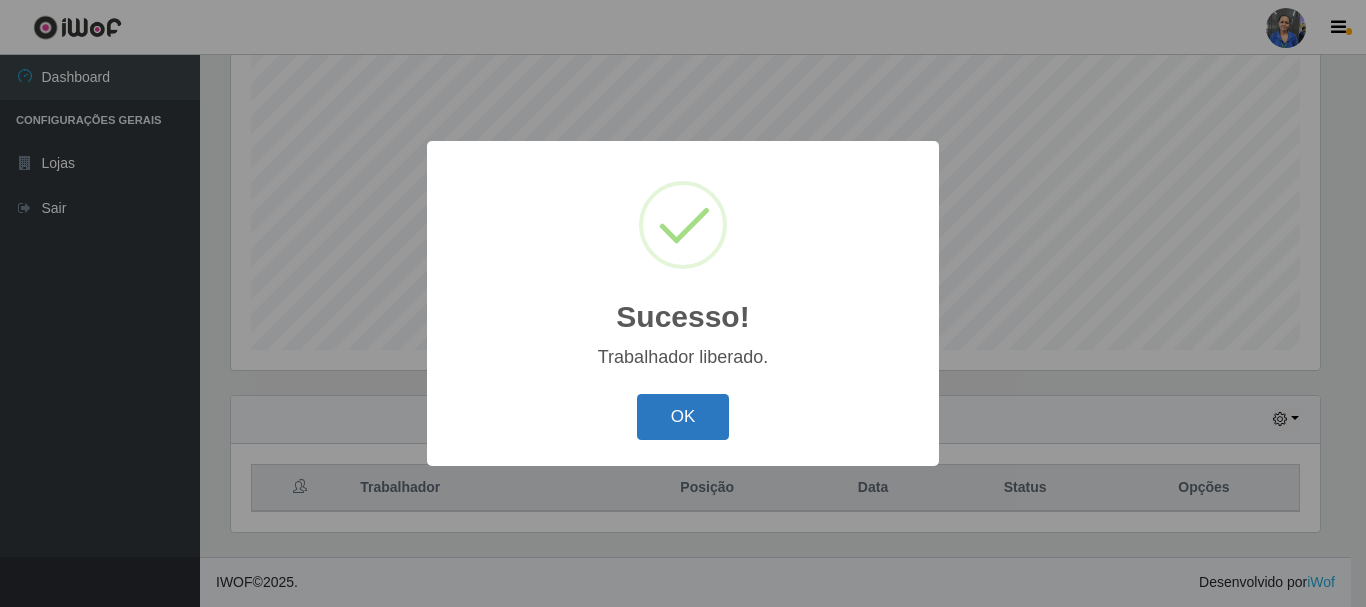 click on "OK" at bounding box center (683, 417) 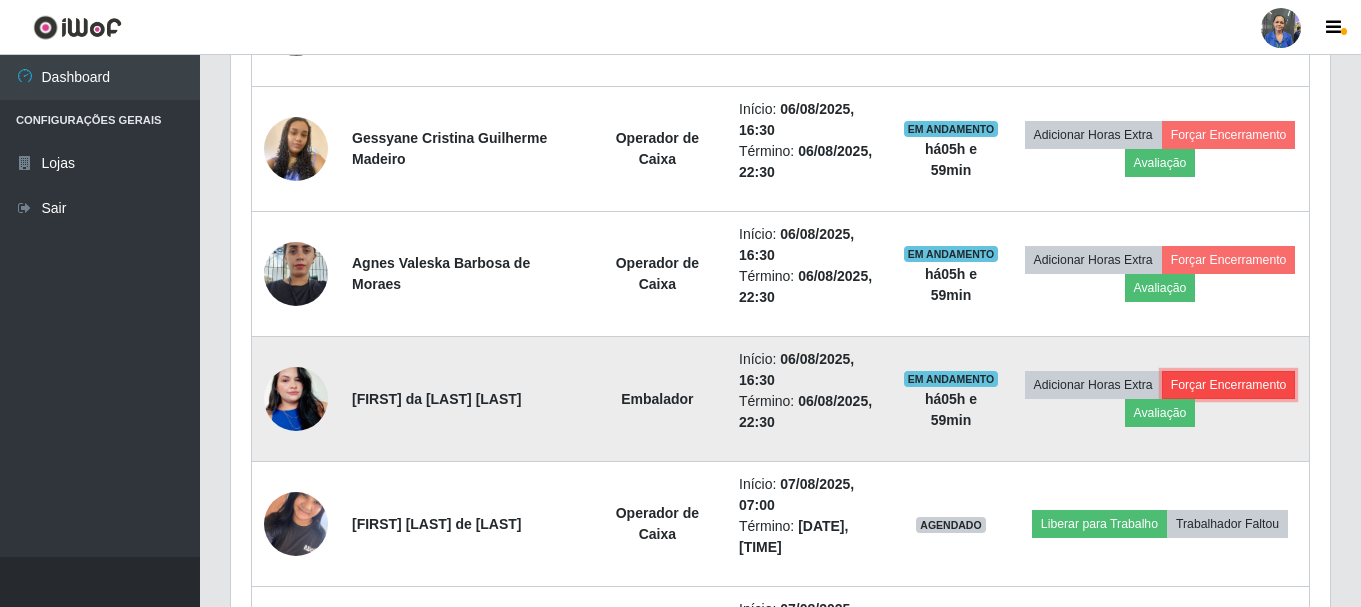click on "Forçar Encerramento" at bounding box center (1229, 385) 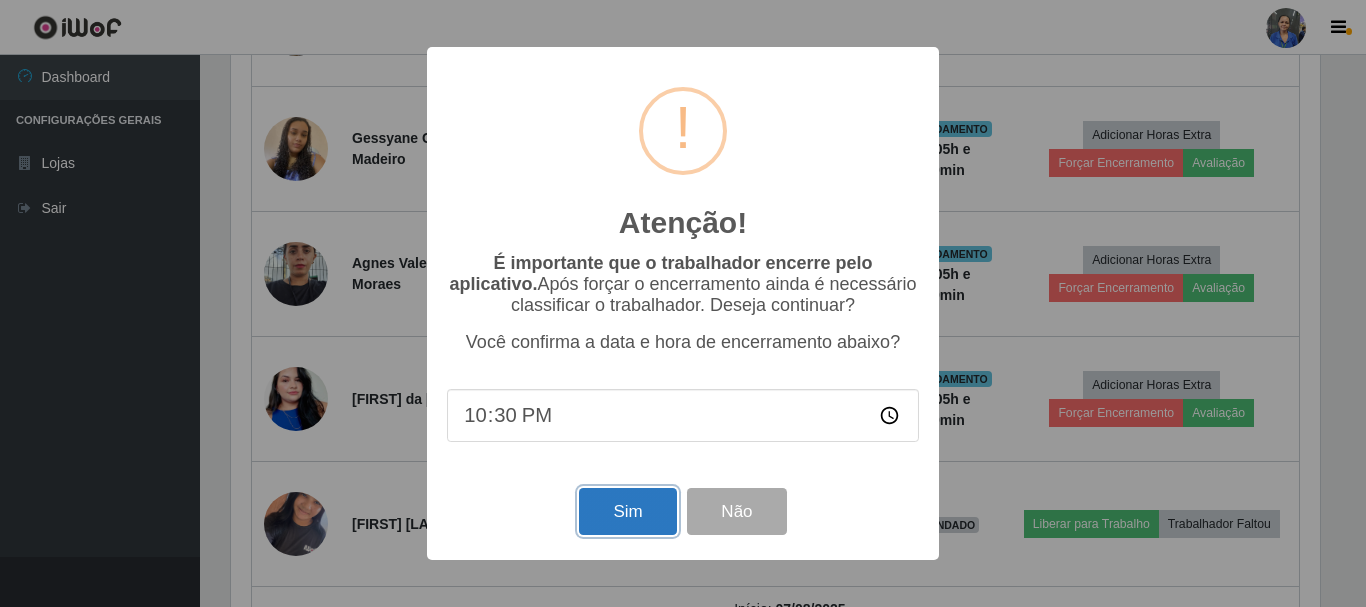 click on "Sim" at bounding box center [627, 511] 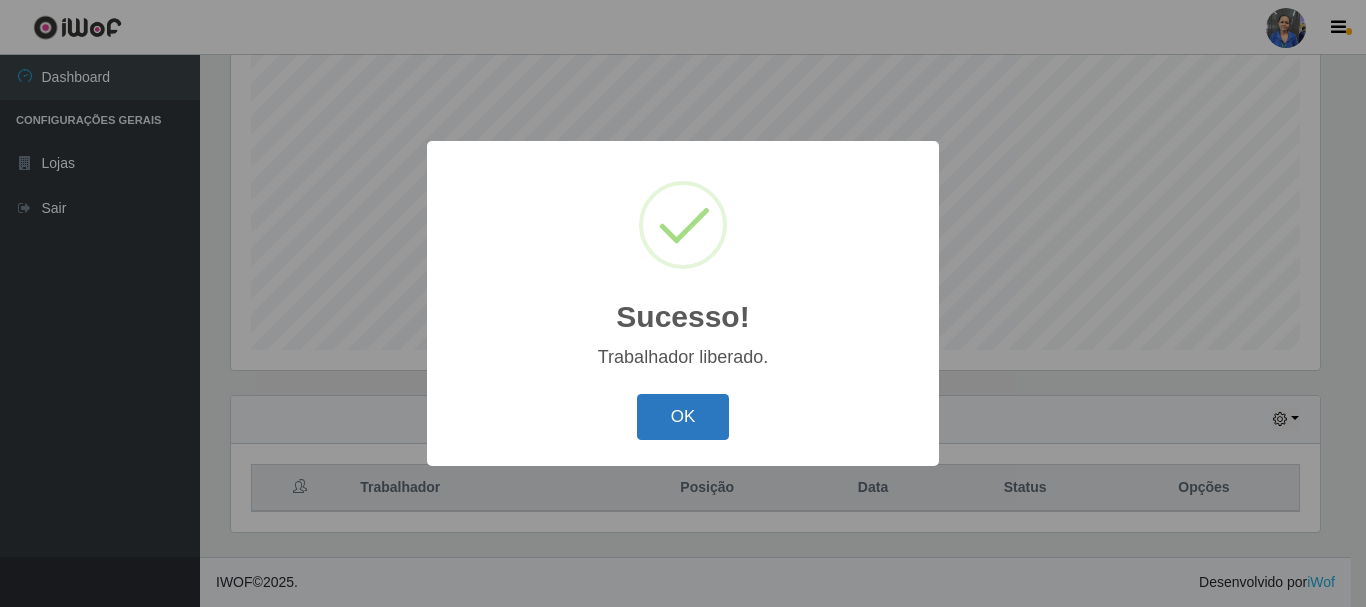 click on "OK" at bounding box center (683, 417) 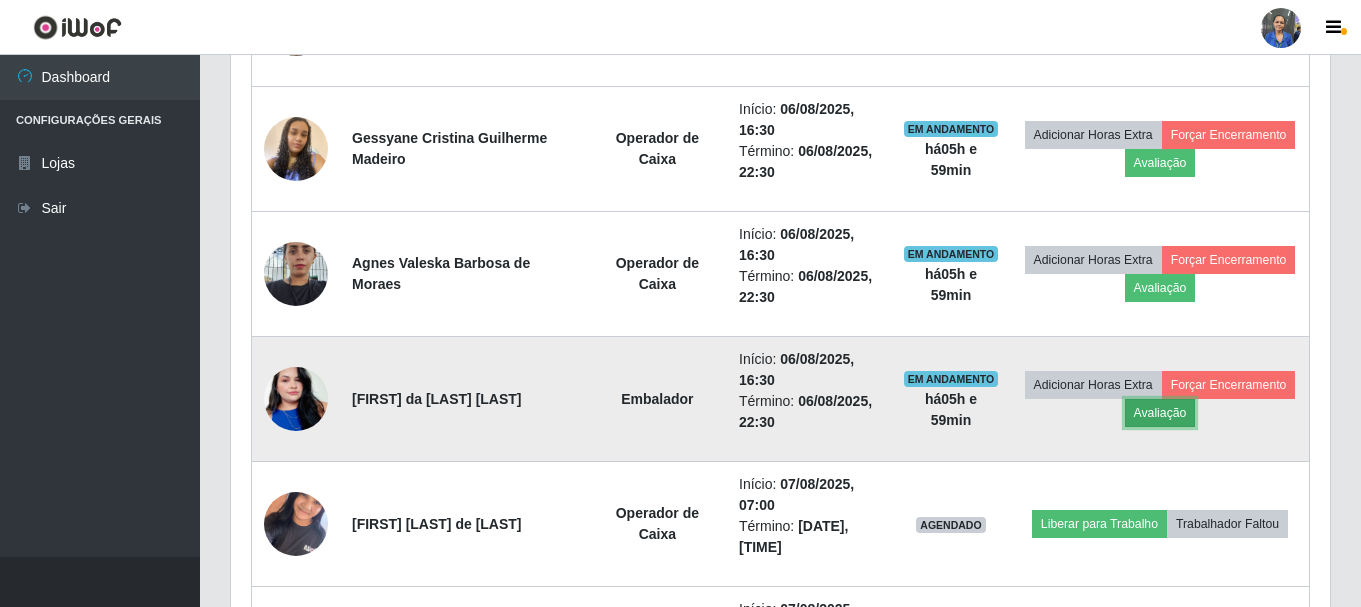 click on "Avaliação" at bounding box center [1160, 413] 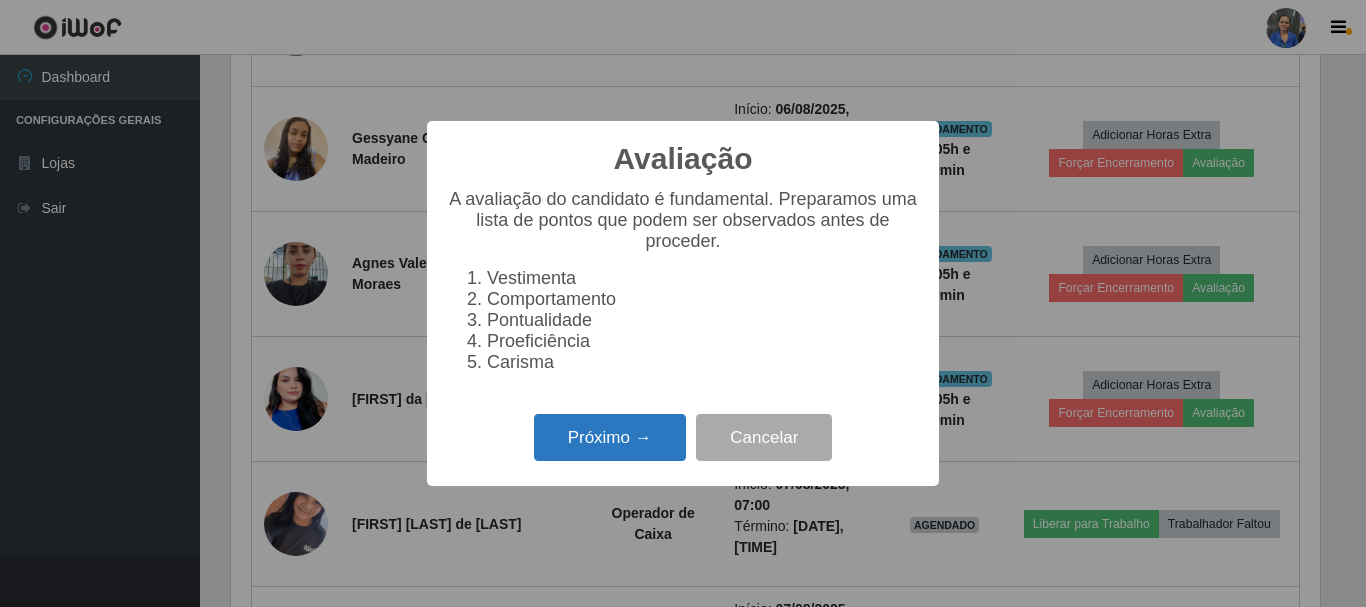 click on "Próximo →" at bounding box center [610, 437] 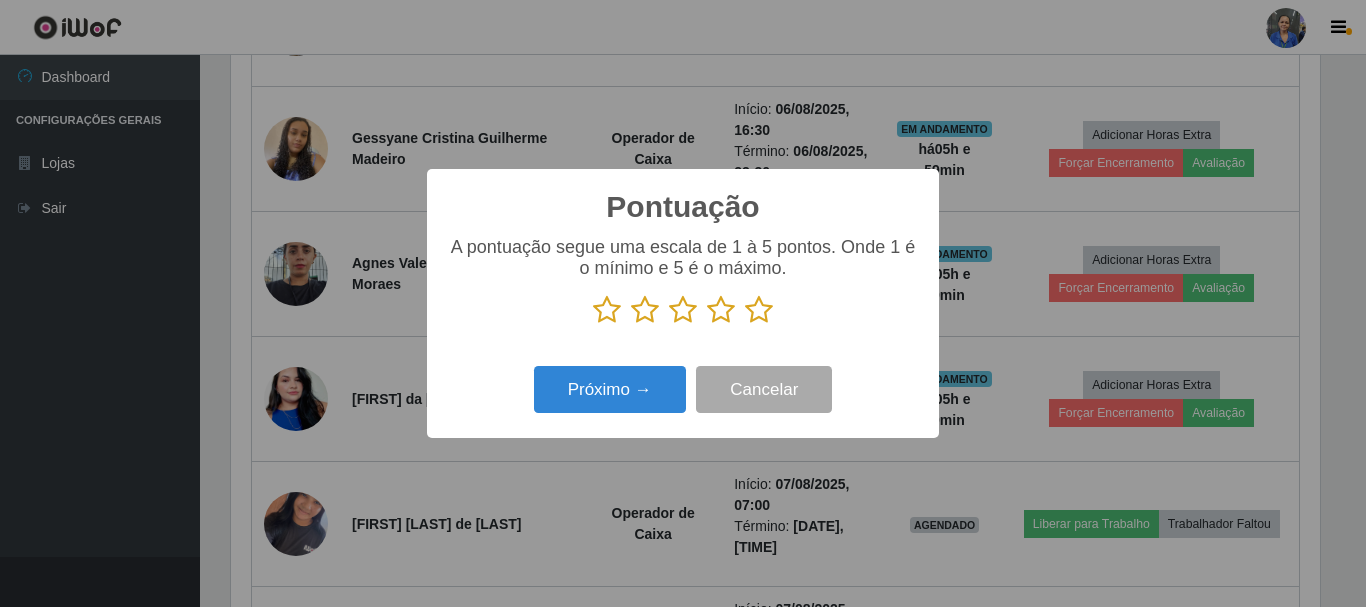 click at bounding box center [759, 310] 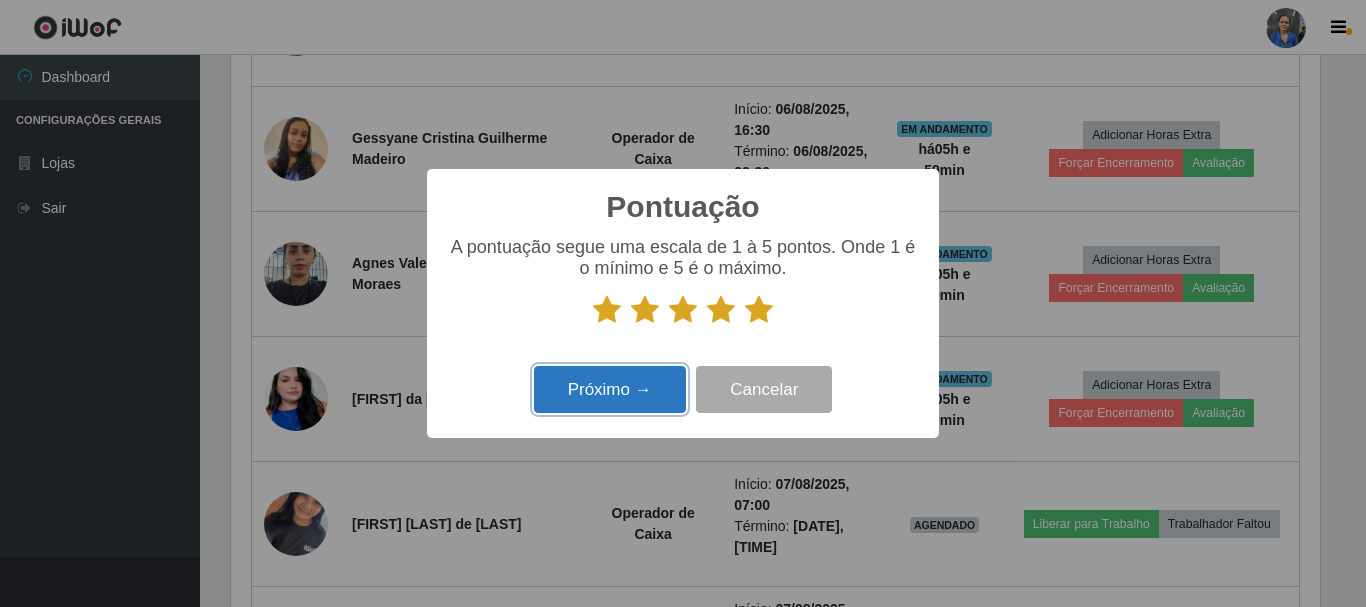 click on "Próximo →" at bounding box center (610, 389) 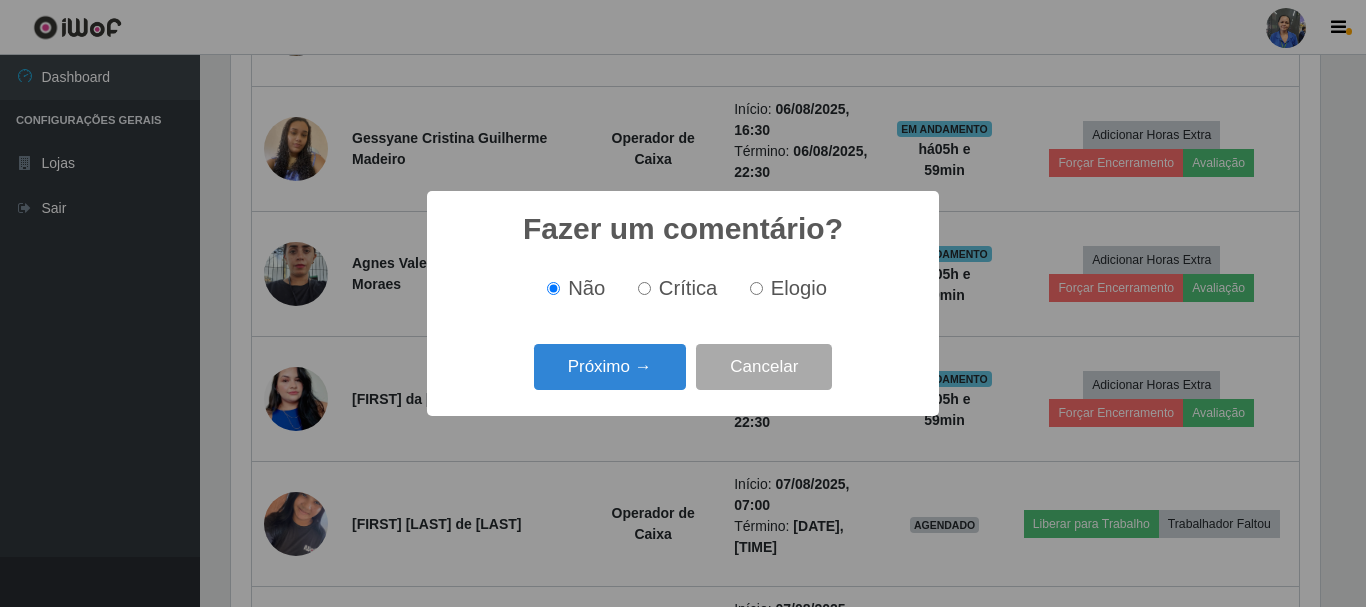 drag, startPoint x: 766, startPoint y: 284, endPoint x: 656, endPoint y: 339, distance: 122.98374 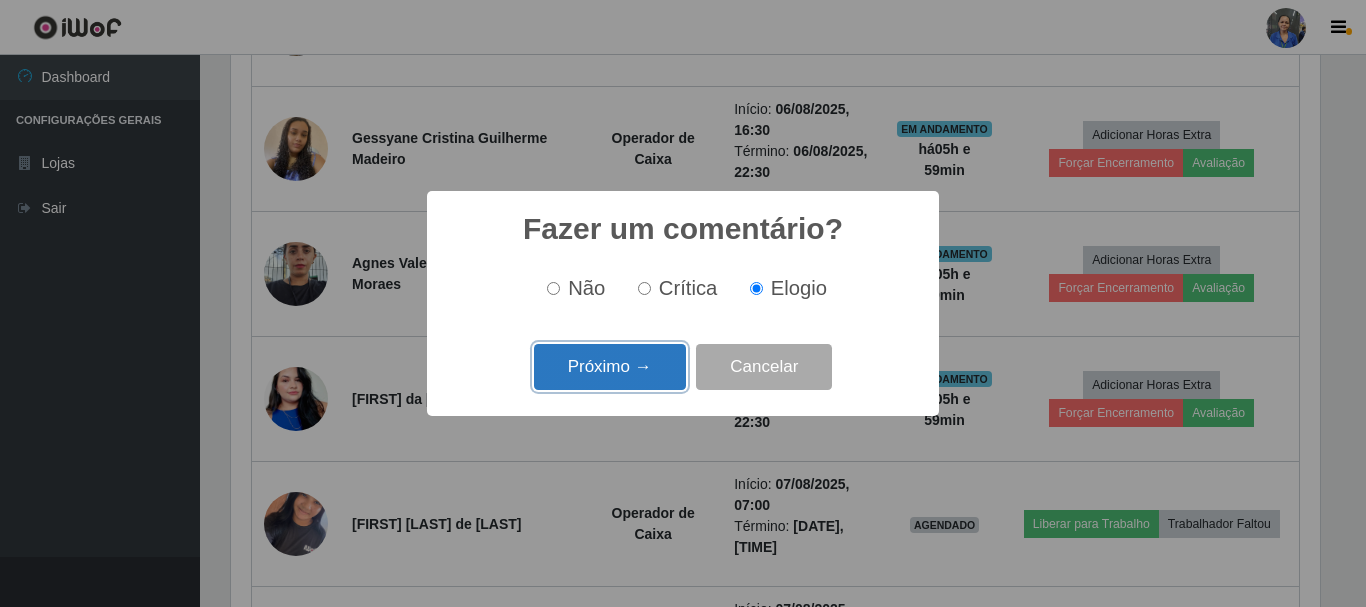click on "Próximo →" at bounding box center [610, 367] 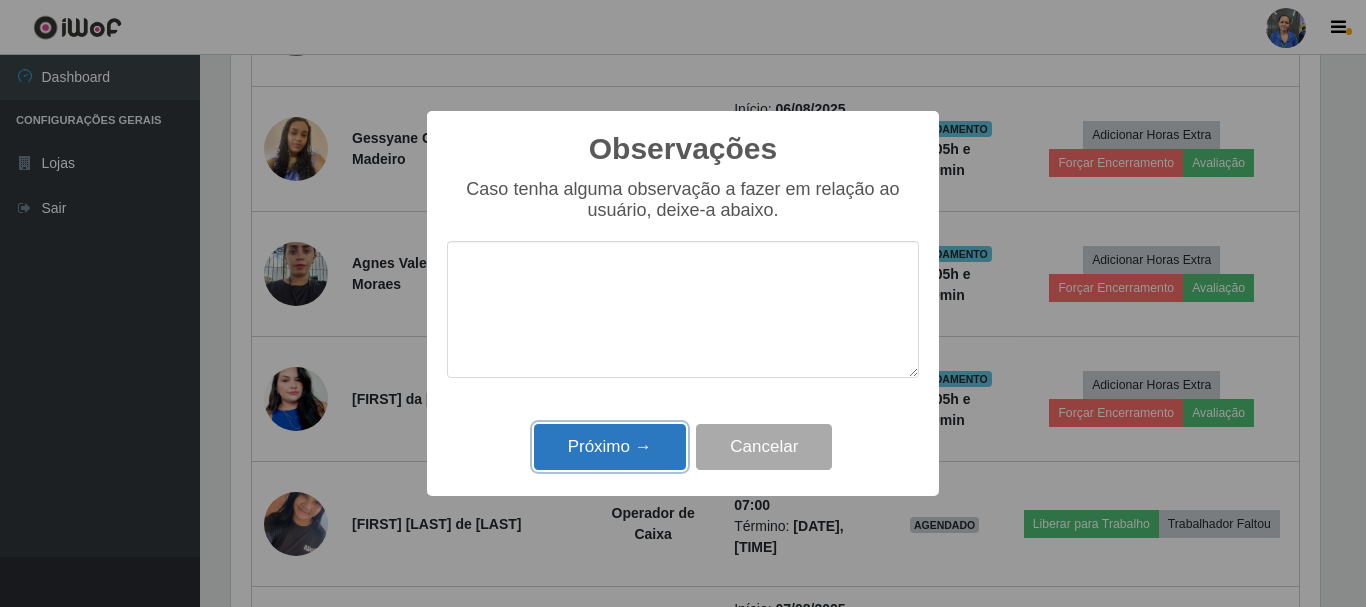 click on "Próximo →" at bounding box center [610, 447] 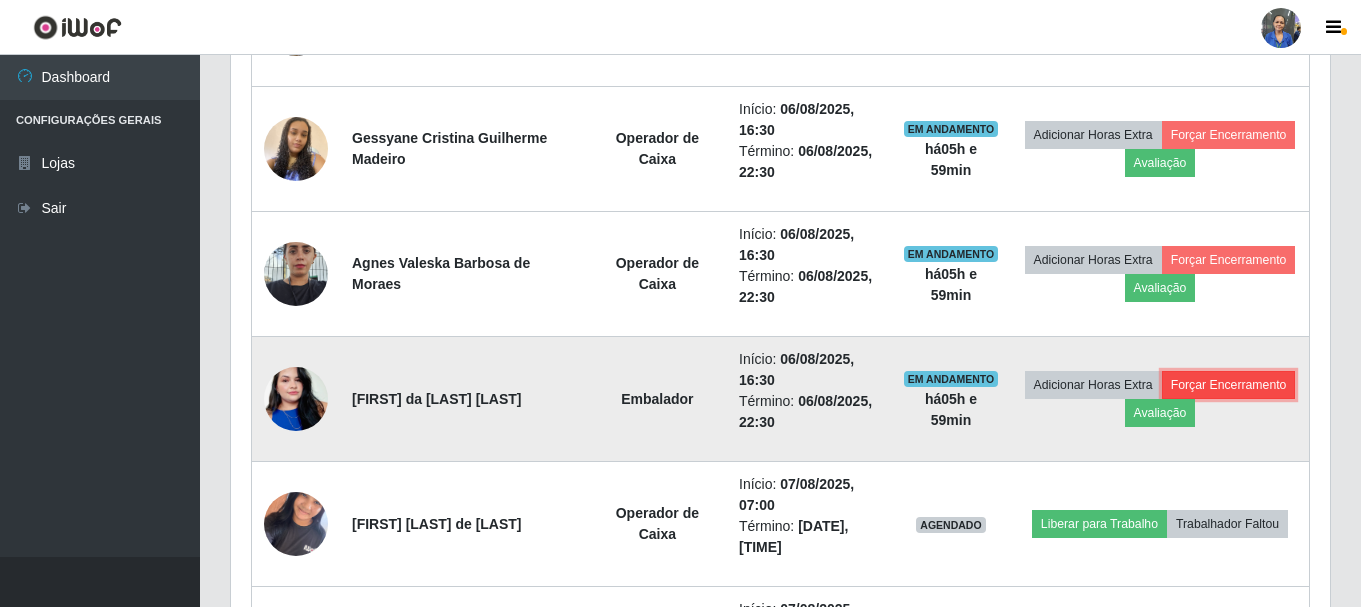 click on "Forçar Encerramento" at bounding box center [1229, 385] 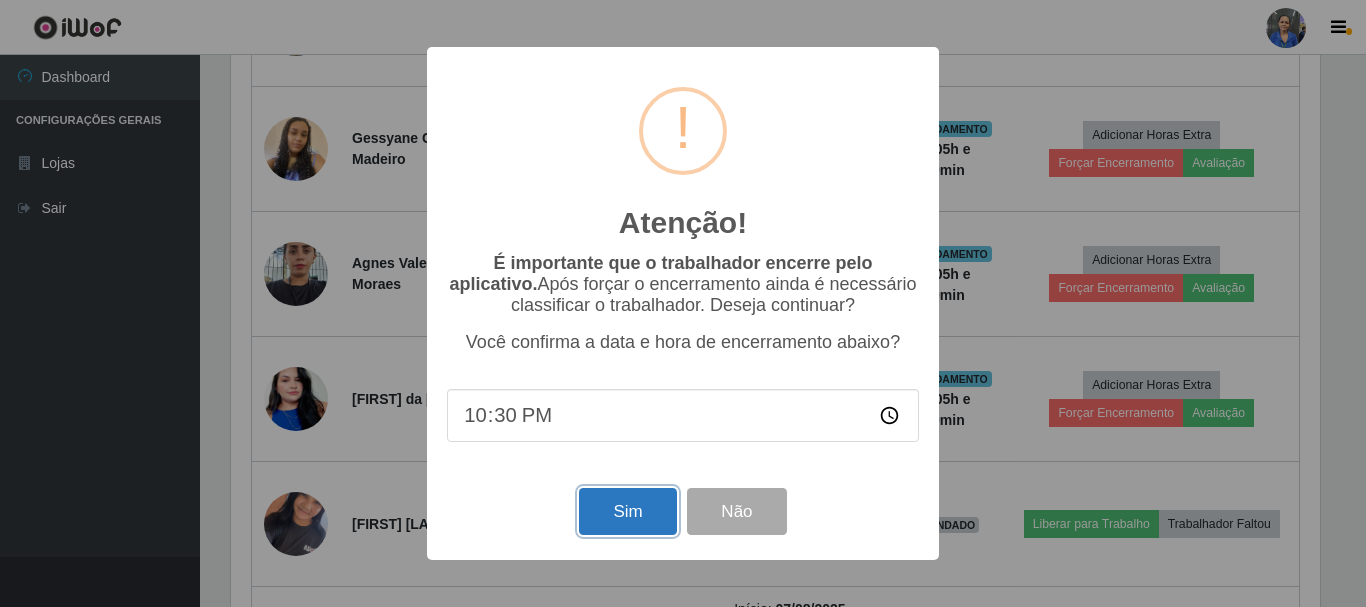 click on "Sim" at bounding box center [627, 511] 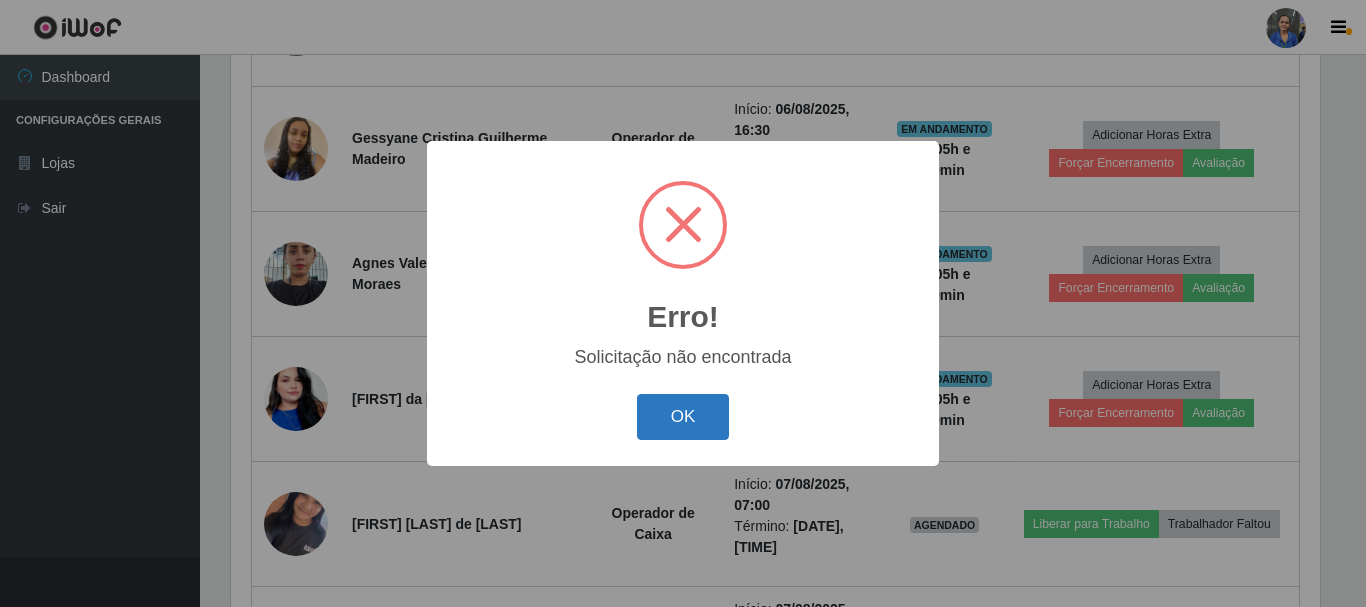 click on "OK" at bounding box center (683, 417) 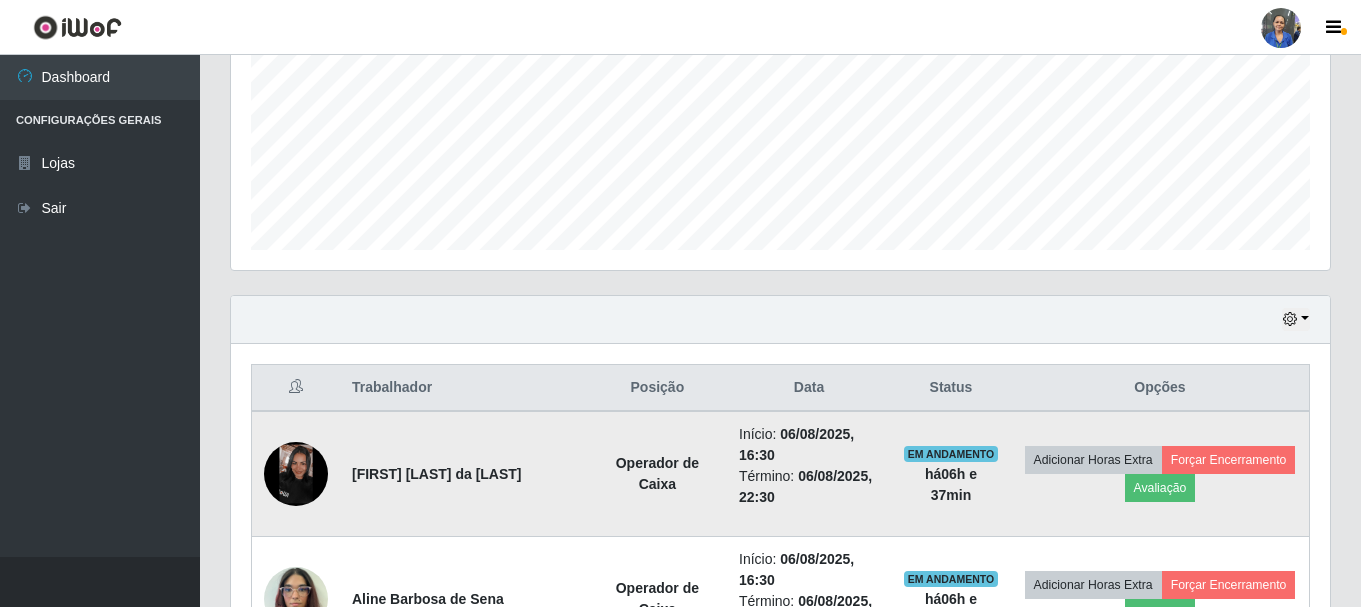 scroll, scrollTop: 665, scrollLeft: 0, axis: vertical 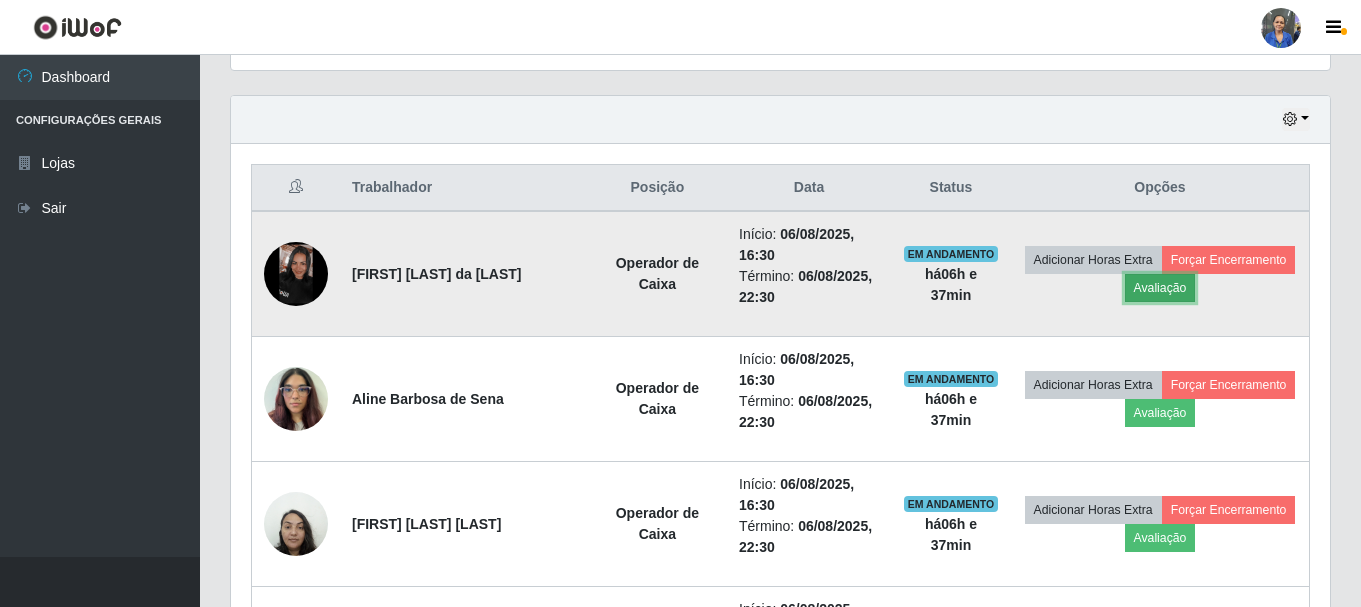 click on "Avaliação" at bounding box center [1160, 288] 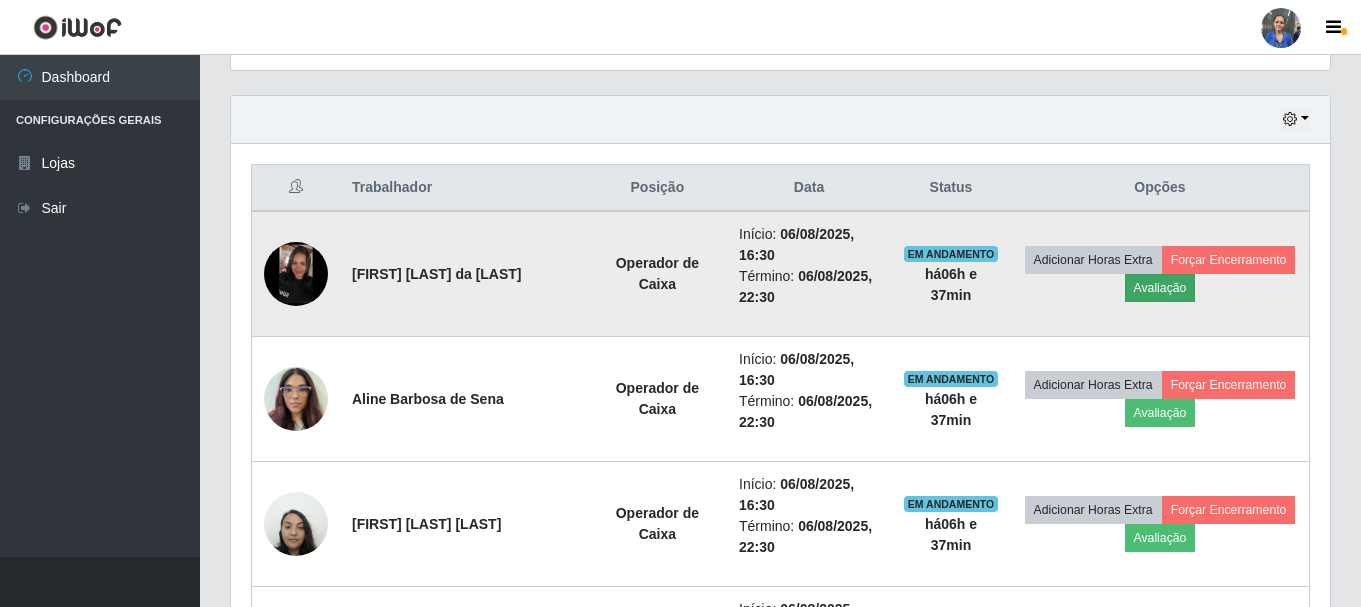scroll, scrollTop: 999585, scrollLeft: 998911, axis: both 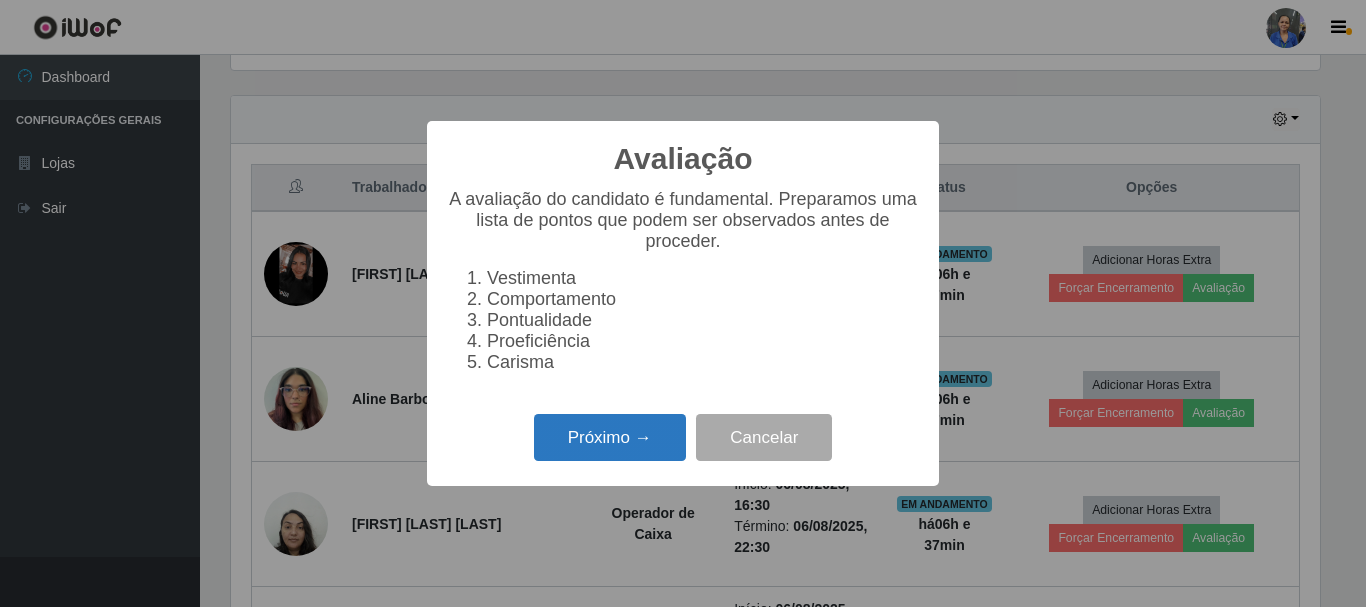 click on "Próximo →" at bounding box center [610, 437] 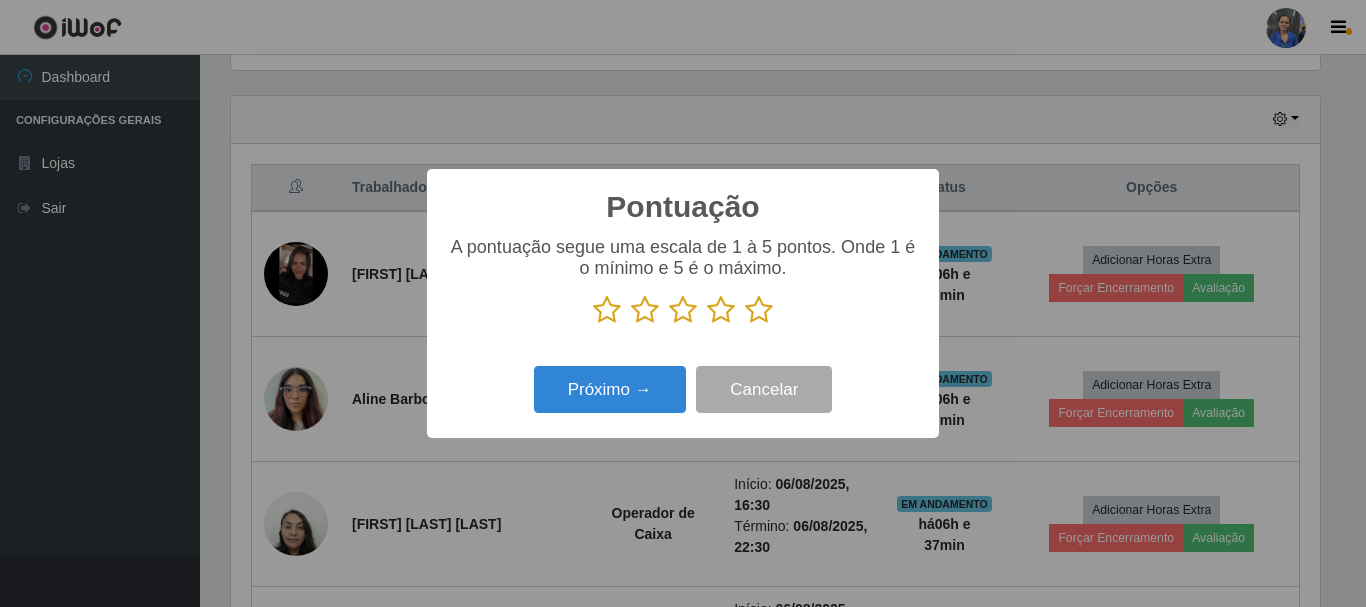 scroll, scrollTop: 999585, scrollLeft: 998911, axis: both 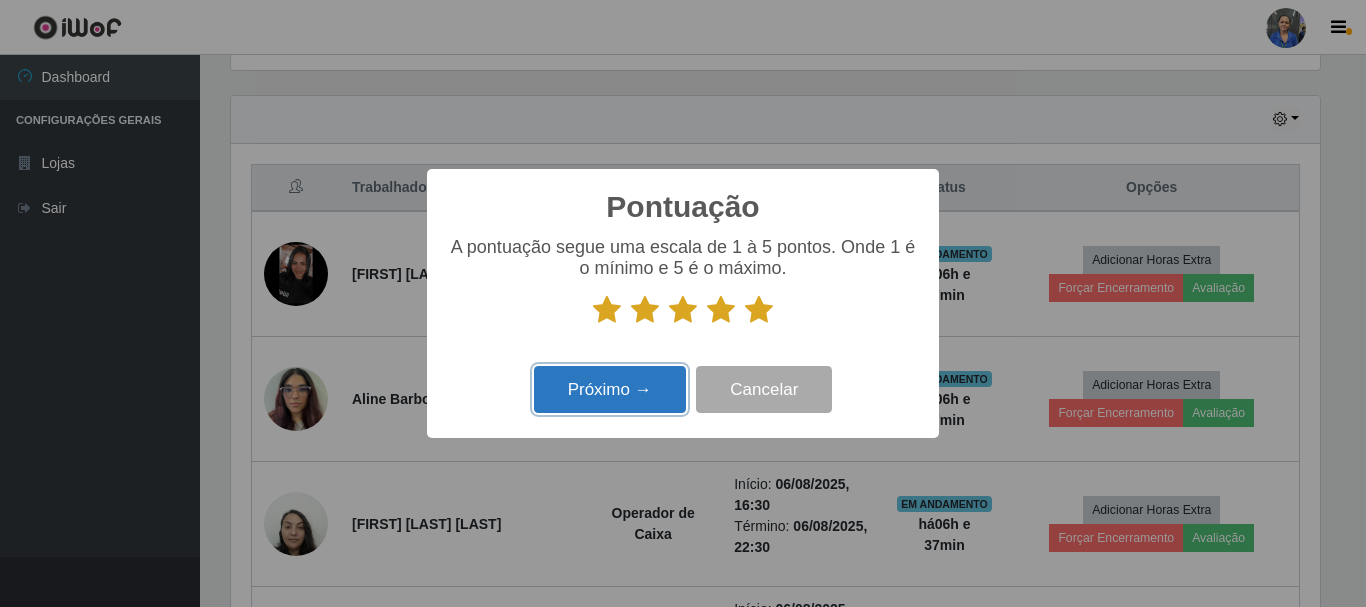 drag, startPoint x: 672, startPoint y: 389, endPoint x: 658, endPoint y: 389, distance: 14 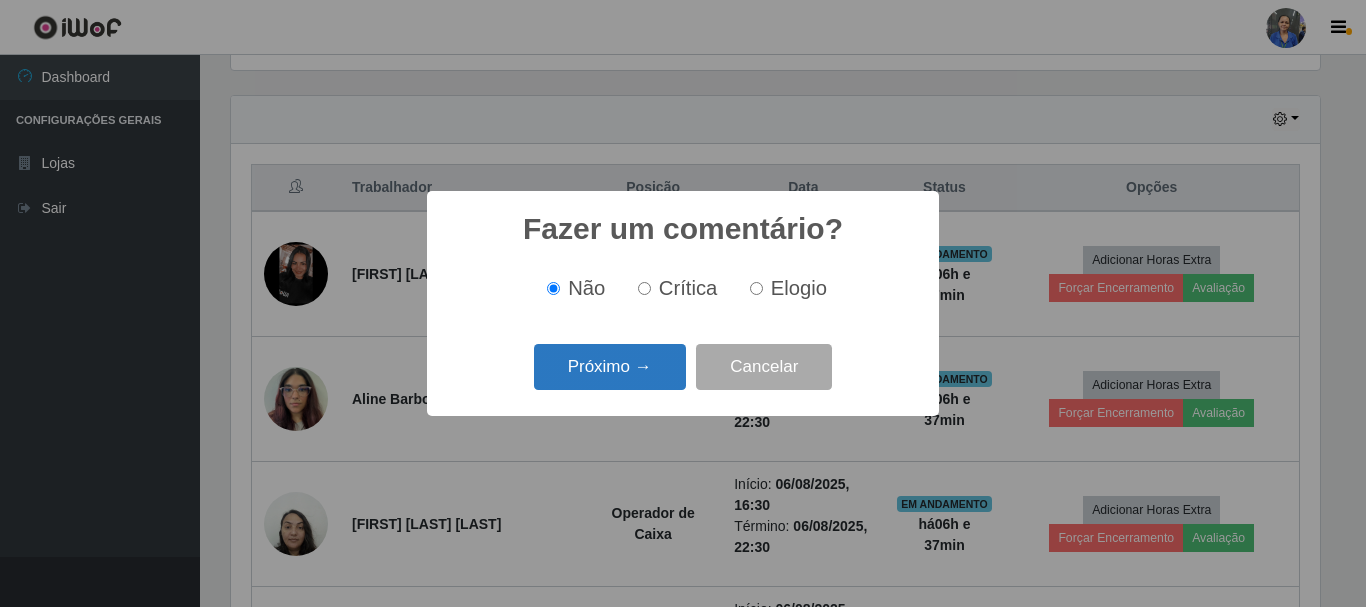 click on "Próximo →" at bounding box center [610, 367] 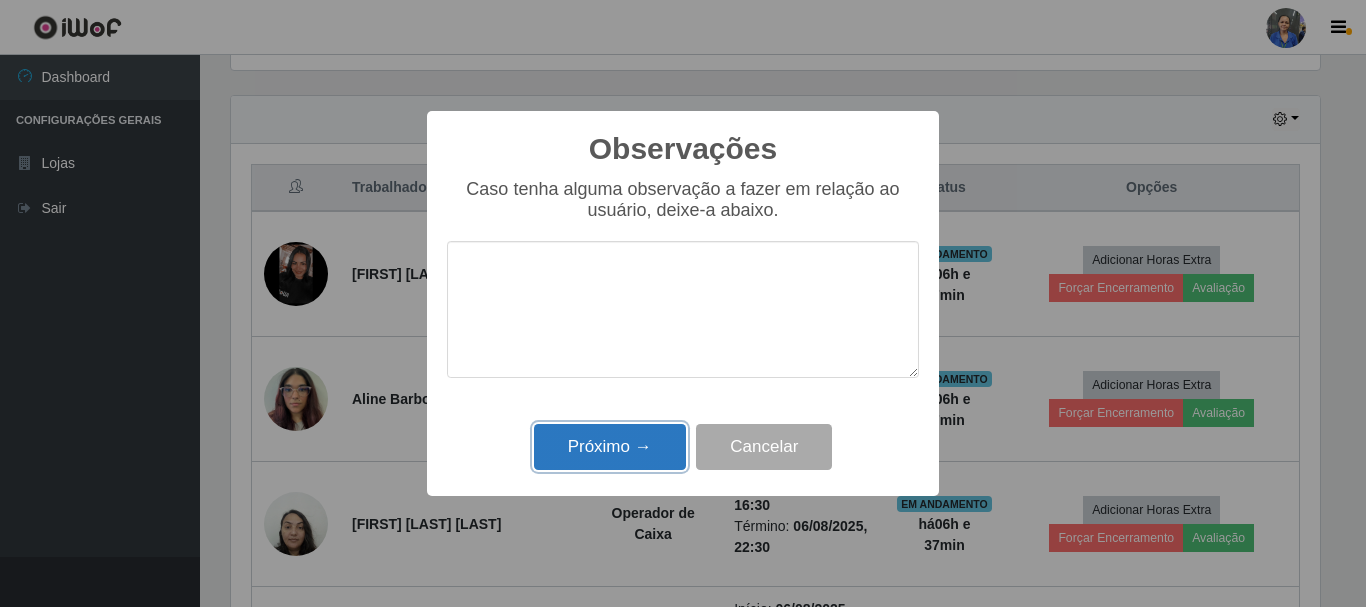 click on "Próximo →" at bounding box center (610, 447) 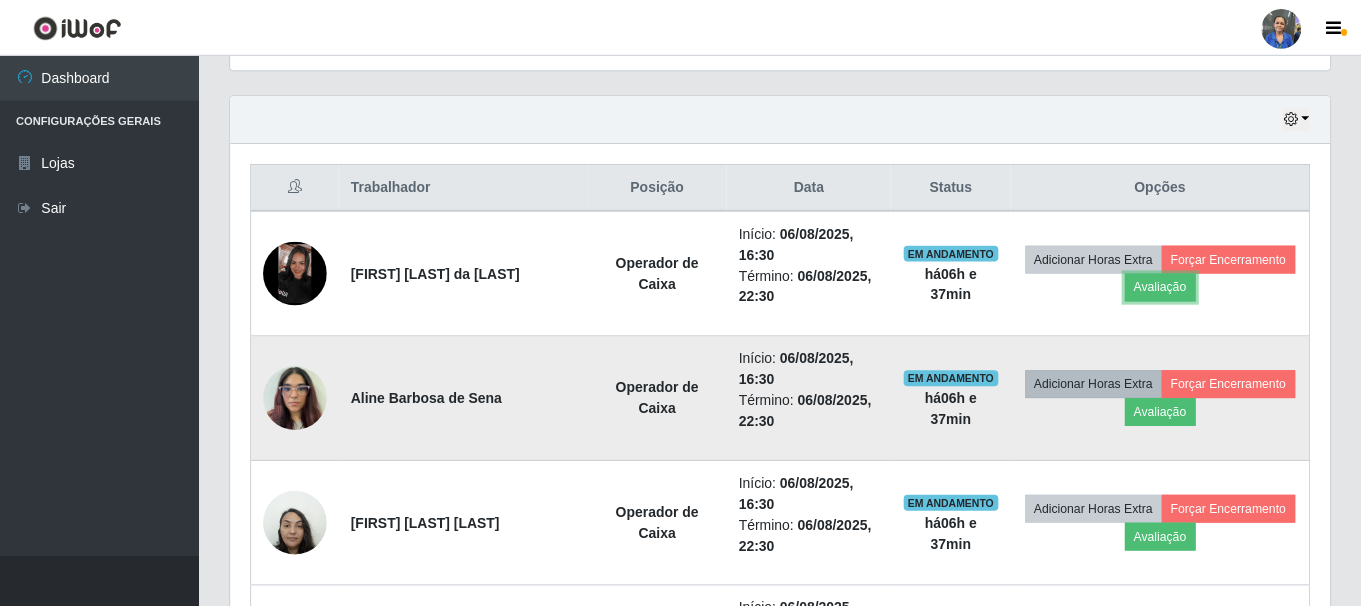 scroll, scrollTop: 999585, scrollLeft: 998901, axis: both 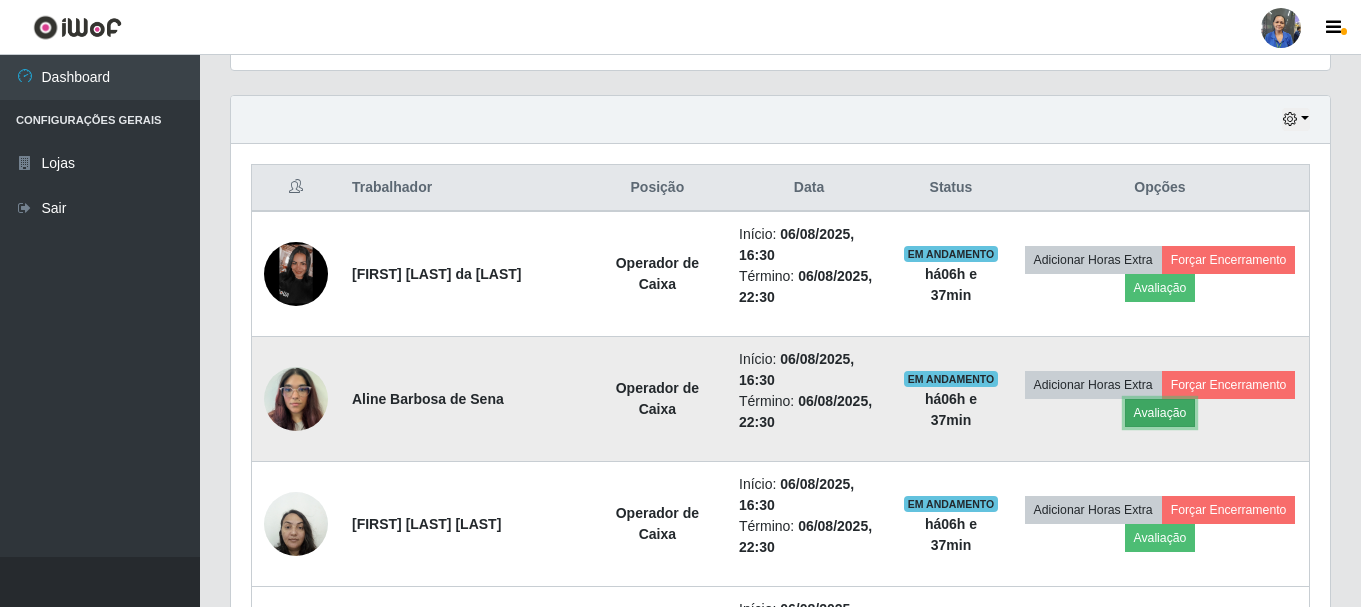 click on "Avaliação" at bounding box center [1160, 413] 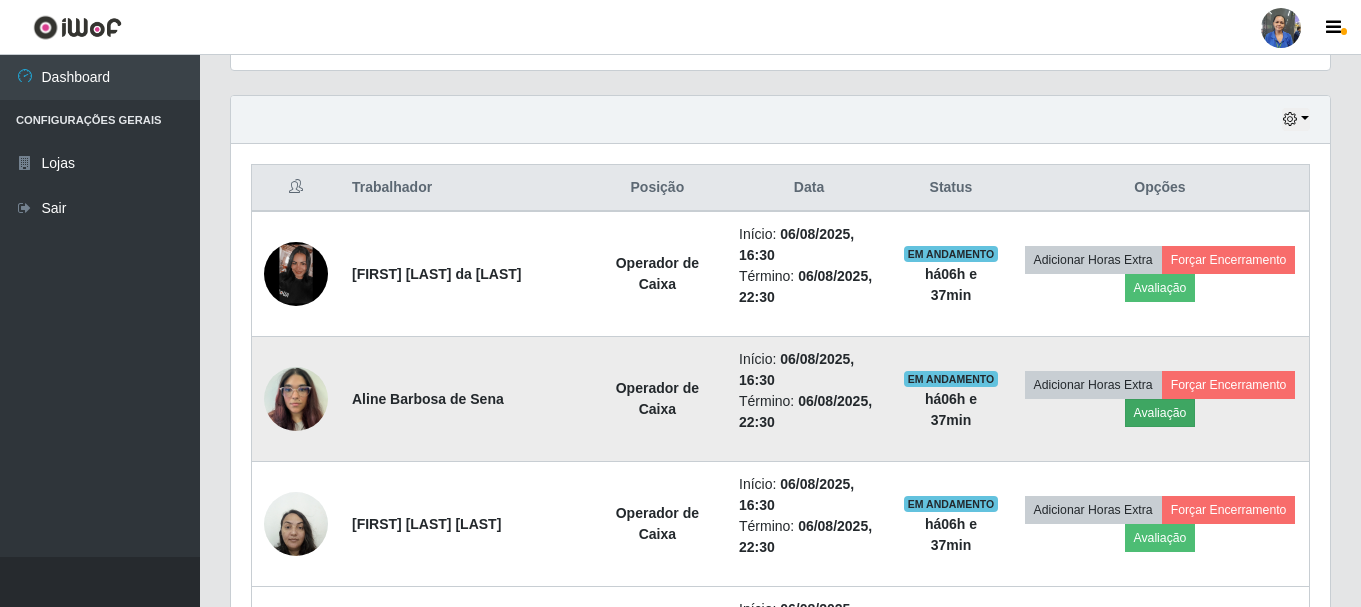 scroll, scrollTop: 999585, scrollLeft: 998911, axis: both 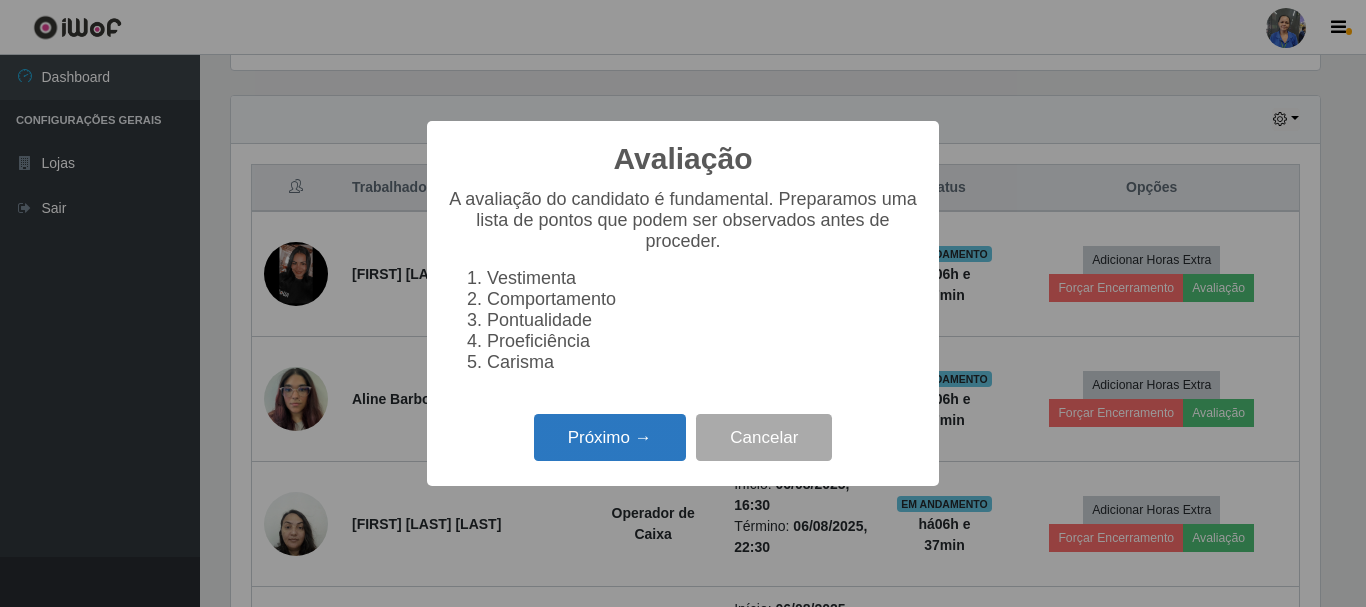 click on "Próximo →" at bounding box center [610, 437] 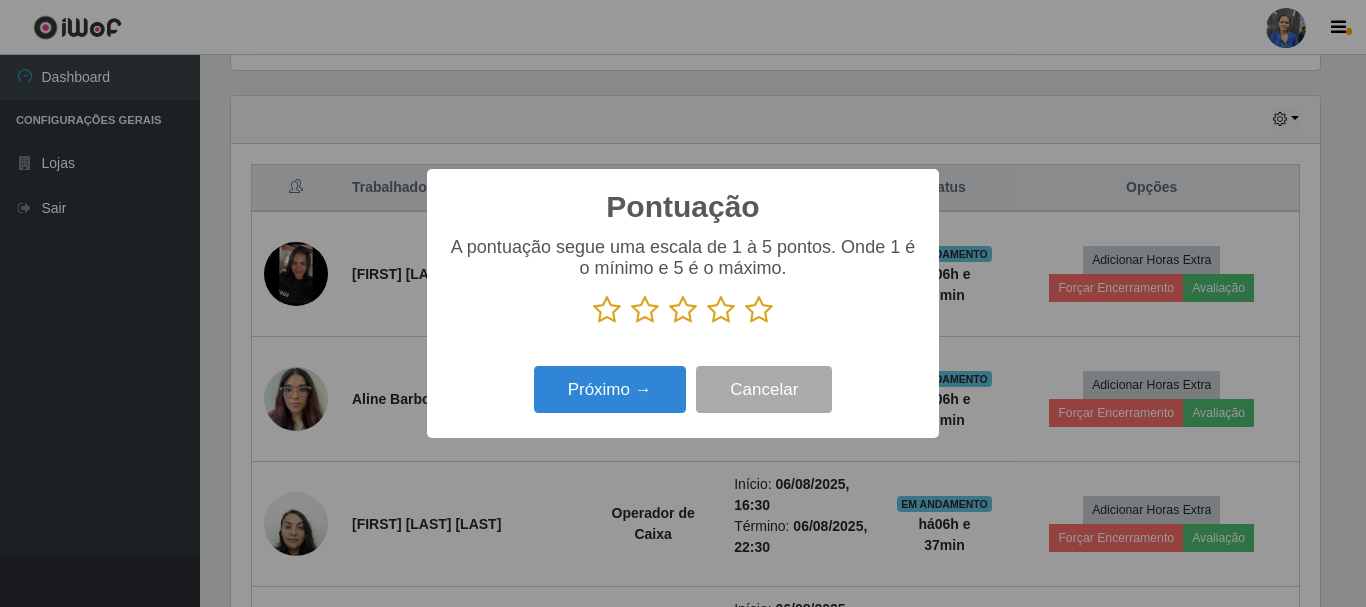 scroll, scrollTop: 999585, scrollLeft: 998911, axis: both 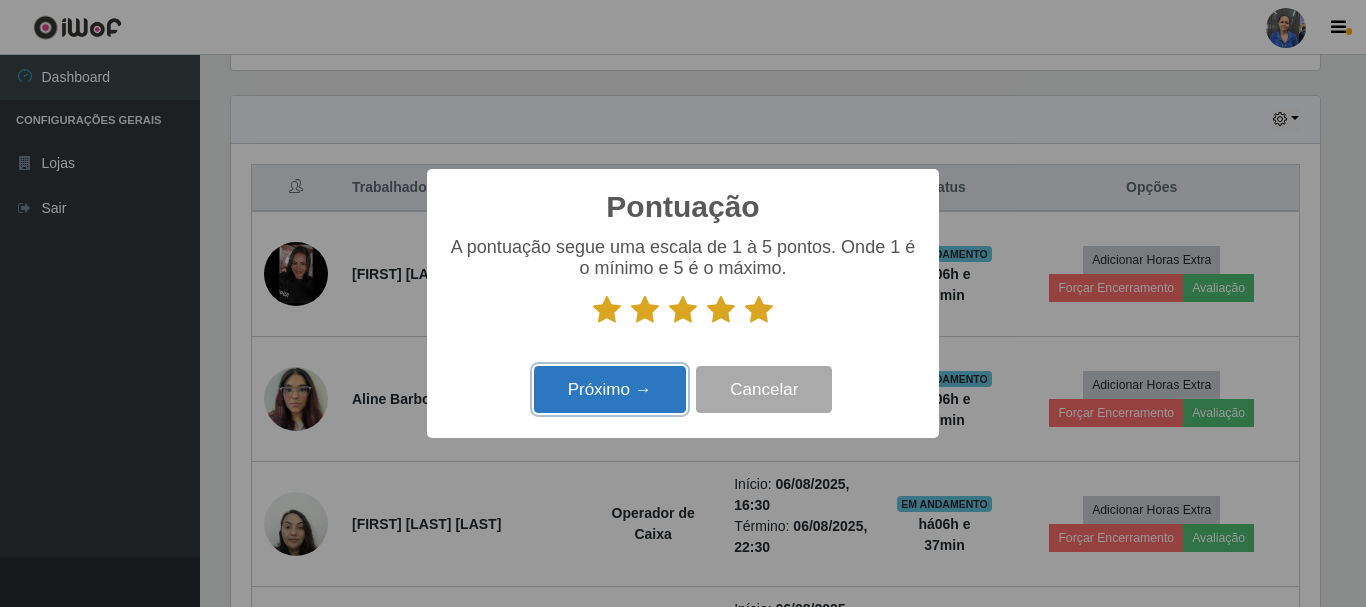 click on "Próximo →" at bounding box center [610, 389] 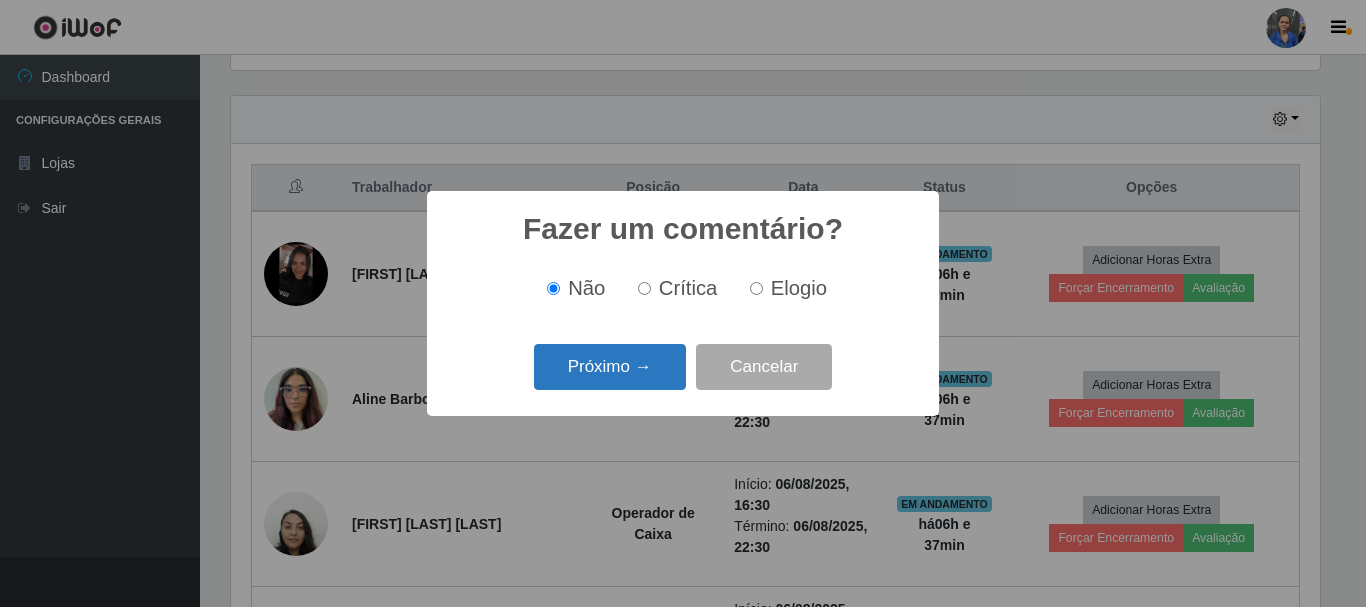 click on "Próximo →" at bounding box center [610, 367] 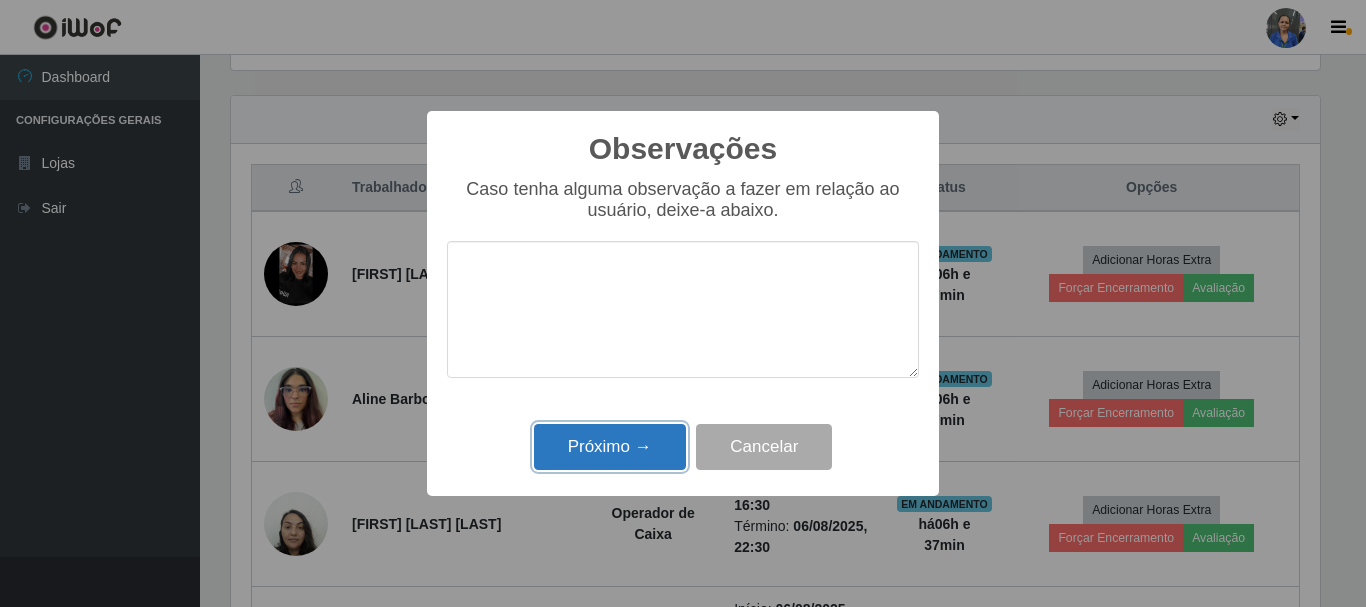 click on "Próximo →" at bounding box center [610, 447] 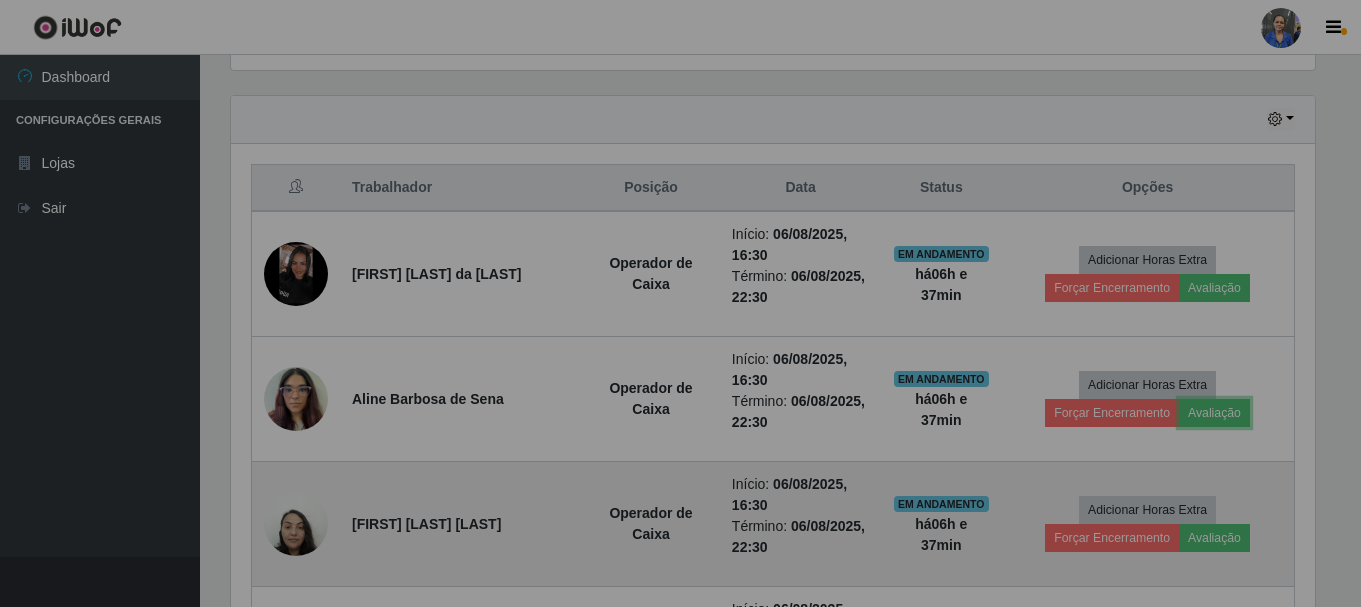 scroll, scrollTop: 999585, scrollLeft: 998901, axis: both 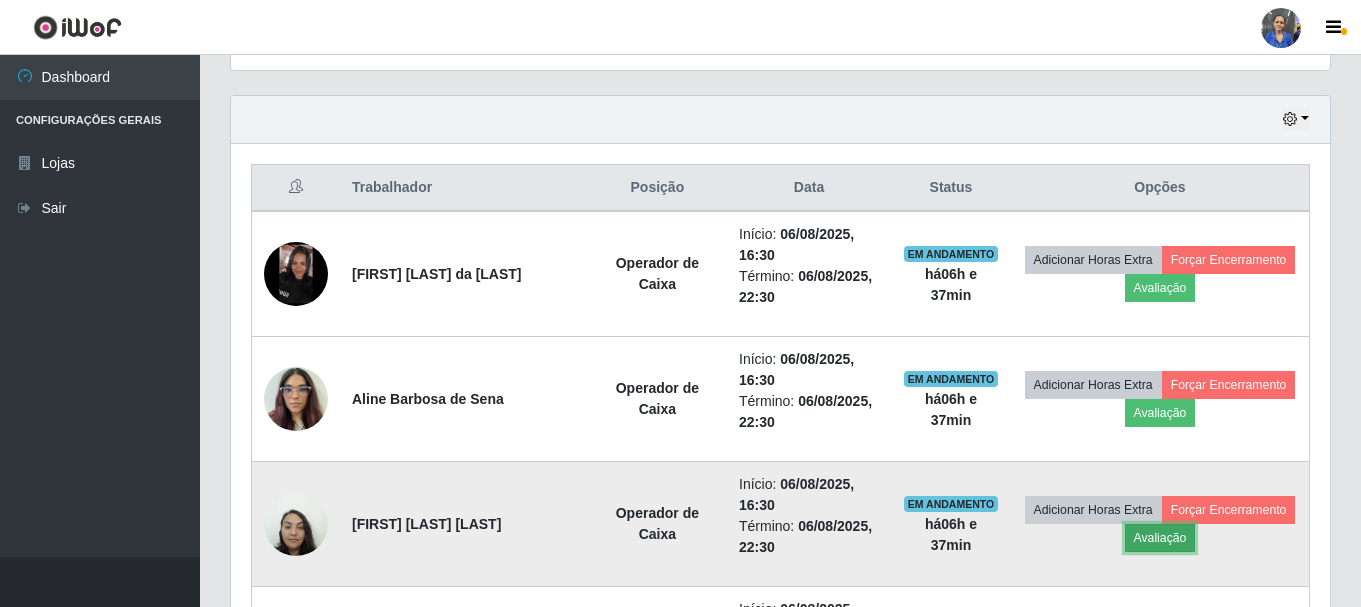 click on "Avaliação" at bounding box center [1160, 538] 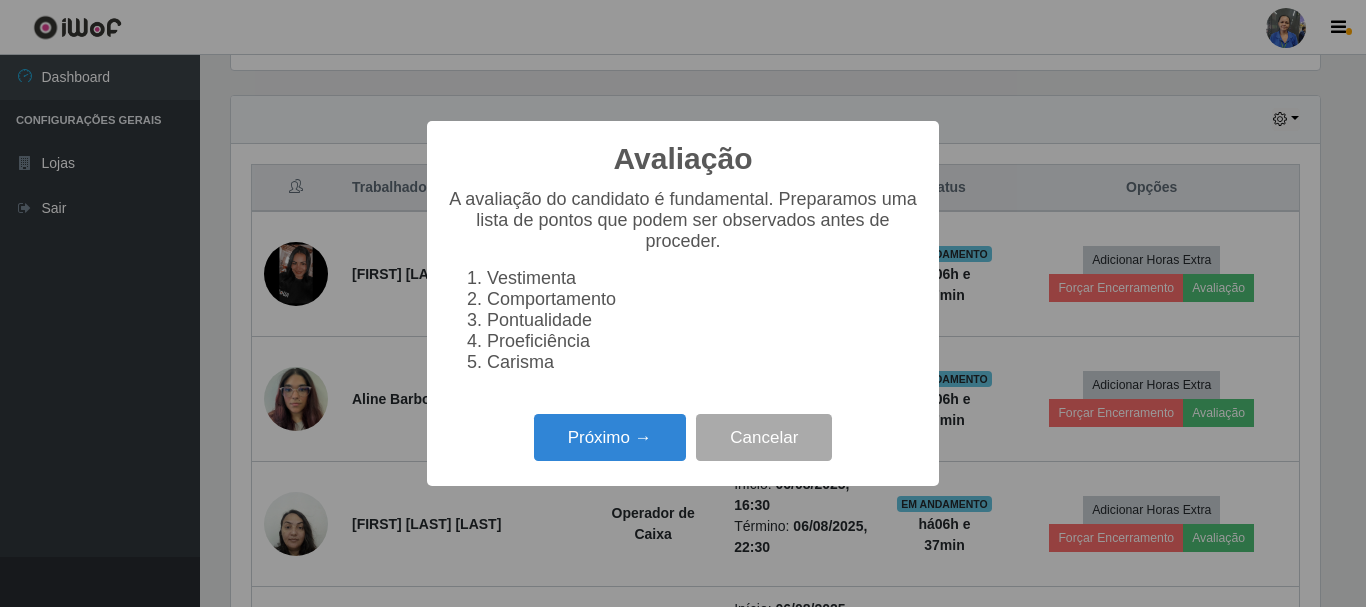 scroll, scrollTop: 999585, scrollLeft: 998911, axis: both 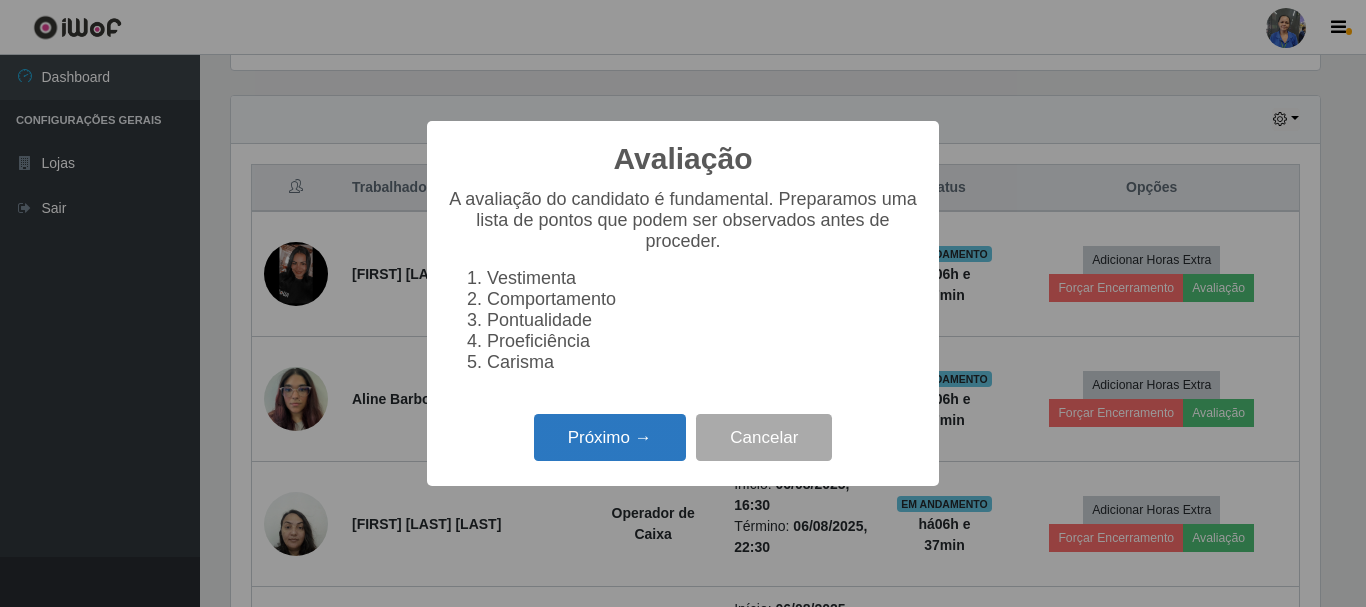 click on "Próximo →" at bounding box center [610, 437] 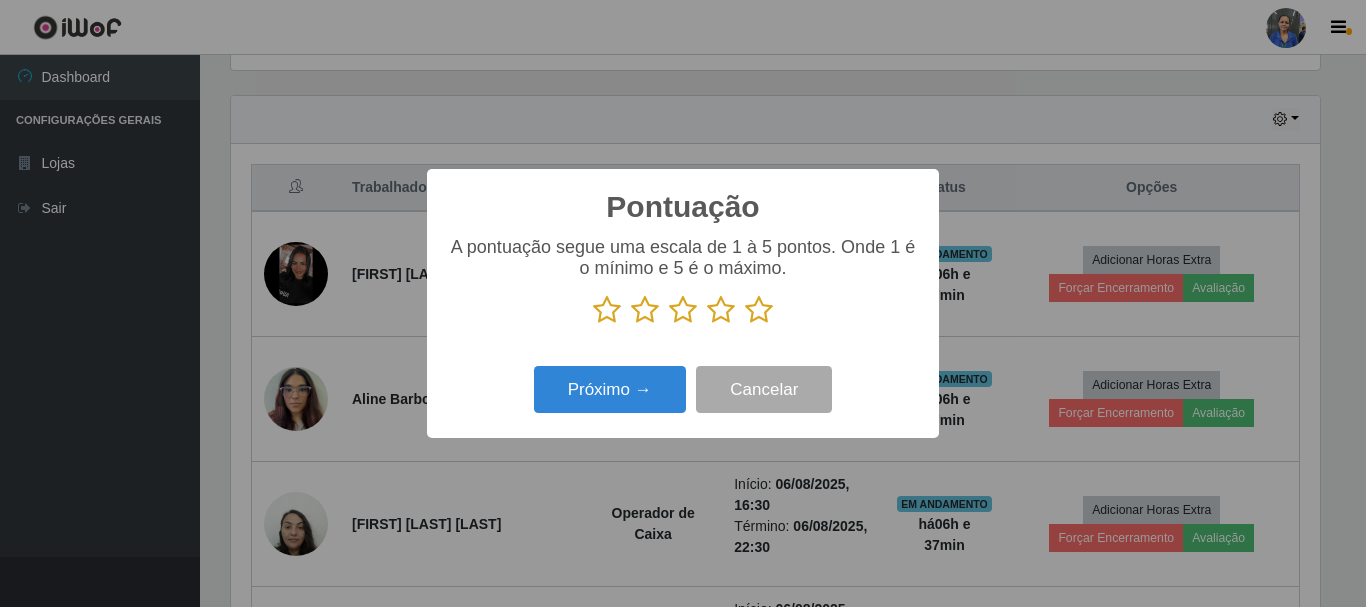 scroll, scrollTop: 999585, scrollLeft: 998911, axis: both 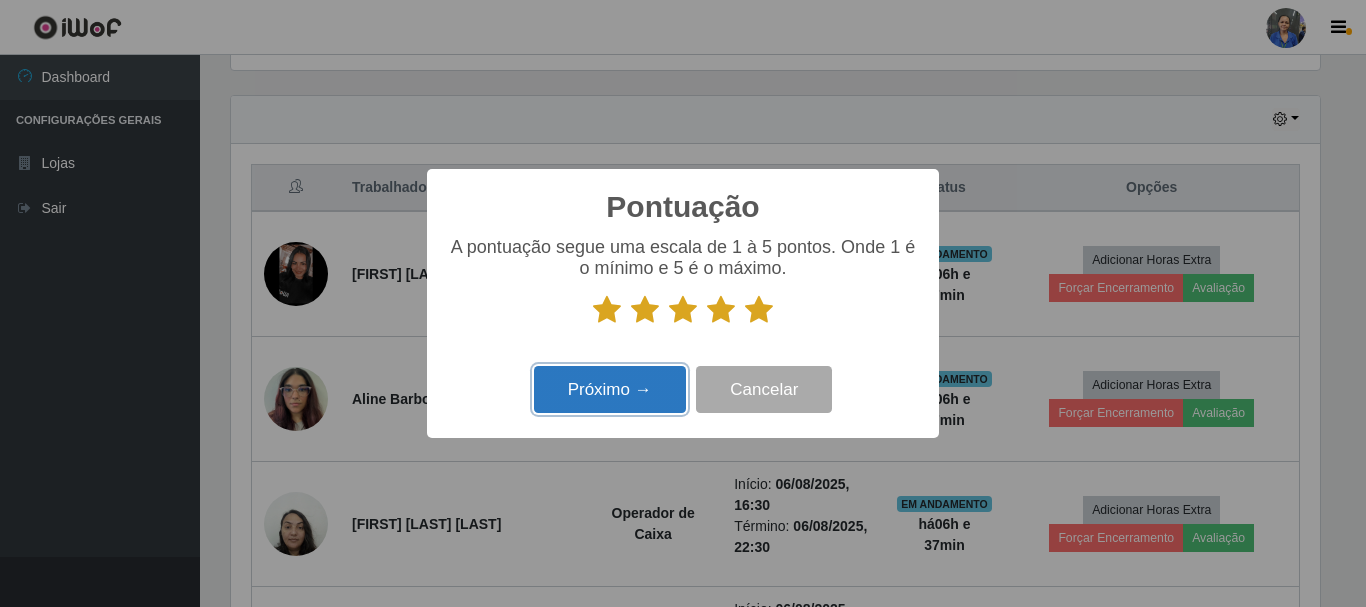 click on "Próximo →" at bounding box center (610, 389) 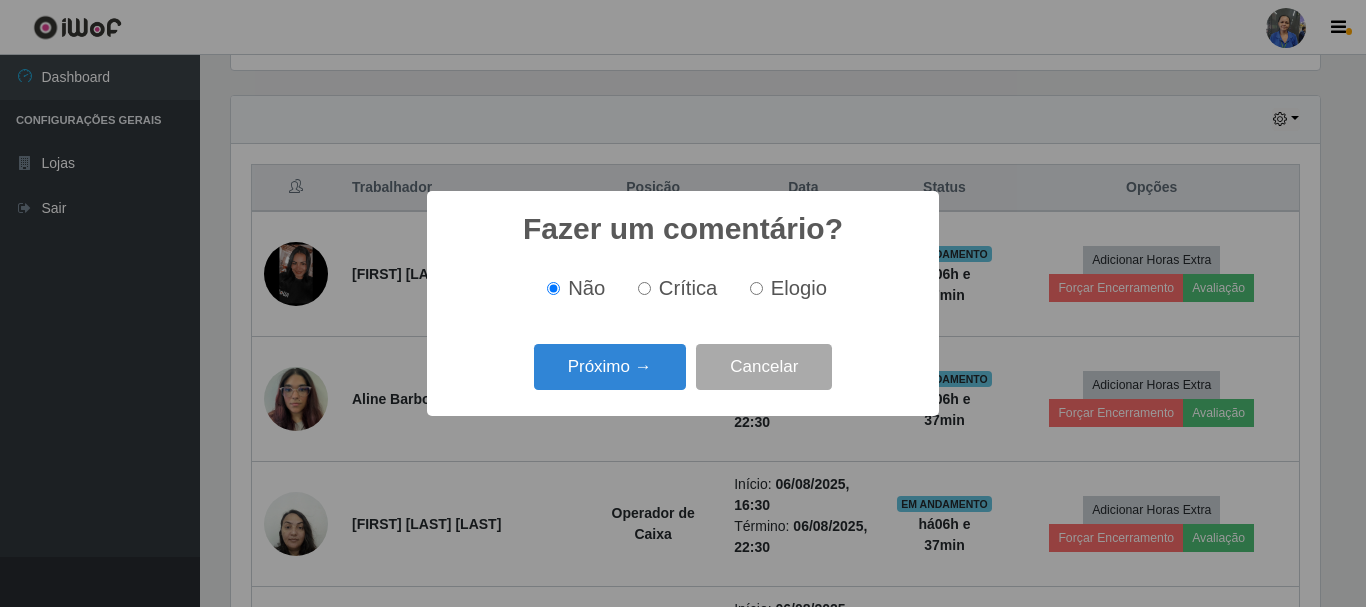 click on "Próximo →" at bounding box center [610, 367] 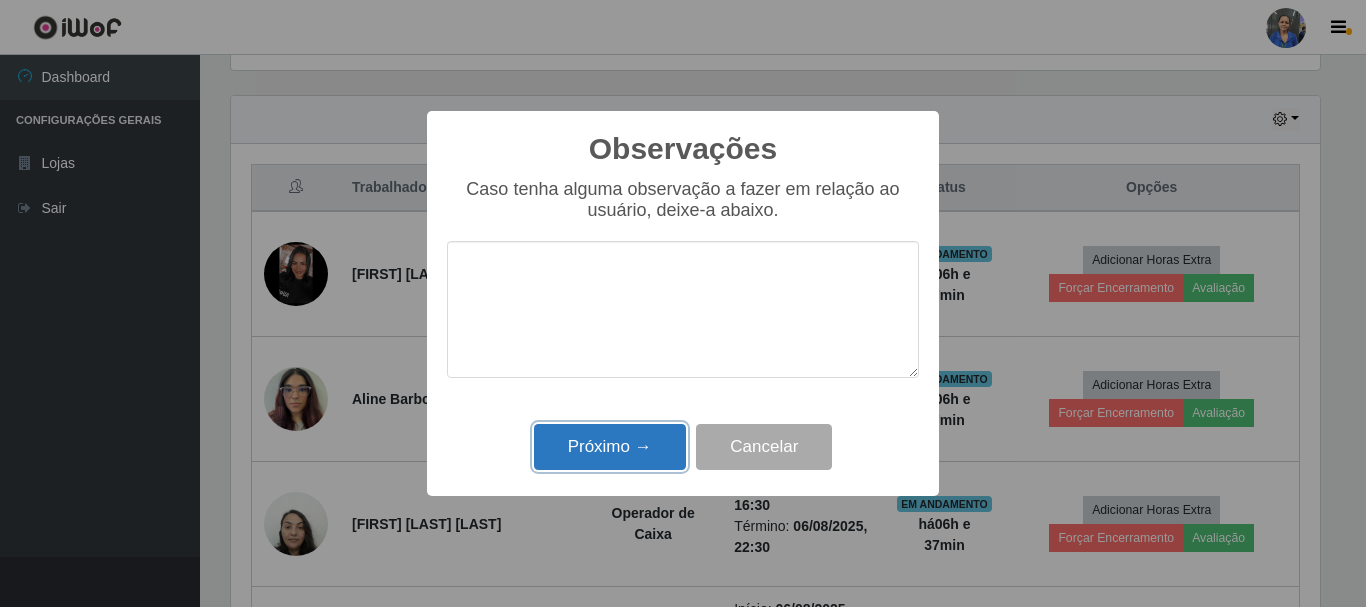click on "Próximo →" at bounding box center (610, 447) 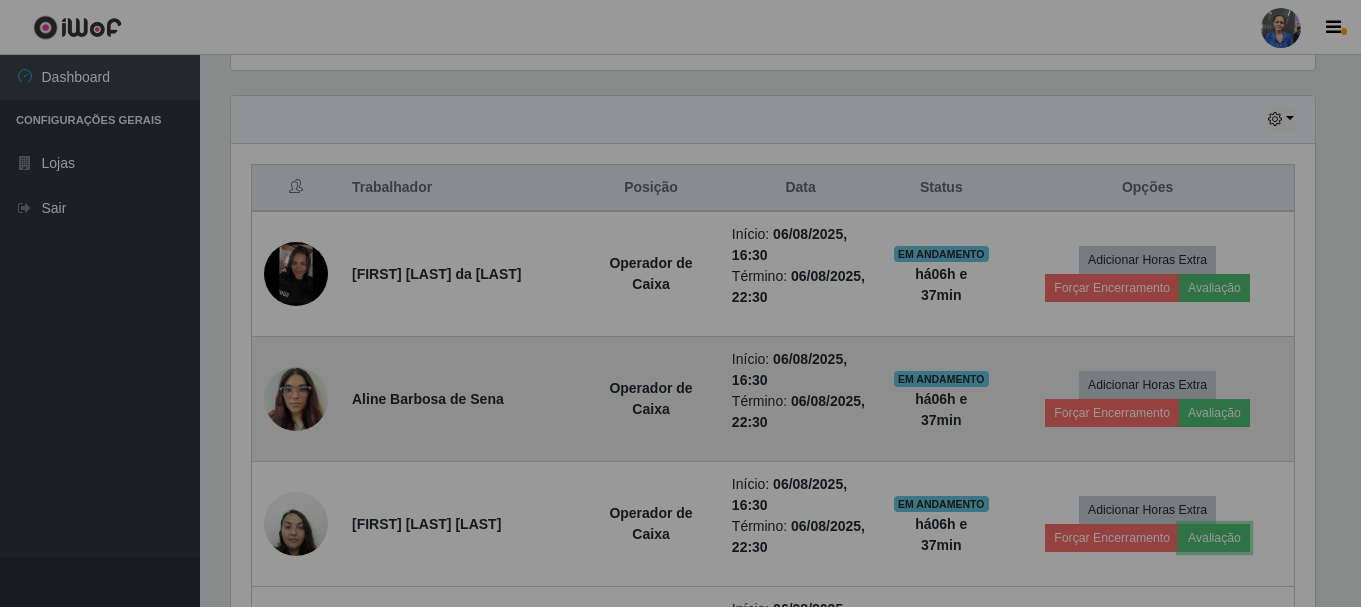 scroll, scrollTop: 999585, scrollLeft: 998901, axis: both 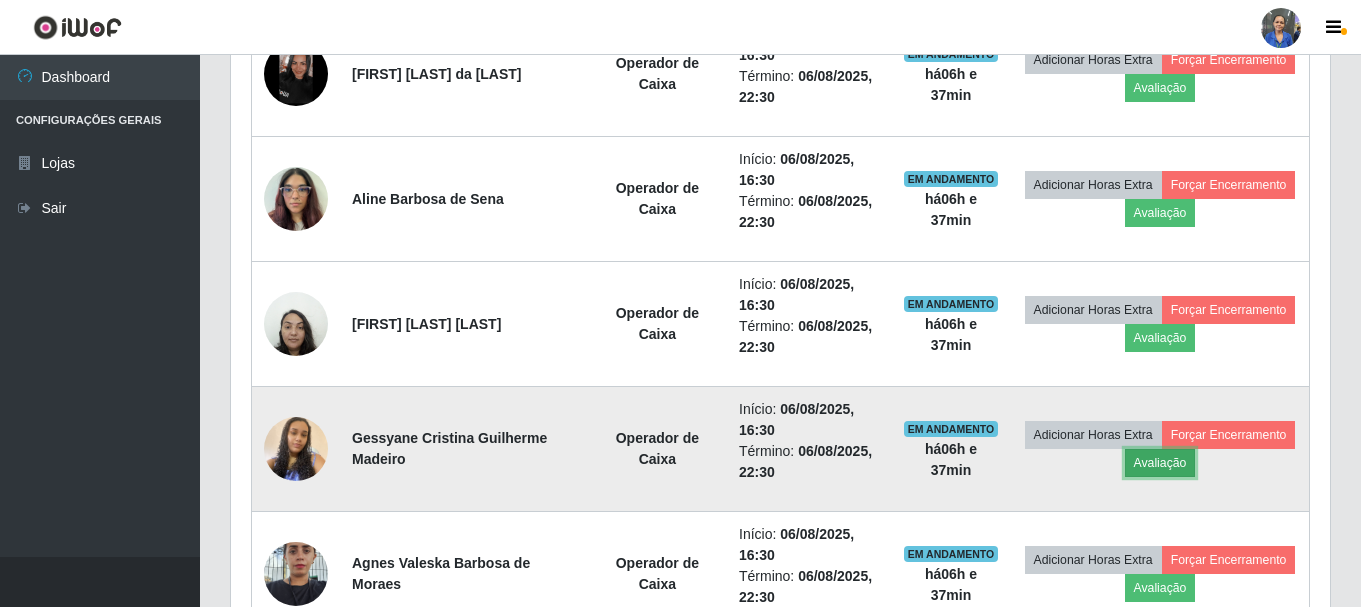 click on "Avaliação" at bounding box center (1160, 463) 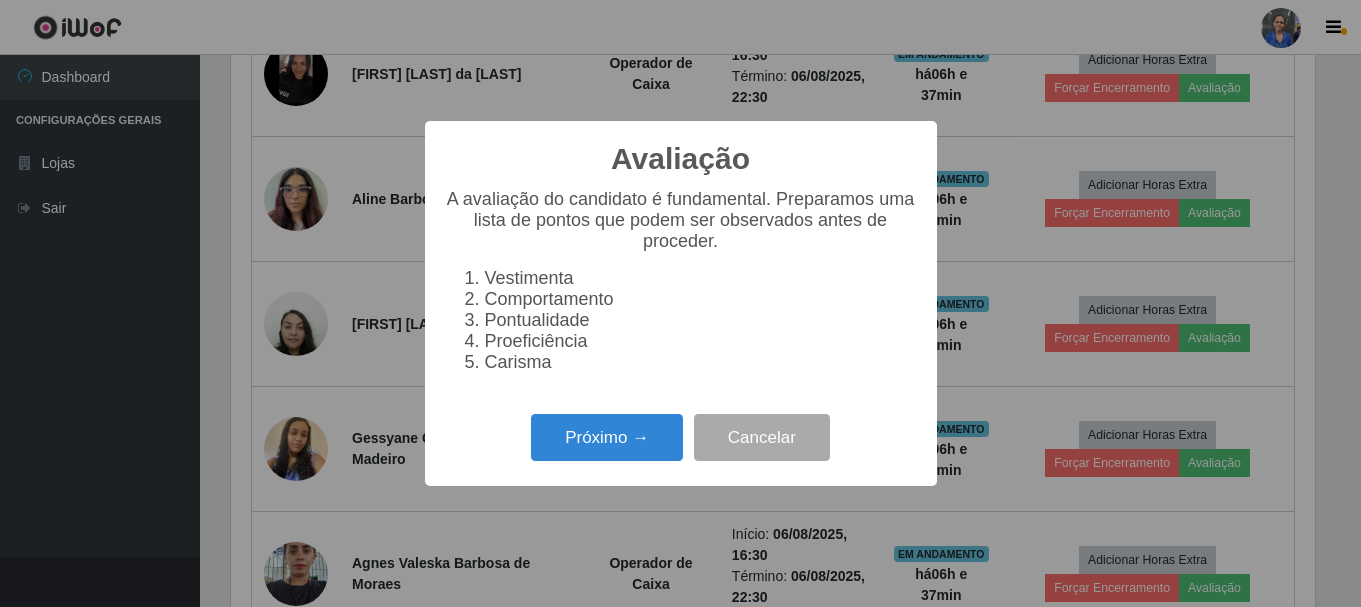 scroll, scrollTop: 999585, scrollLeft: 998911, axis: both 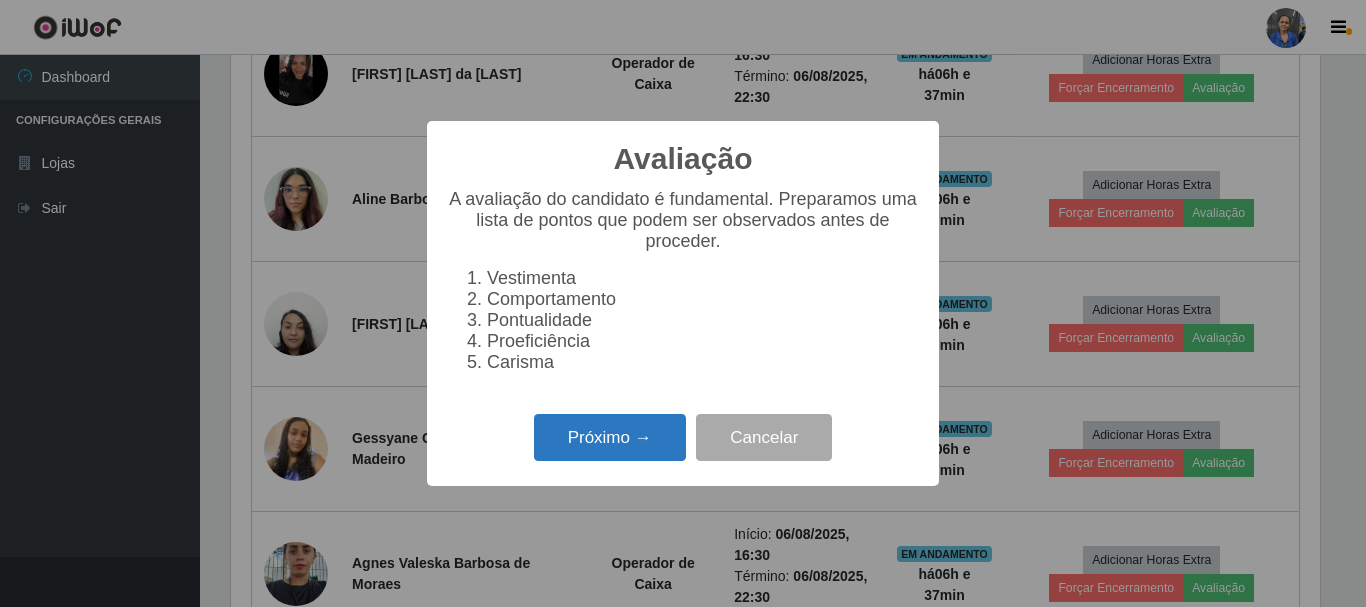 click on "Próximo →" at bounding box center [610, 437] 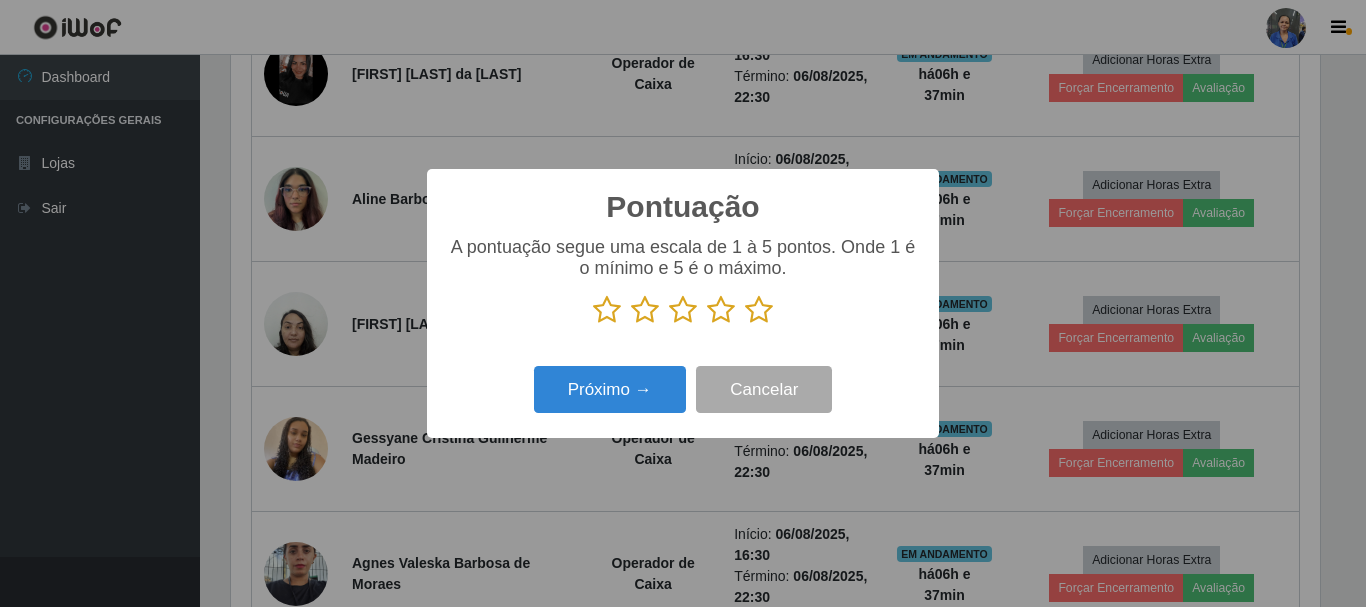 click at bounding box center [759, 310] 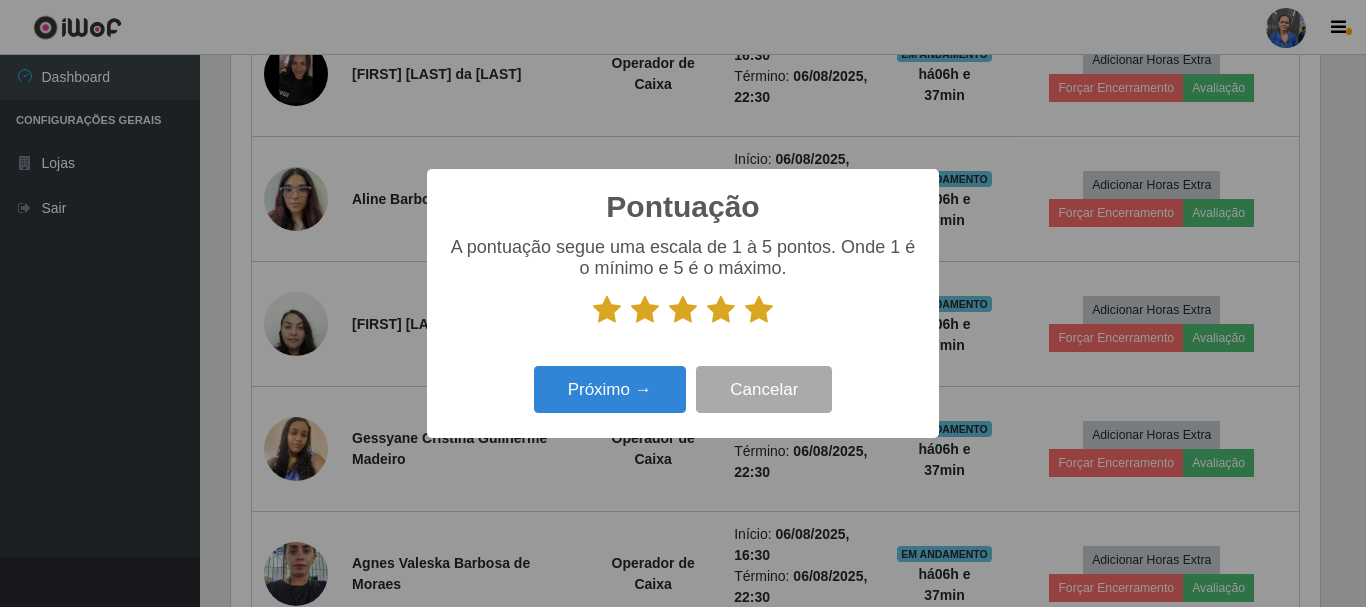 click on "Próximo → Cancelar" at bounding box center (683, 389) 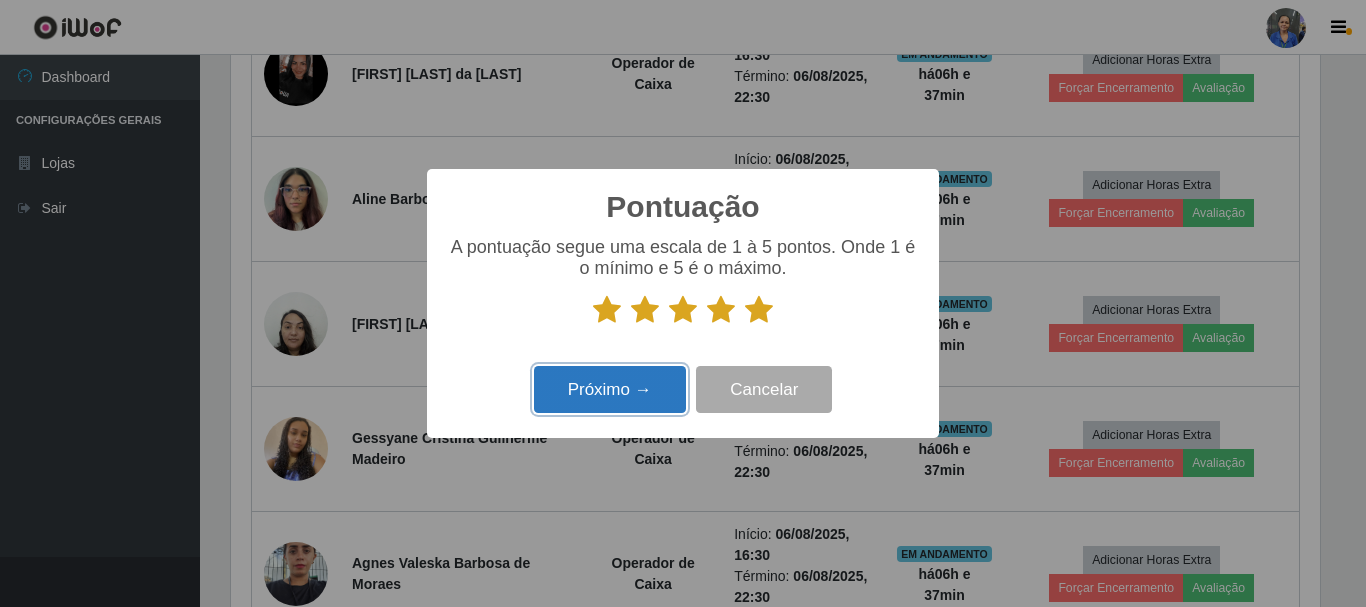 click on "Próximo →" at bounding box center [610, 389] 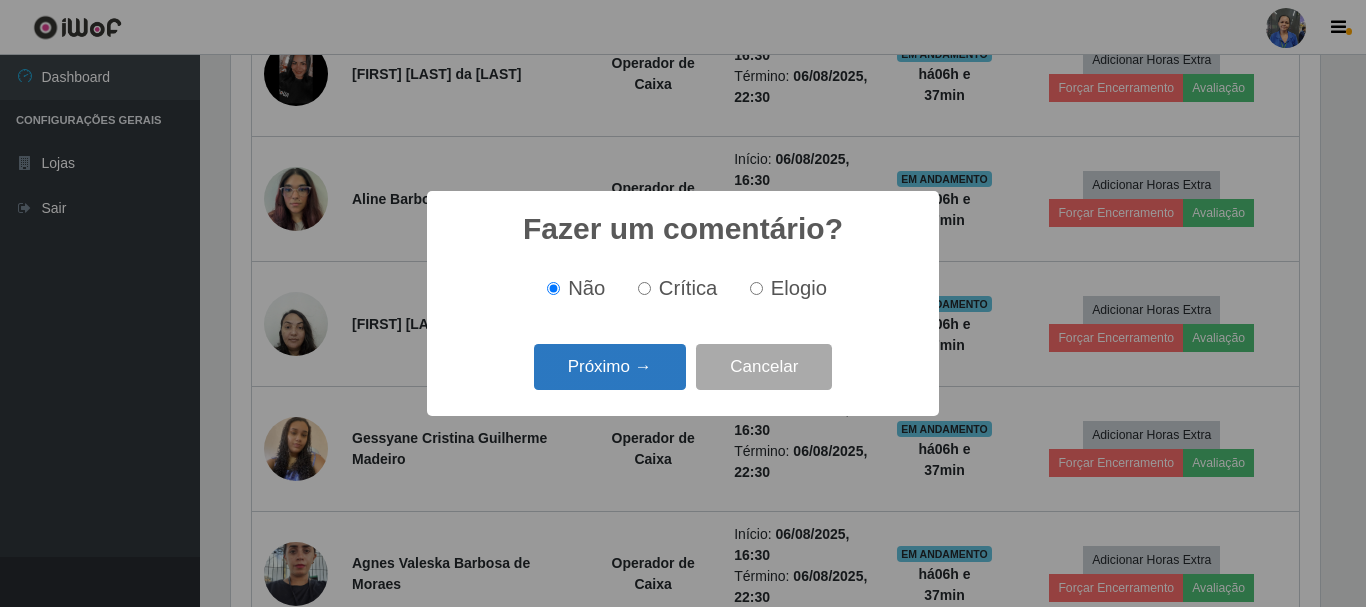 click on "Próximo →" at bounding box center (610, 367) 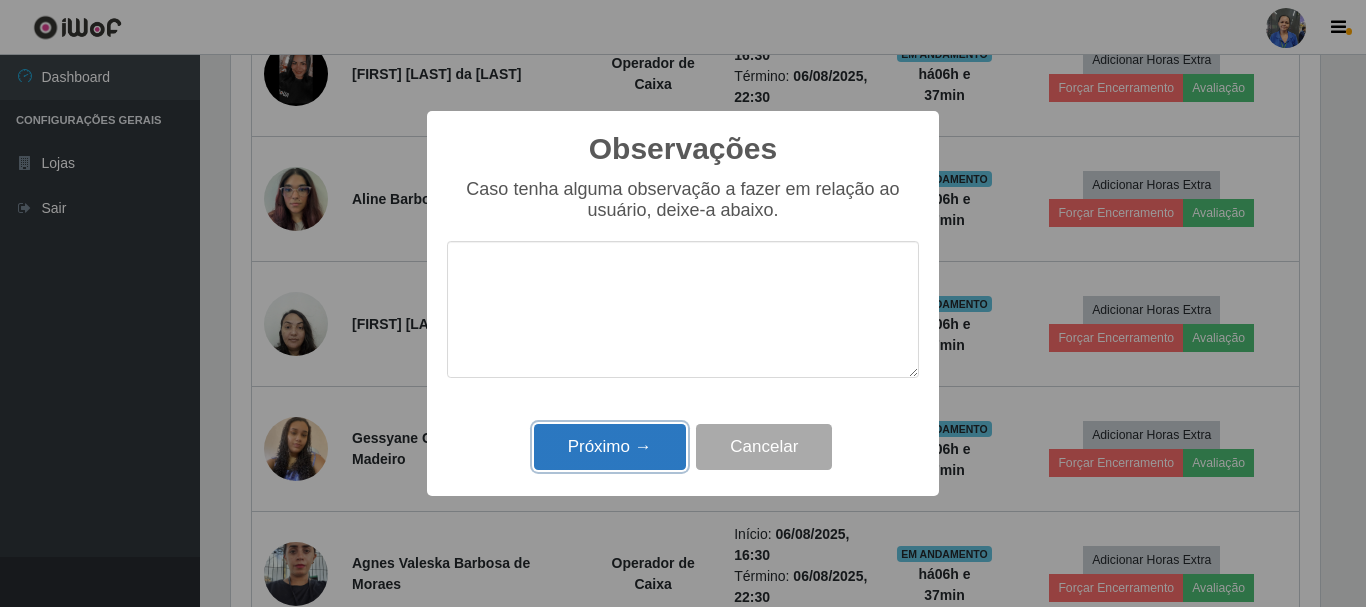 click on "Próximo →" at bounding box center (610, 447) 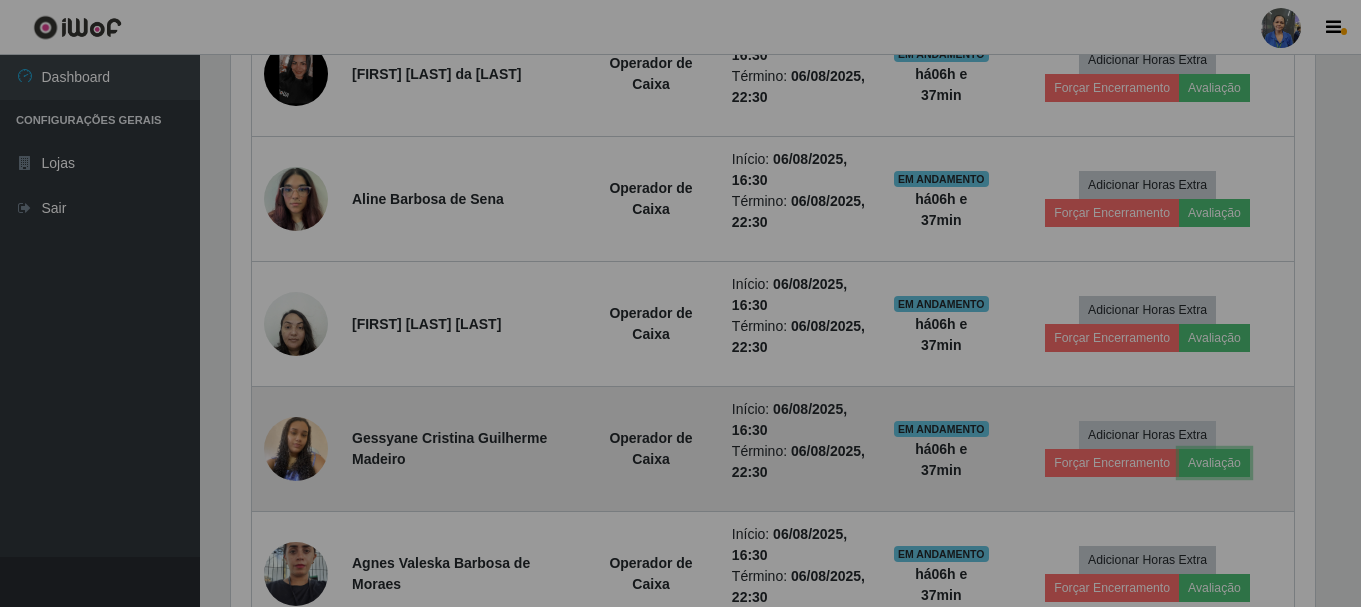 scroll, scrollTop: 999585, scrollLeft: 998901, axis: both 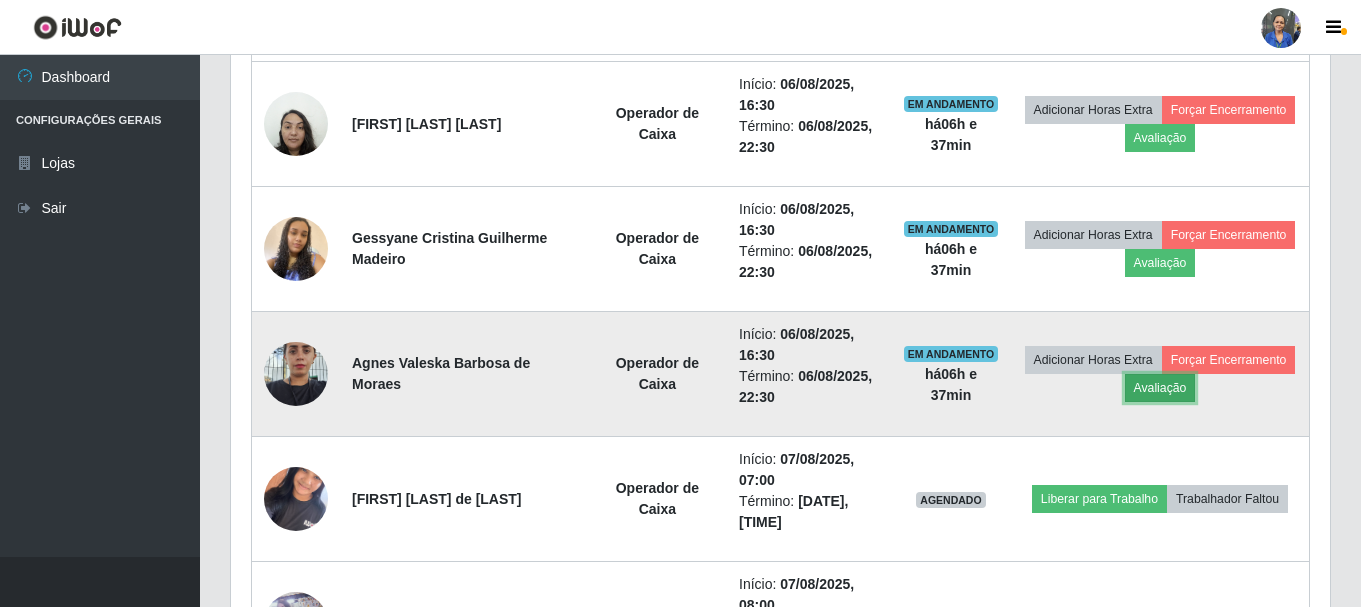 click on "Avaliação" at bounding box center [1160, 388] 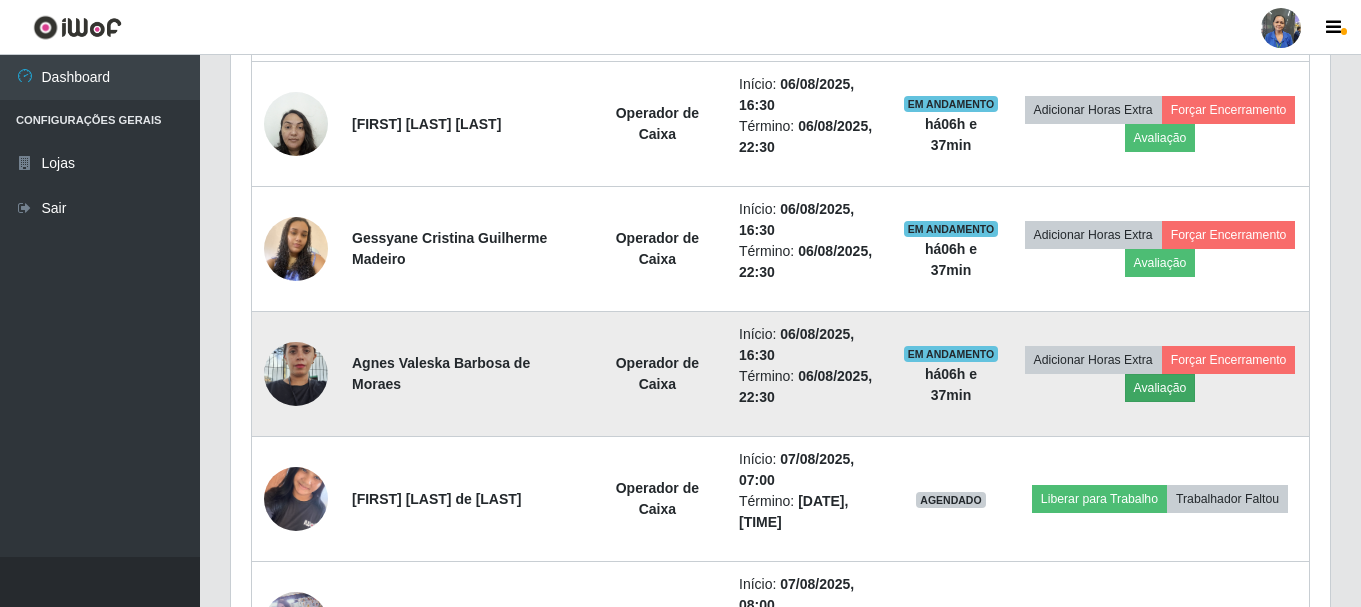 scroll, scrollTop: 999585, scrollLeft: 998911, axis: both 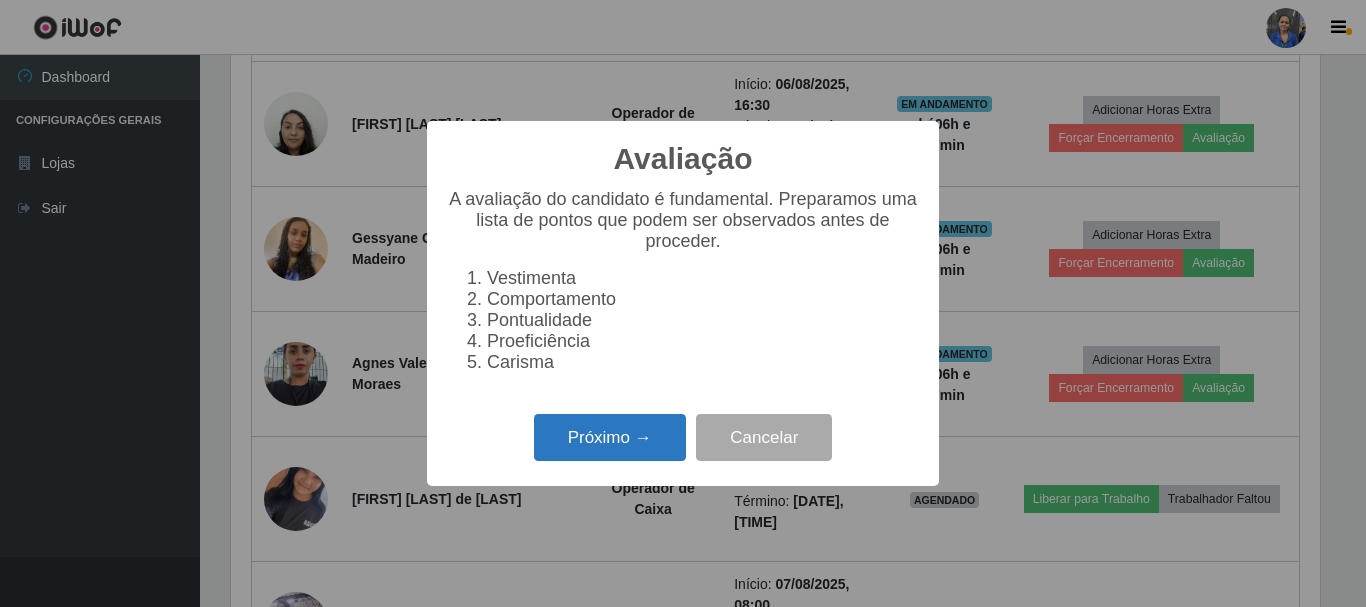click on "Próximo →" at bounding box center (610, 437) 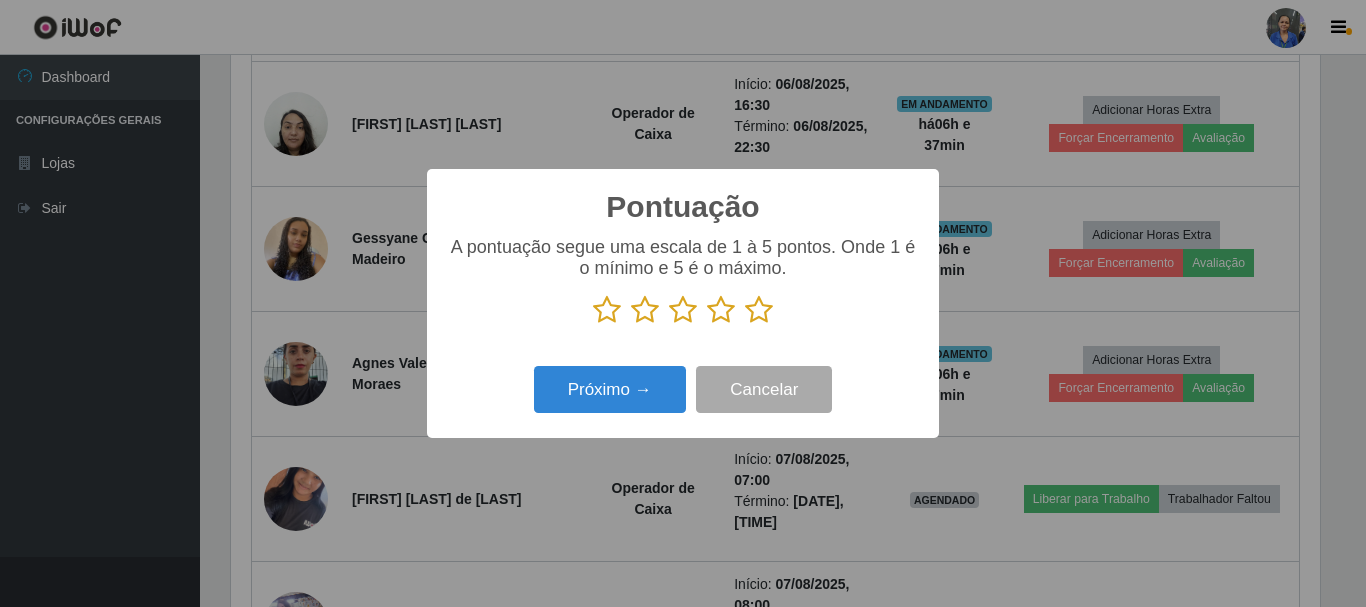 scroll, scrollTop: 999585, scrollLeft: 998911, axis: both 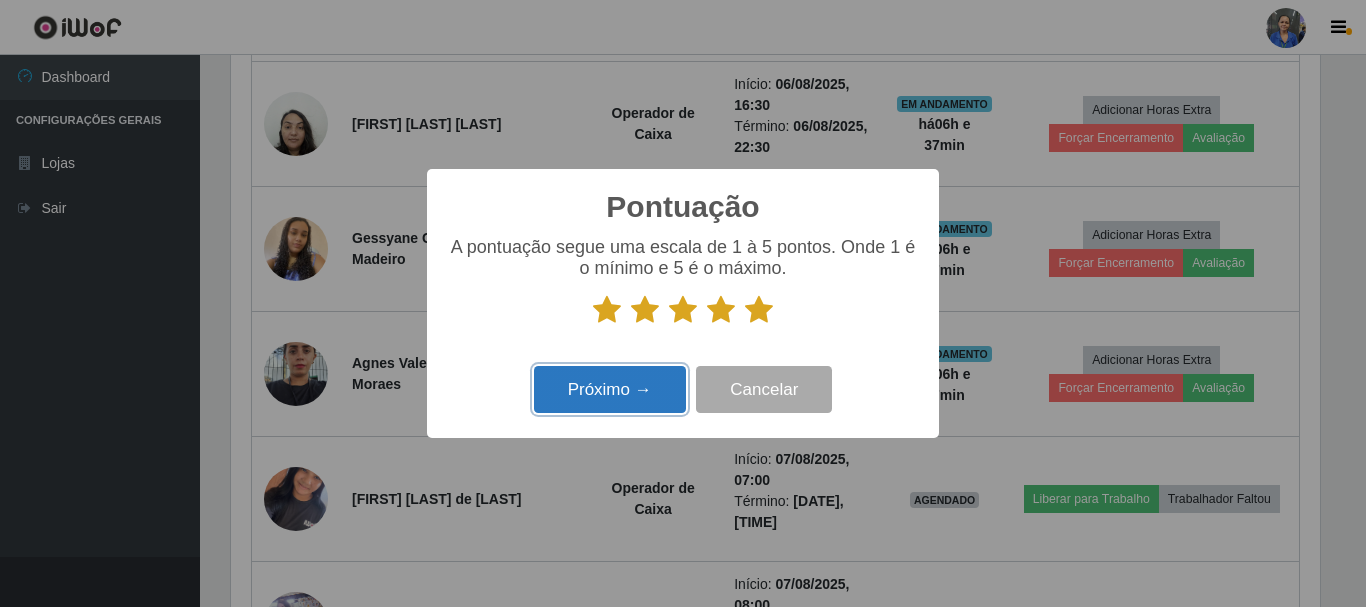 click on "Próximo →" at bounding box center [610, 389] 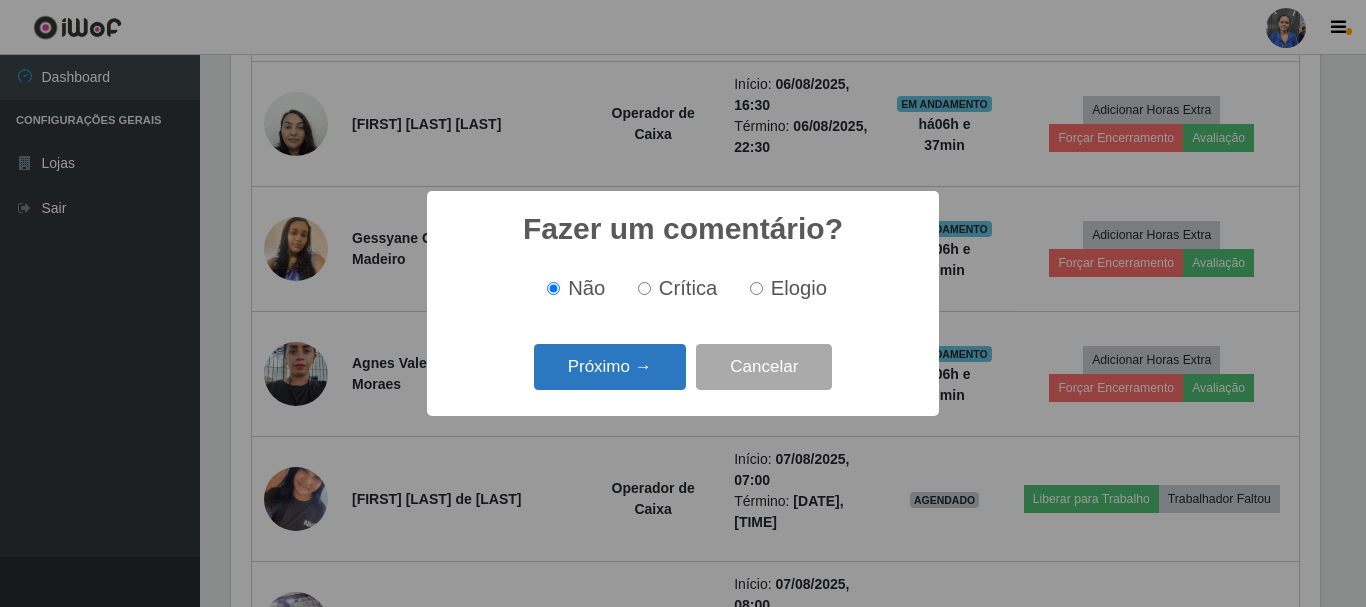 click on "Próximo →" at bounding box center [610, 367] 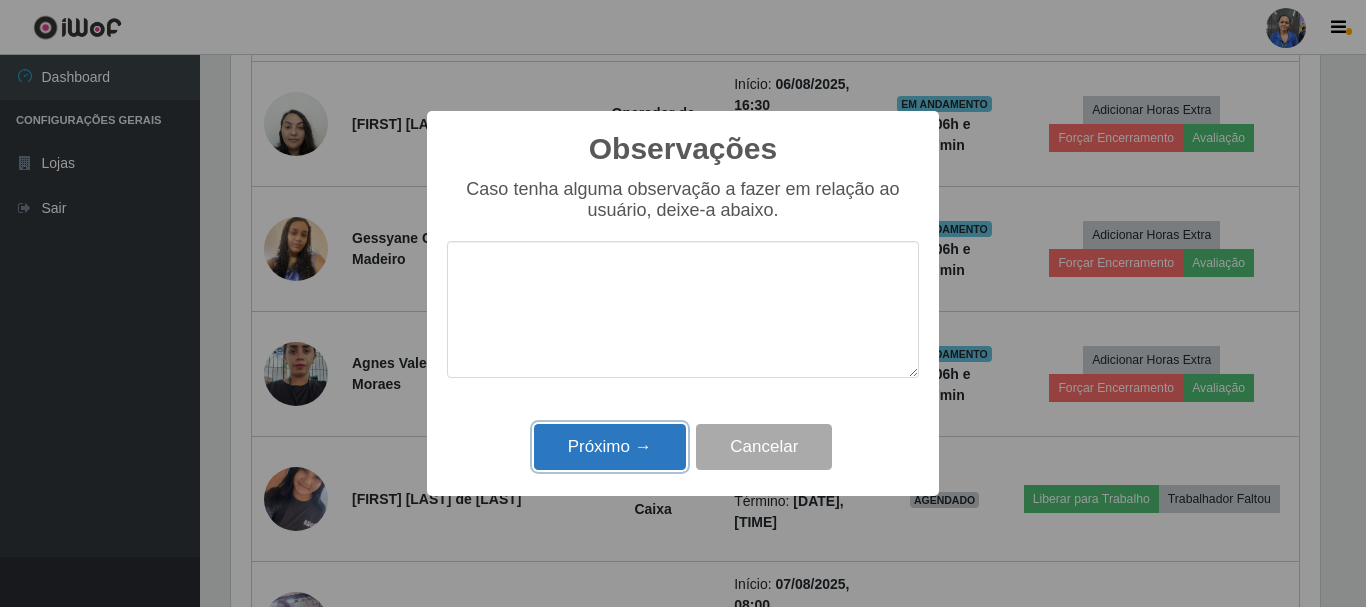 click on "Próximo →" at bounding box center (610, 447) 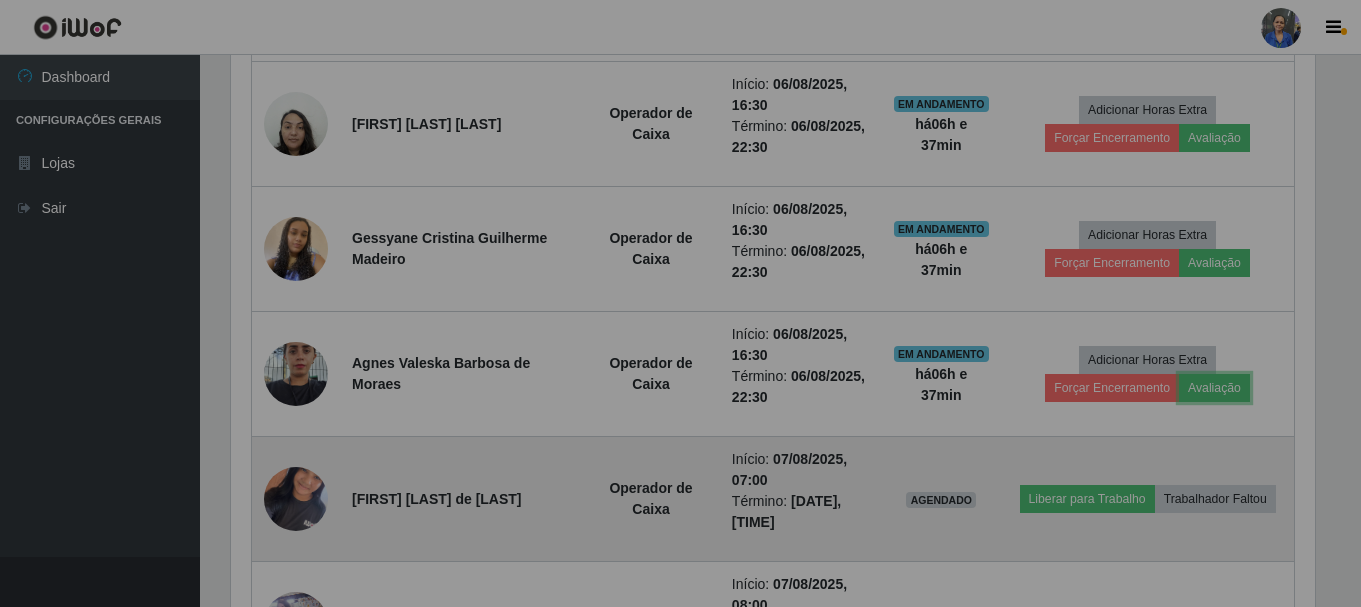 scroll, scrollTop: 999585, scrollLeft: 998901, axis: both 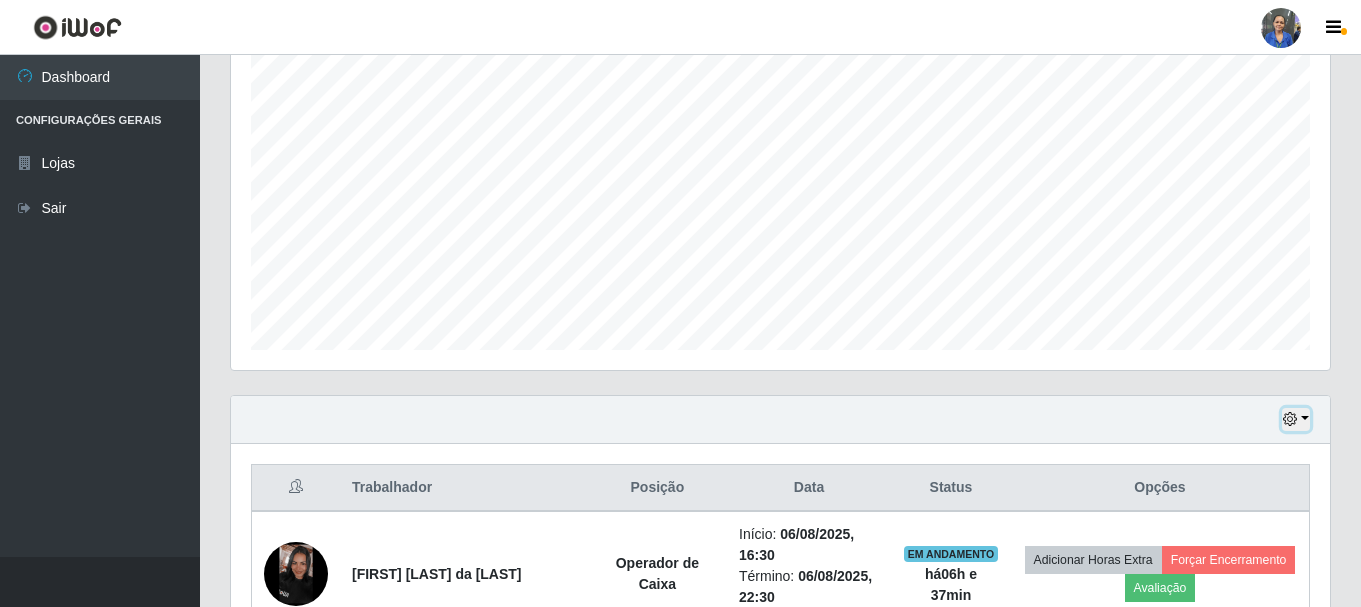 click at bounding box center [1296, 419] 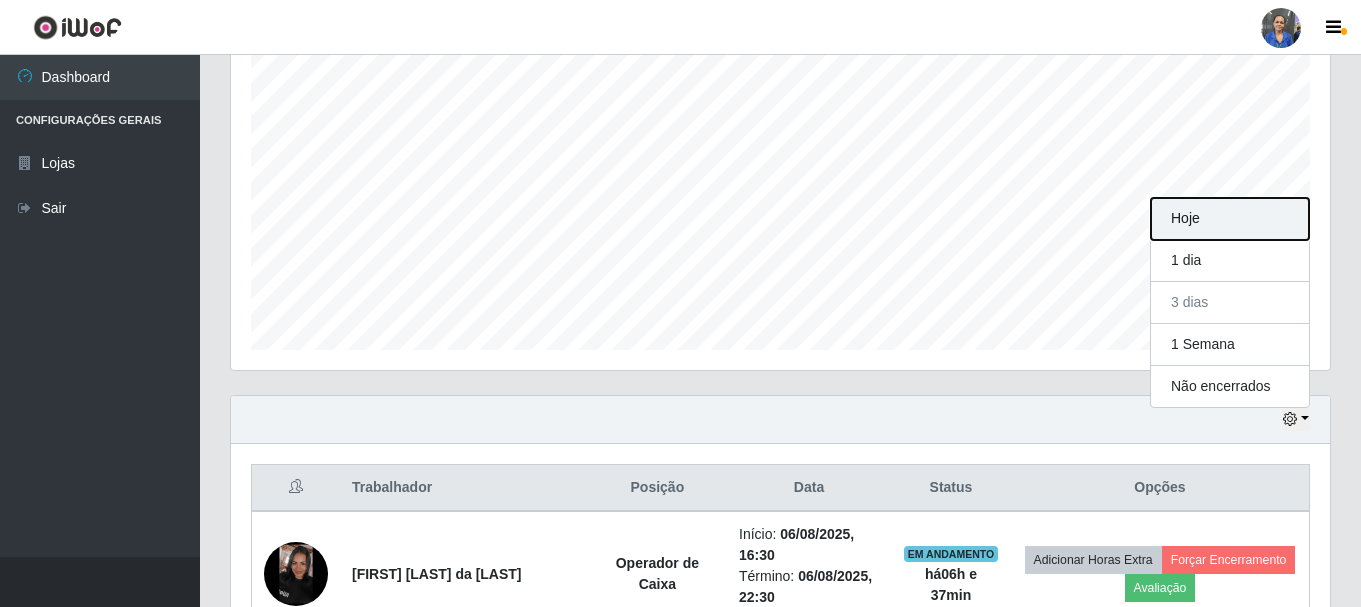 click on "Hoje" at bounding box center [1230, 219] 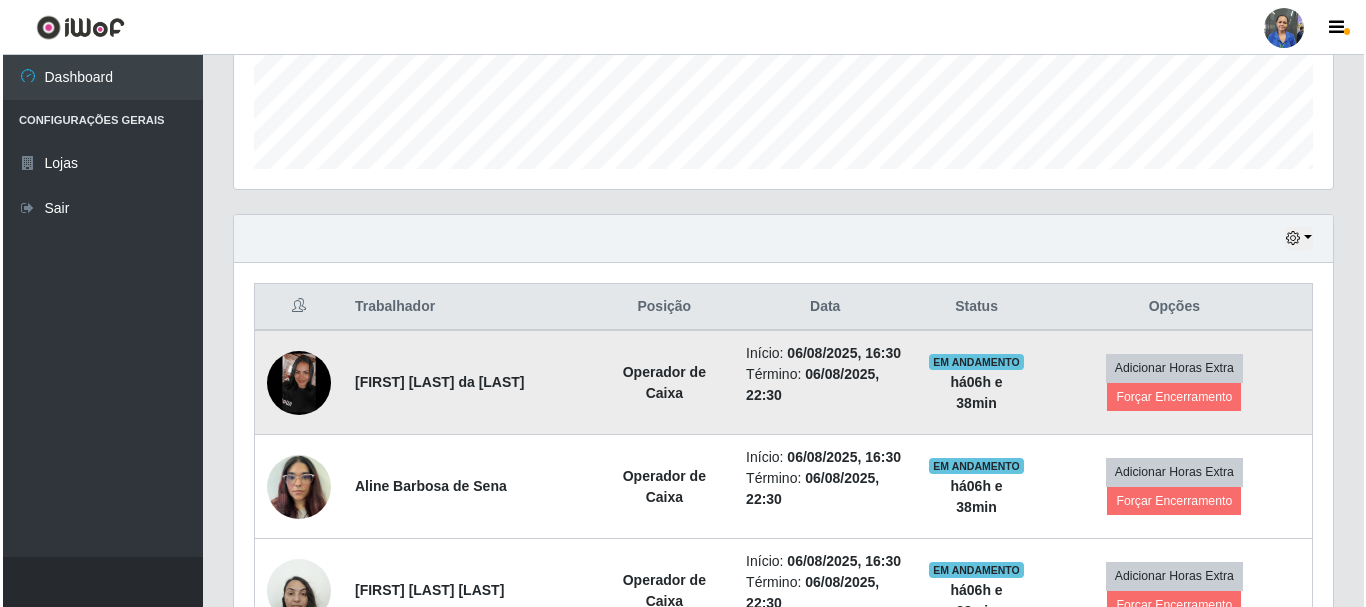scroll, scrollTop: 565, scrollLeft: 0, axis: vertical 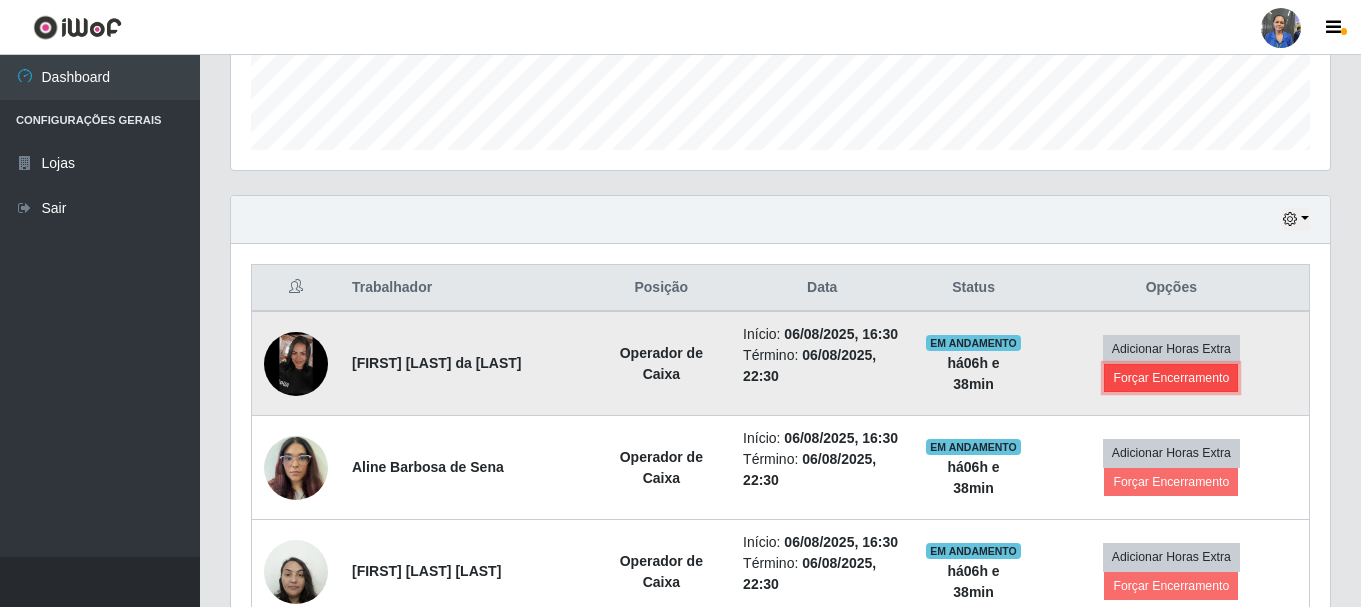 click on "Forçar Encerramento" at bounding box center [1171, 378] 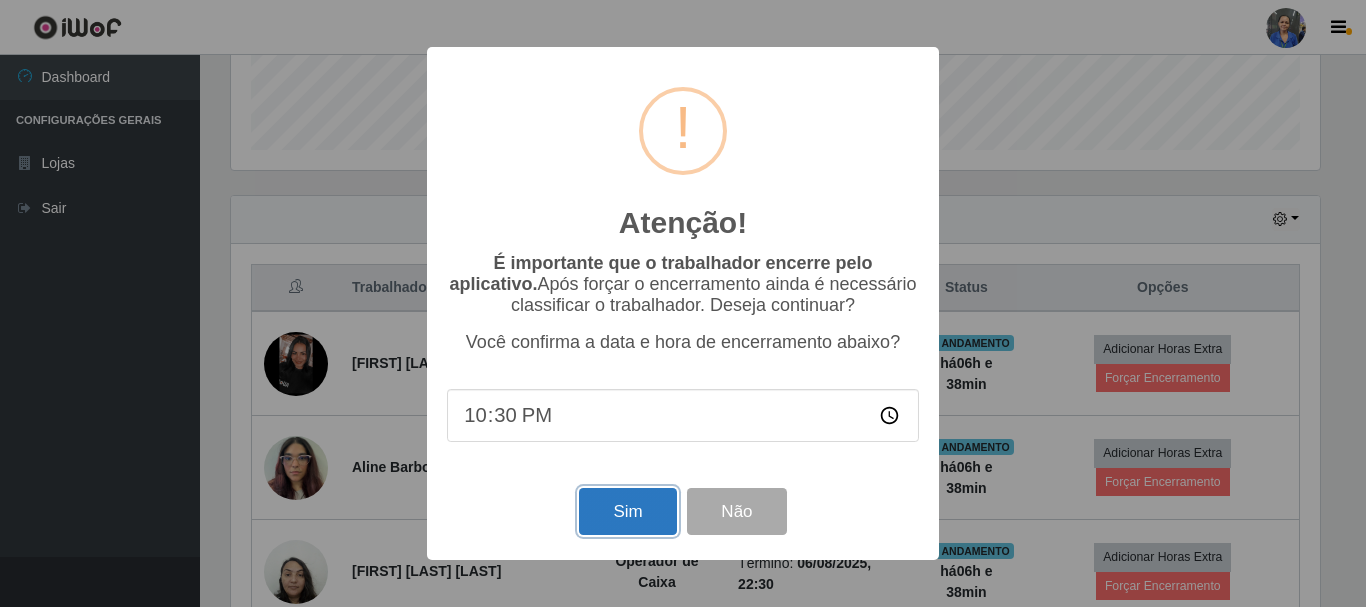 click on "Sim" at bounding box center (627, 511) 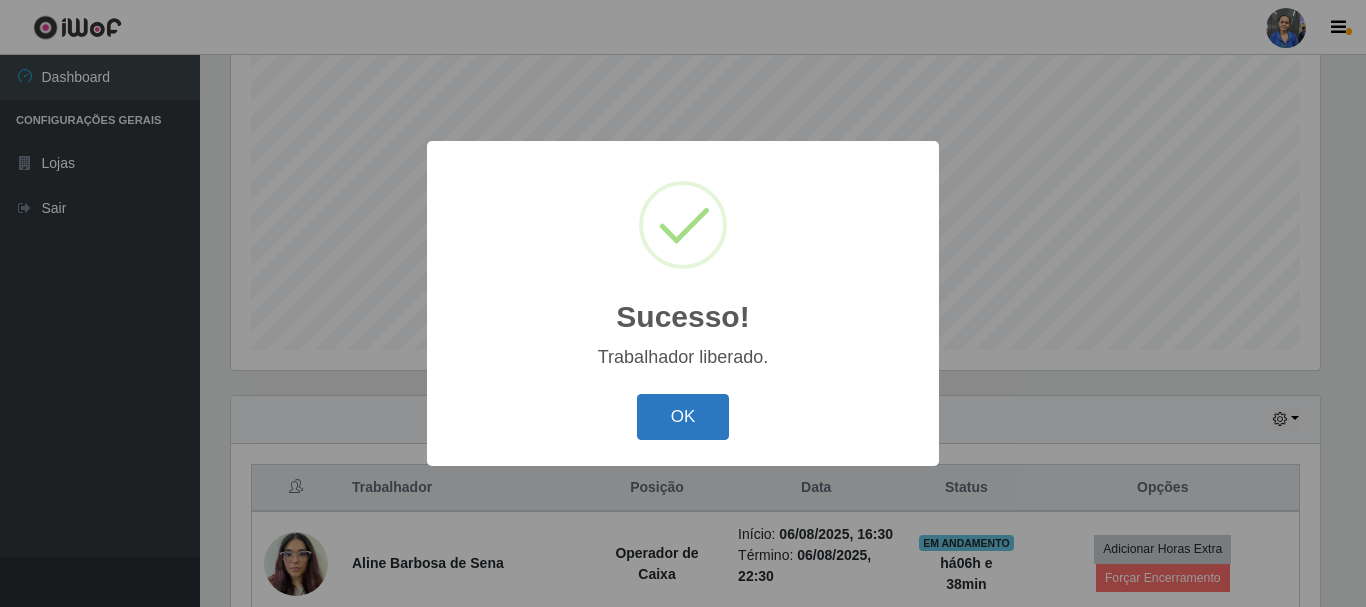 click on "OK" at bounding box center [683, 417] 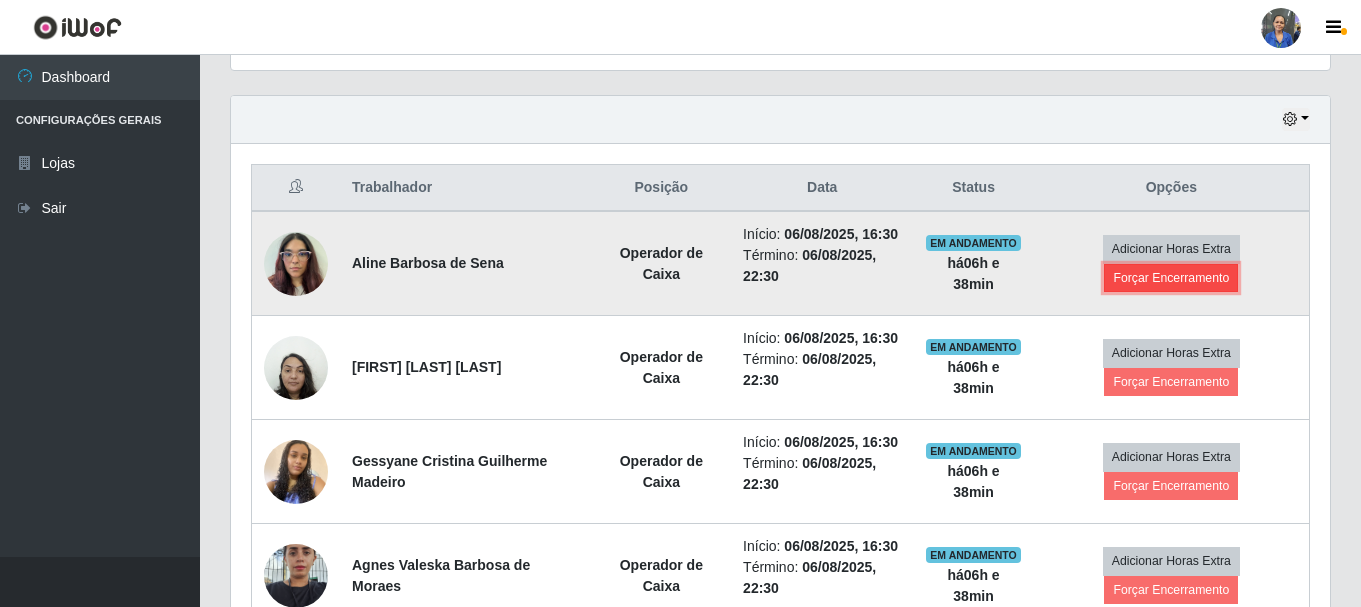 click on "Forçar Encerramento" at bounding box center (1171, 278) 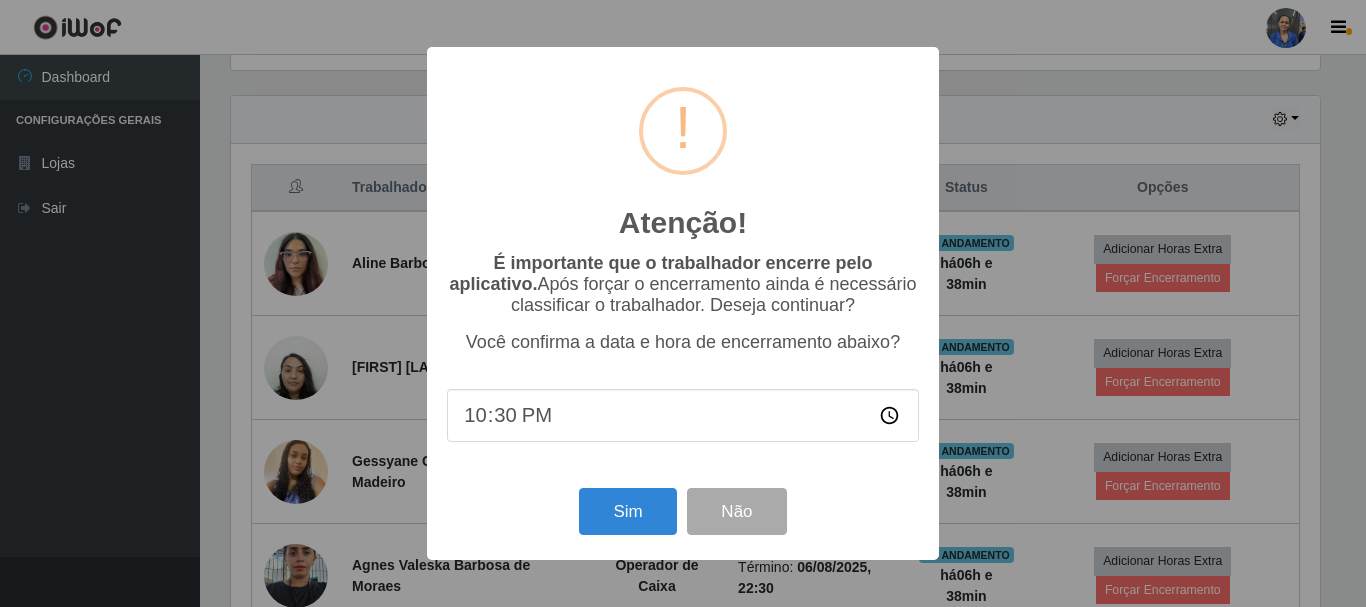 click on "Sim Não" at bounding box center (683, 511) 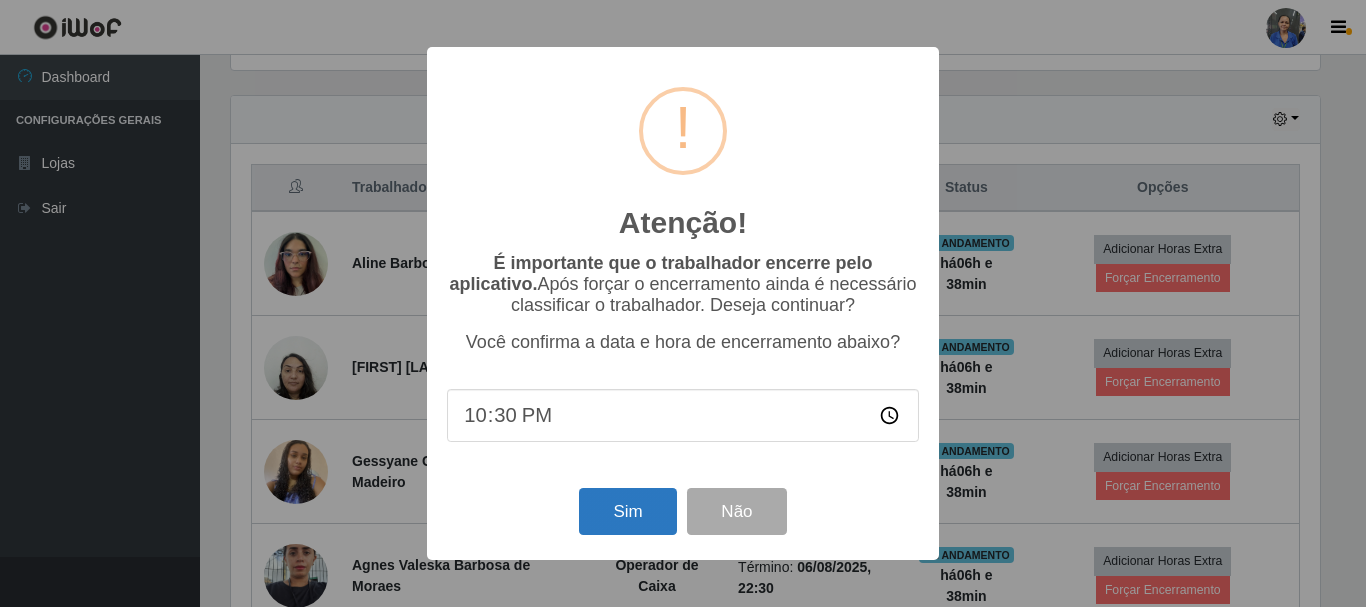 click on "Sim Não" at bounding box center (683, 511) 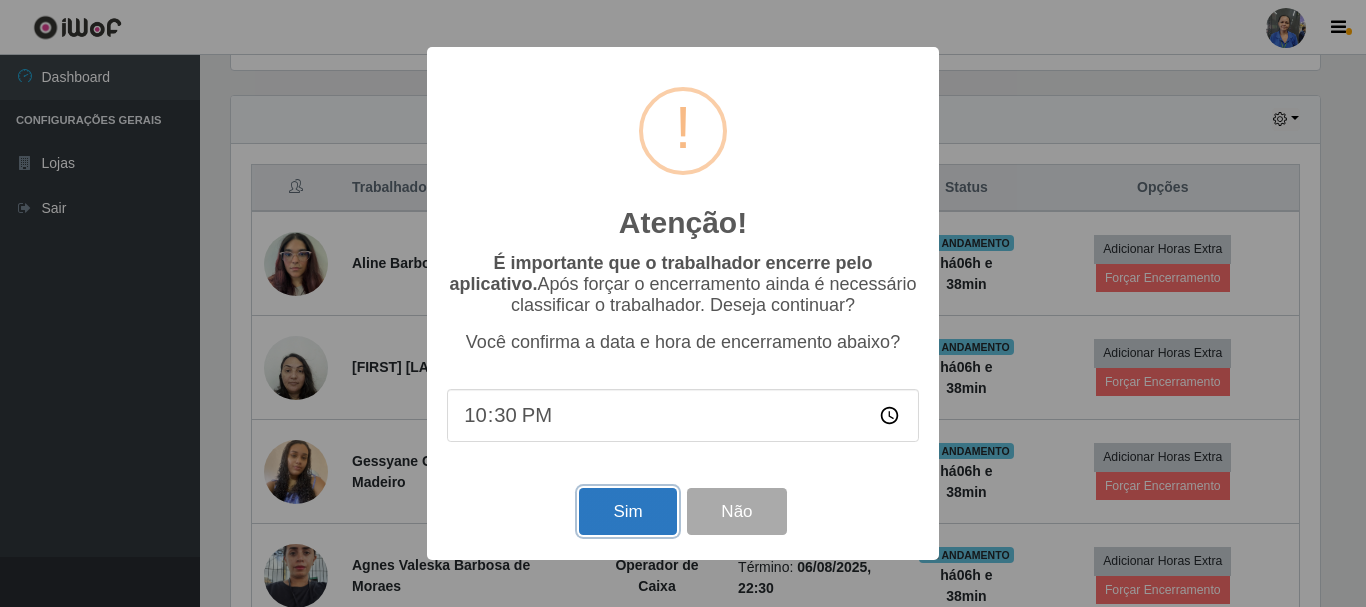 click on "Sim" at bounding box center [627, 511] 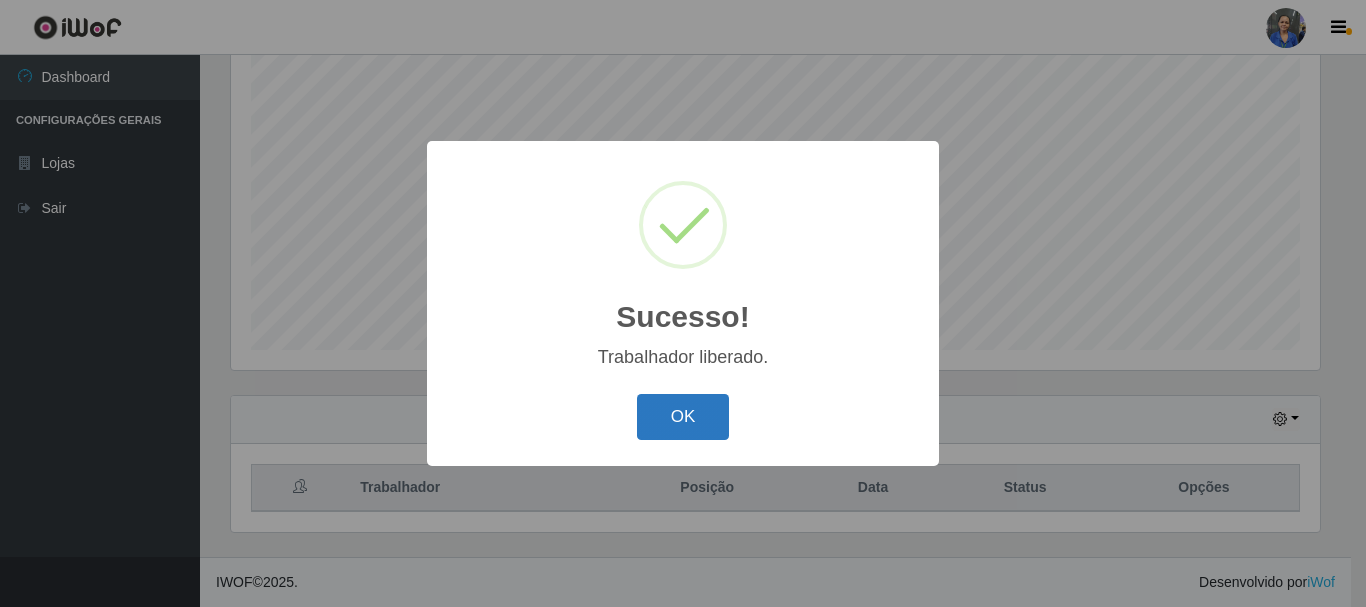 click on "OK" at bounding box center (683, 417) 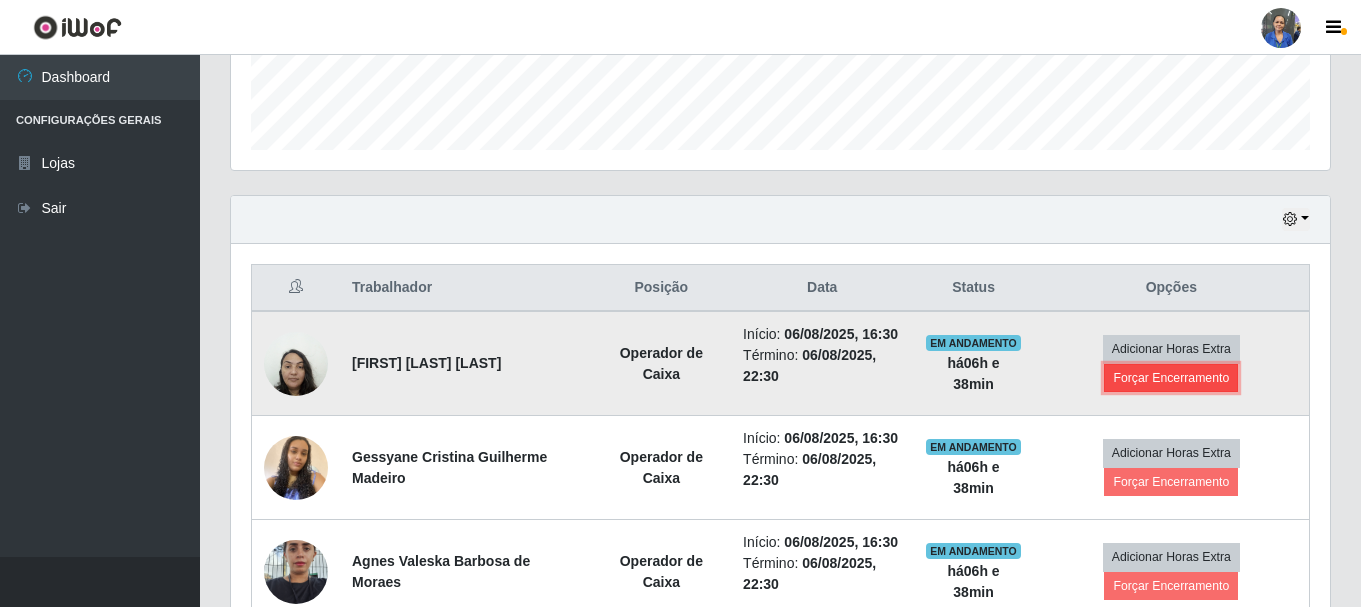 click on "Forçar Encerramento" at bounding box center [1171, 378] 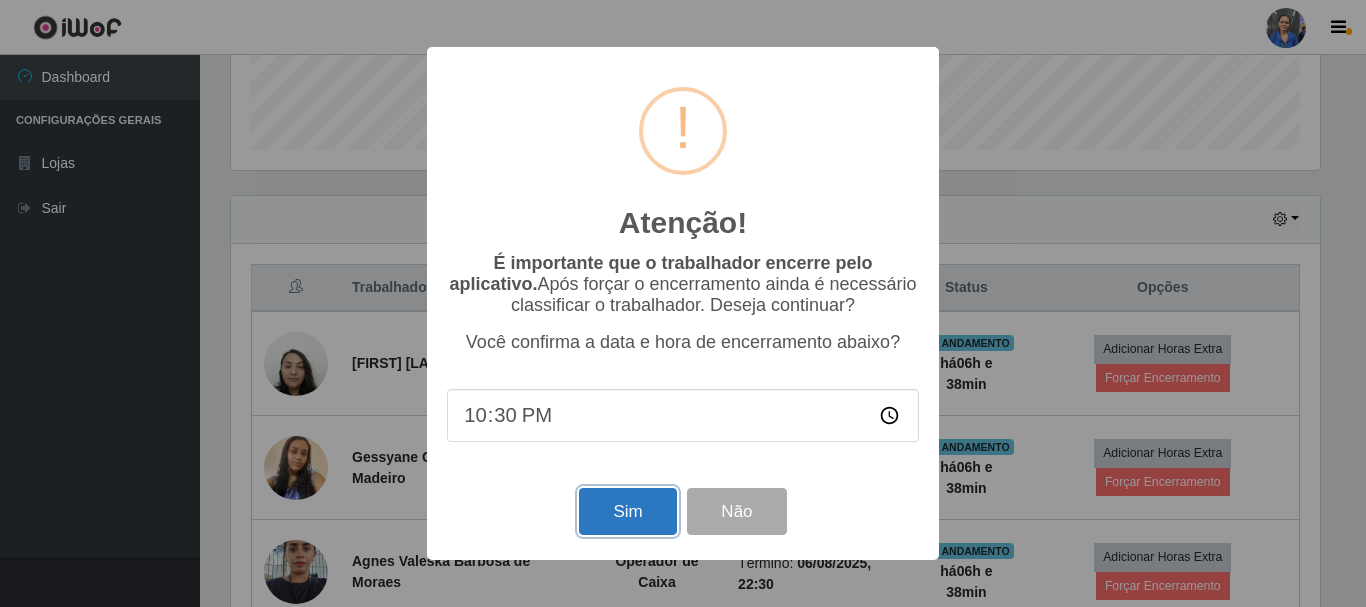 click on "Sim" at bounding box center [627, 511] 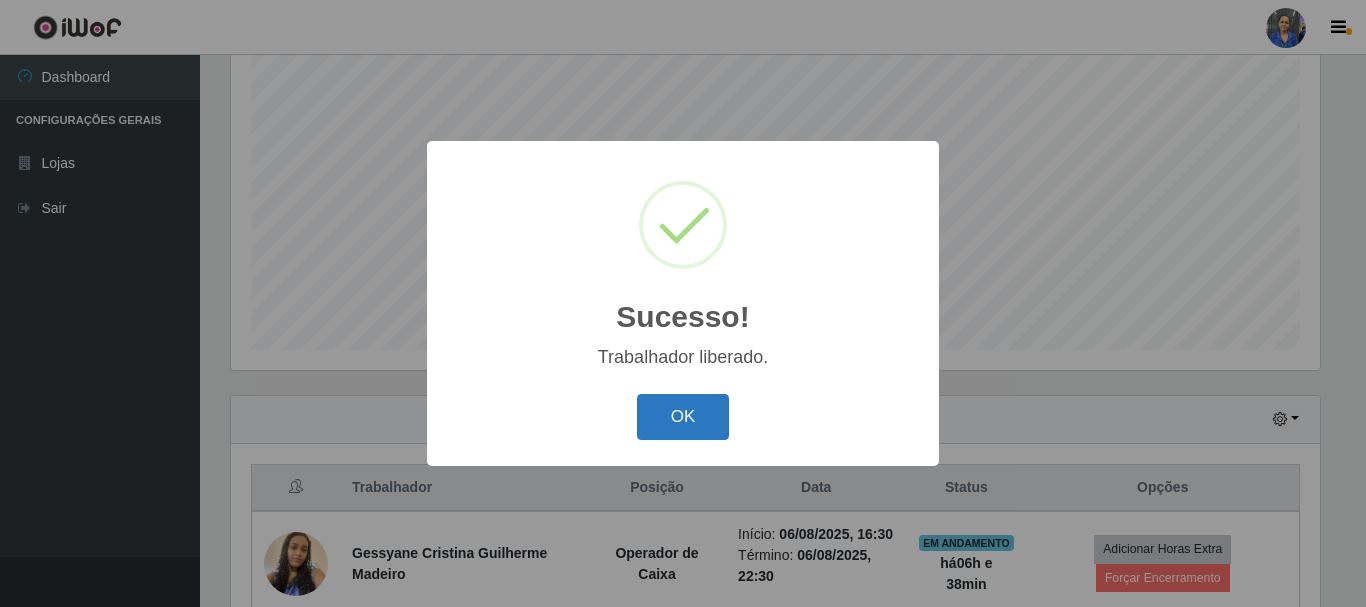click on "OK" at bounding box center [683, 417] 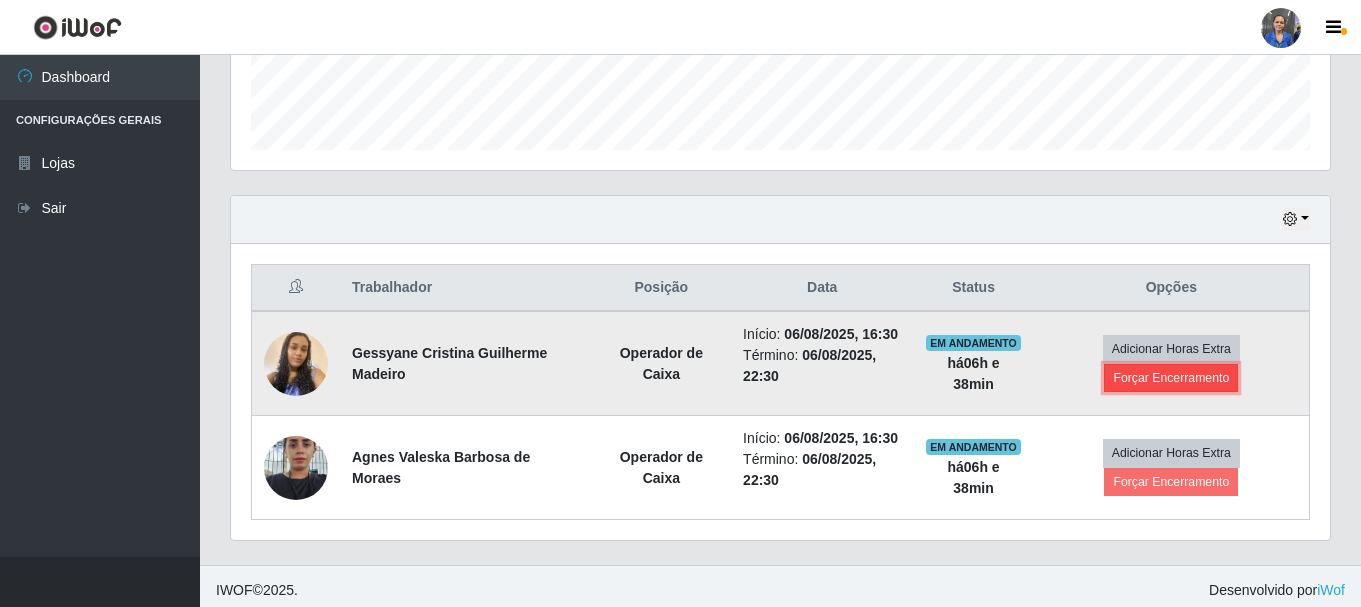 click on "Forçar Encerramento" at bounding box center (1171, 378) 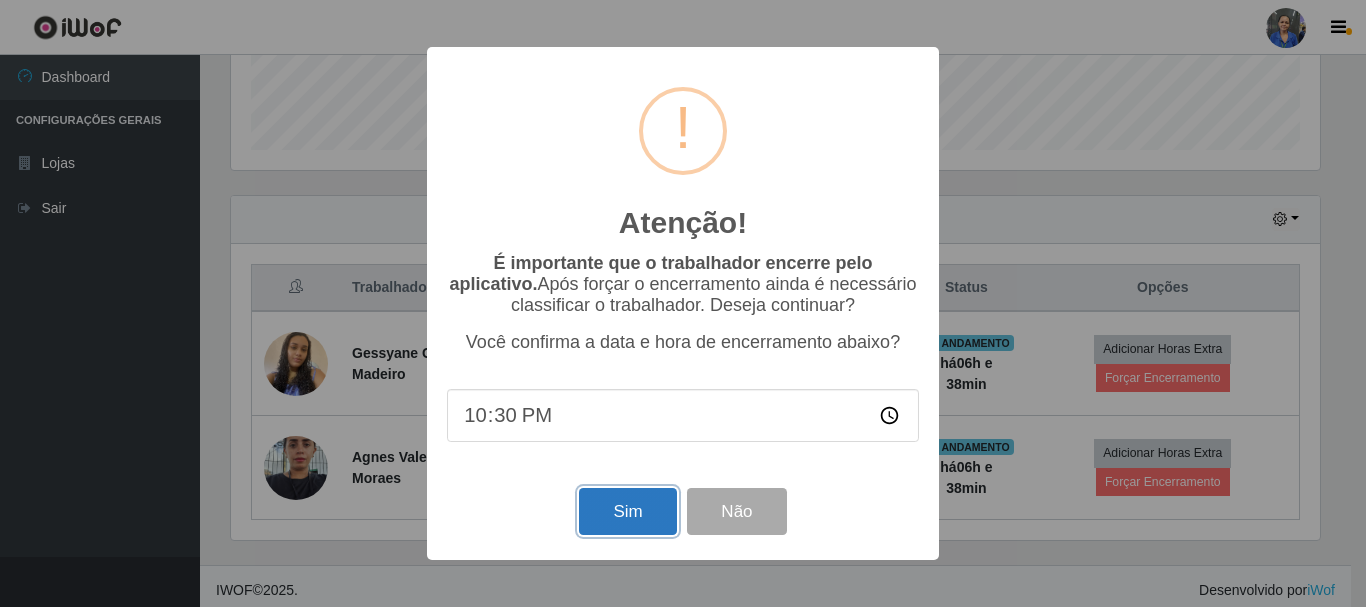 click on "Sim" at bounding box center [627, 511] 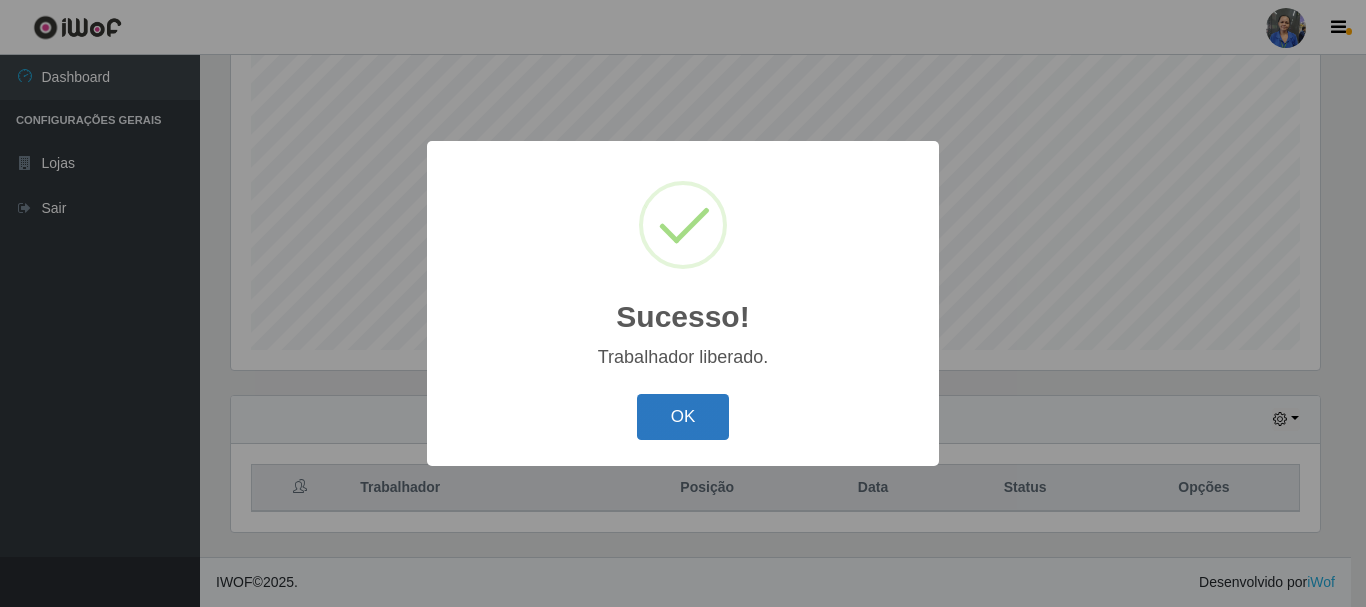 click on "OK" at bounding box center [683, 417] 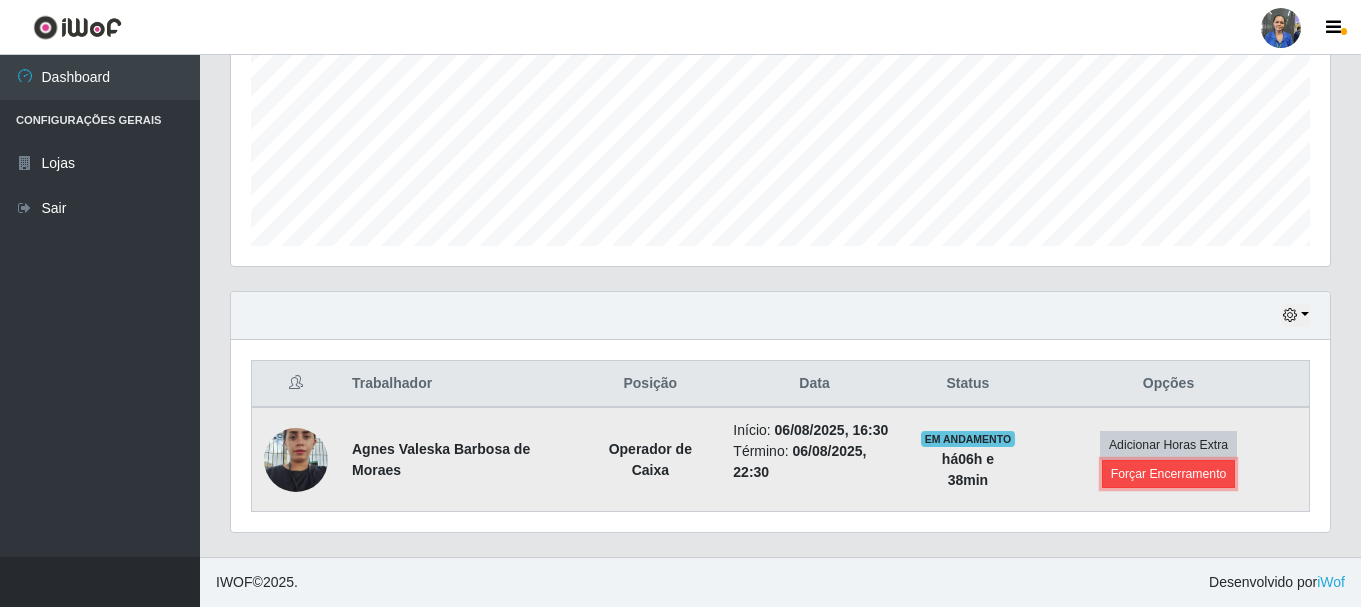 click on "Forçar Encerramento" at bounding box center [1169, 474] 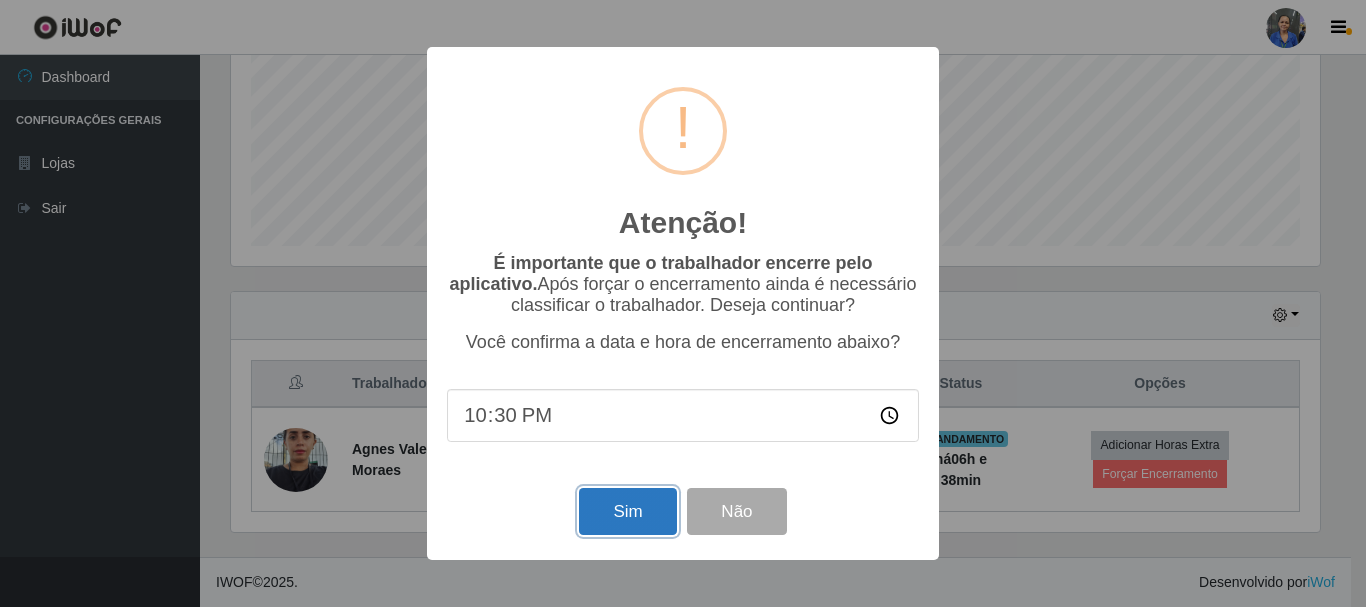 click on "Sim" at bounding box center (627, 511) 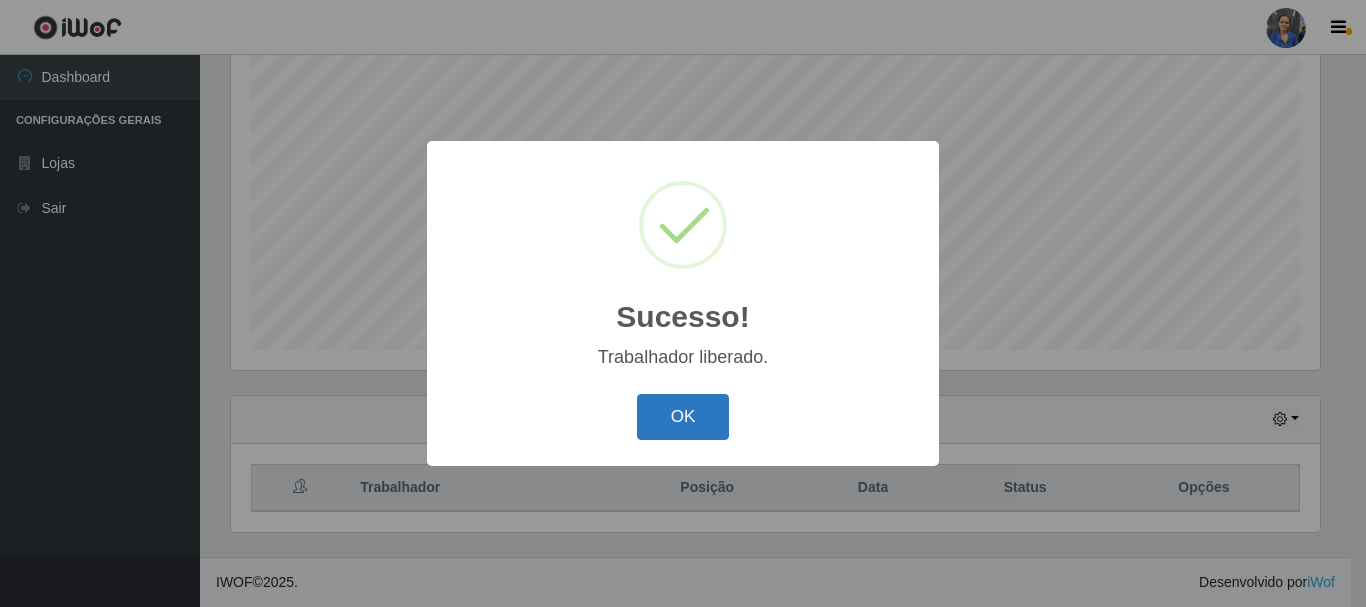 click on "OK" at bounding box center [683, 417] 